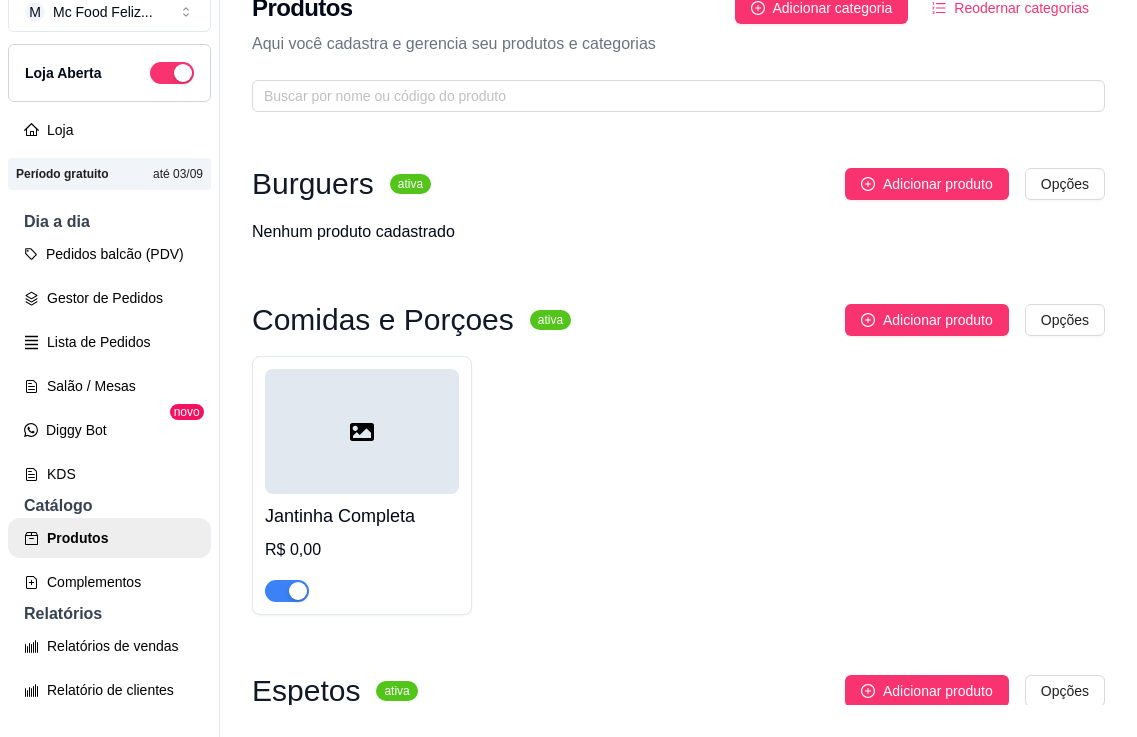 scroll, scrollTop: 32, scrollLeft: 0, axis: vertical 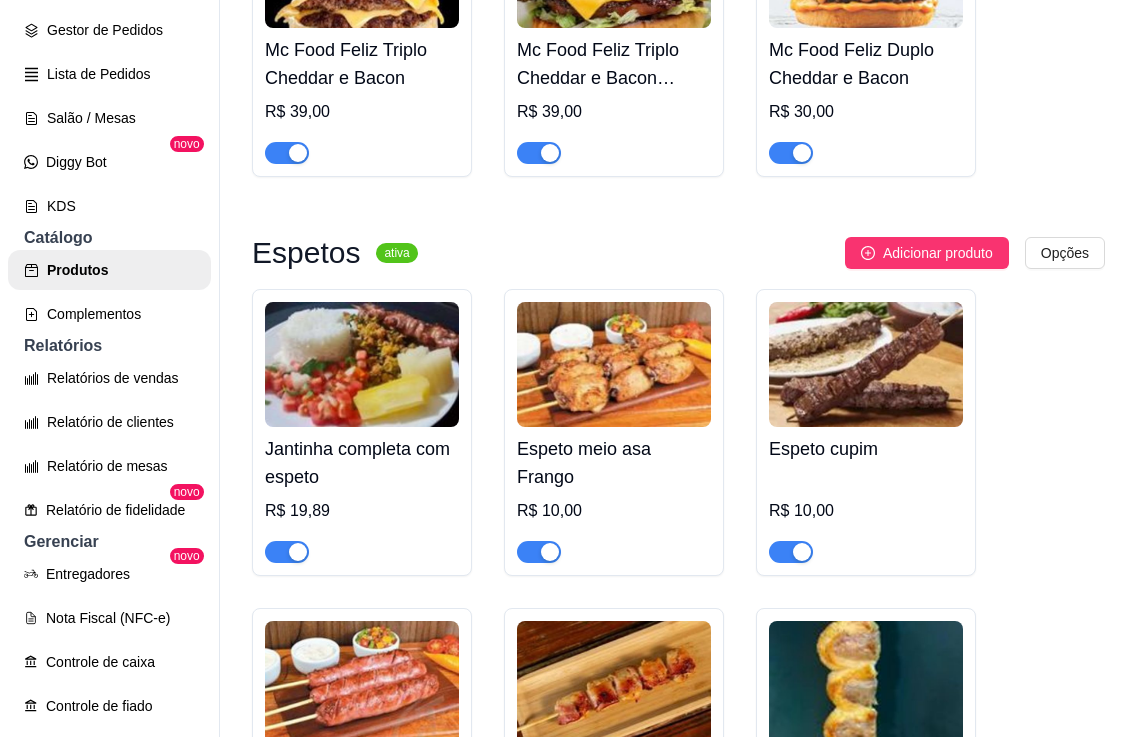 click at bounding box center (362, 364) 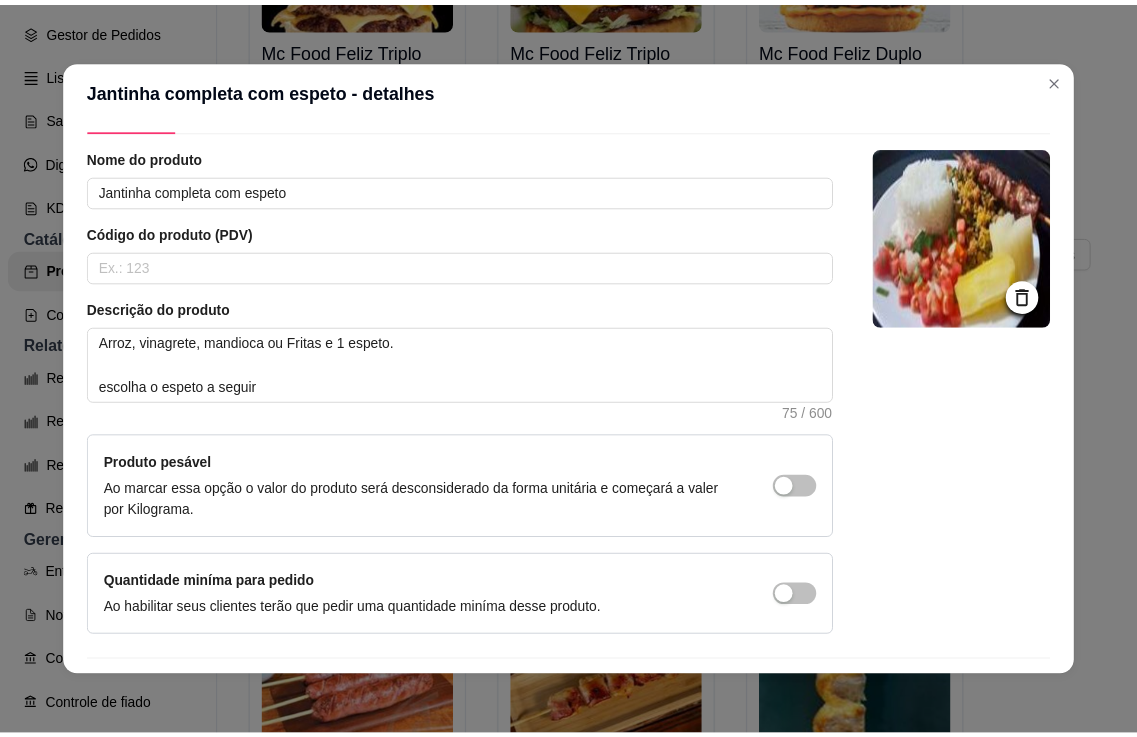 scroll, scrollTop: 0, scrollLeft: 0, axis: both 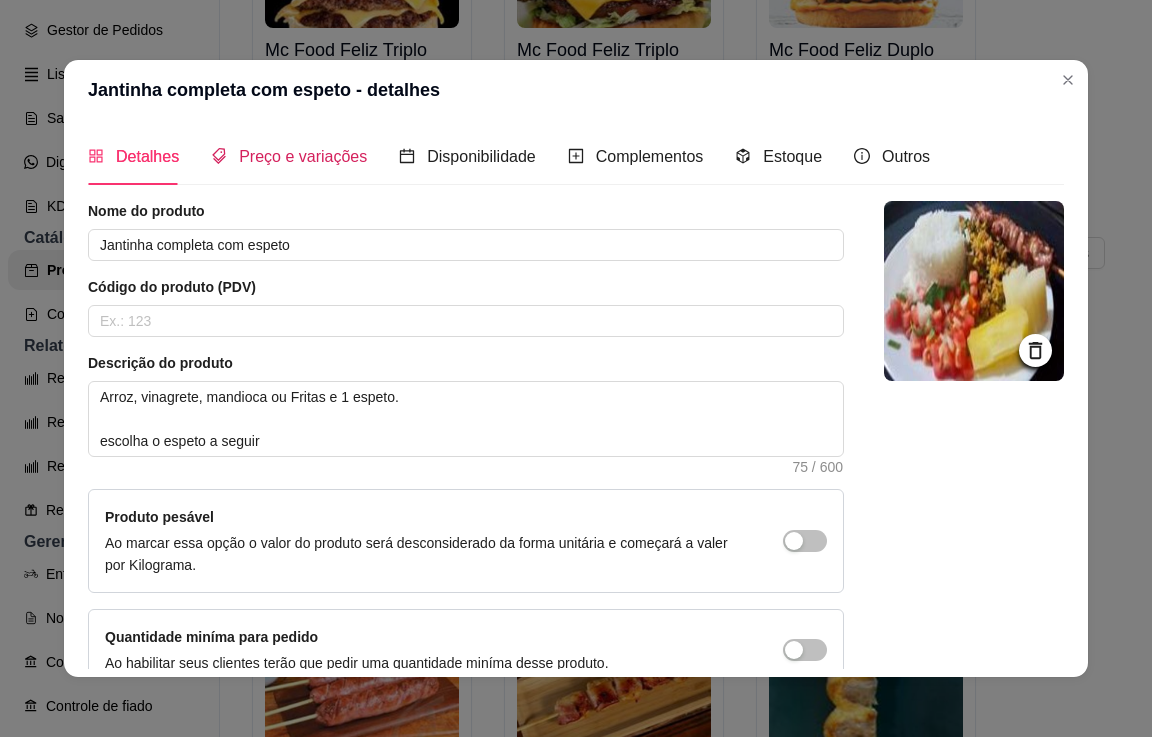 click on "Preço e variações" at bounding box center (303, 156) 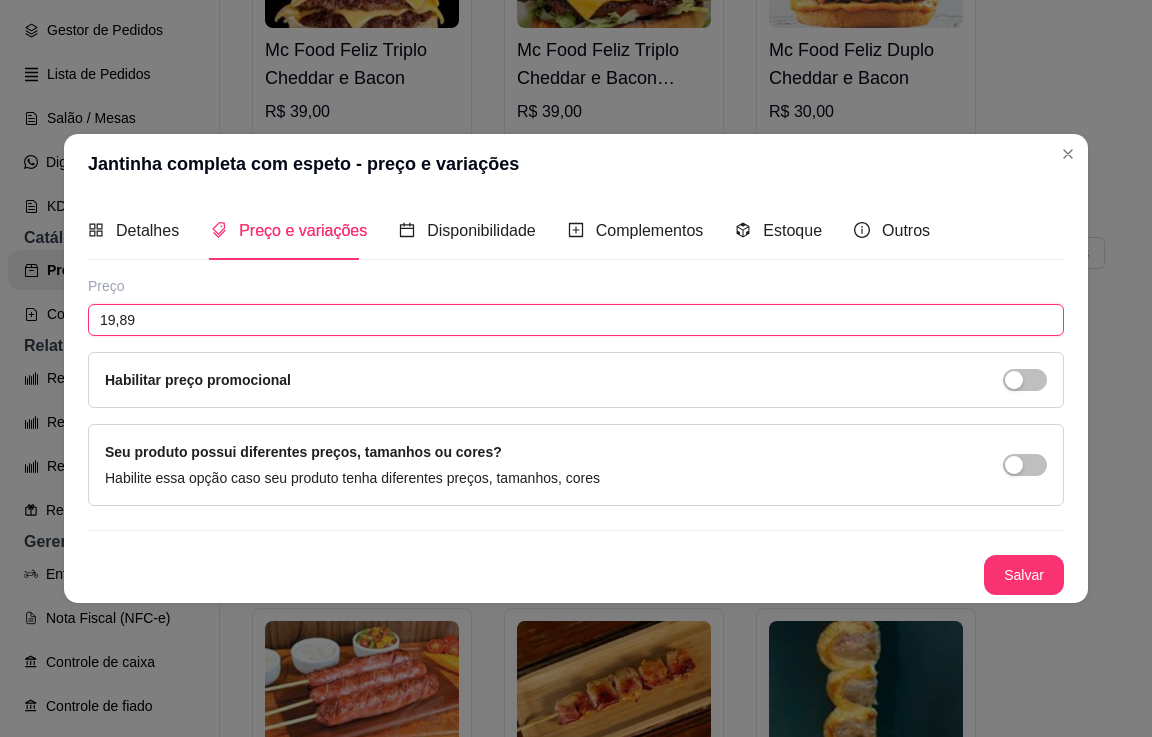click on "19,89" at bounding box center (576, 320) 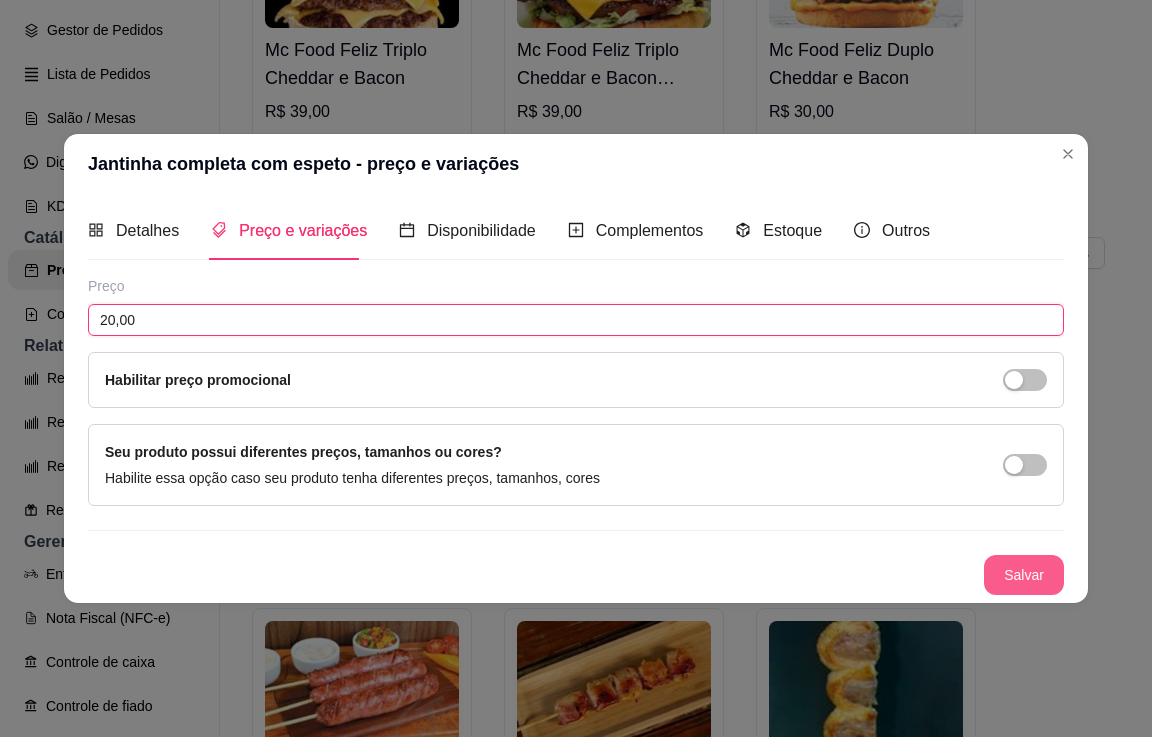 type on "20,00" 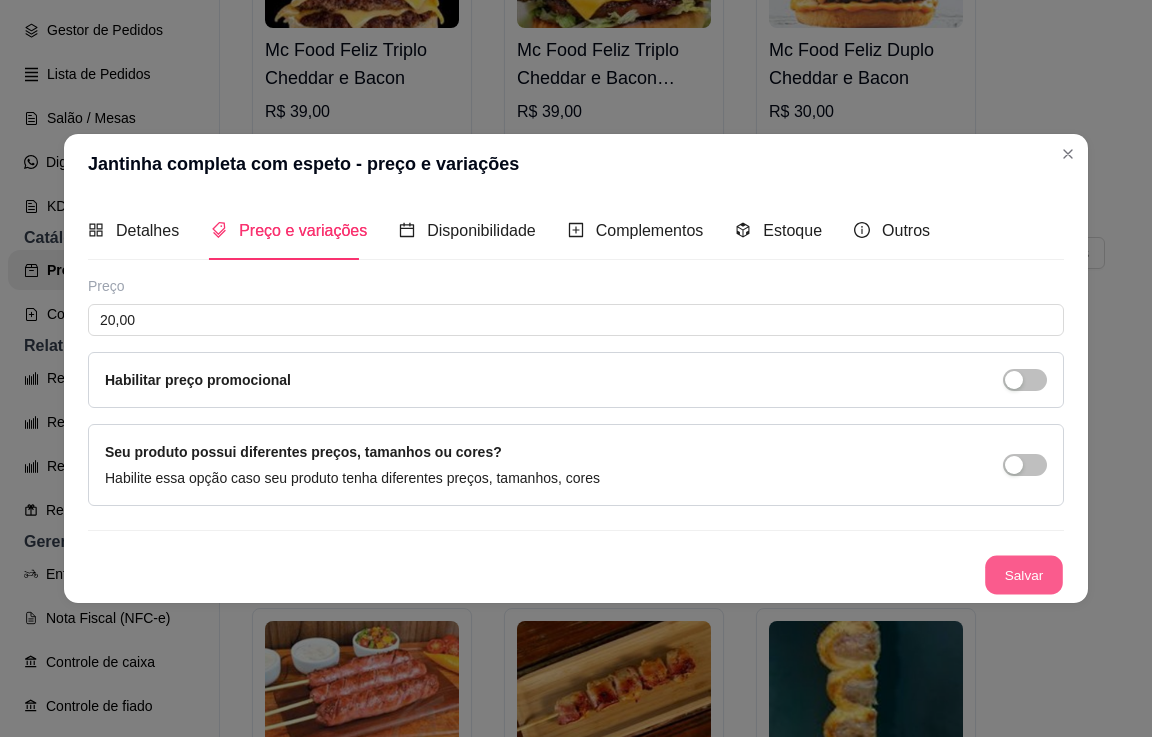 click on "Salvar" at bounding box center (1024, 574) 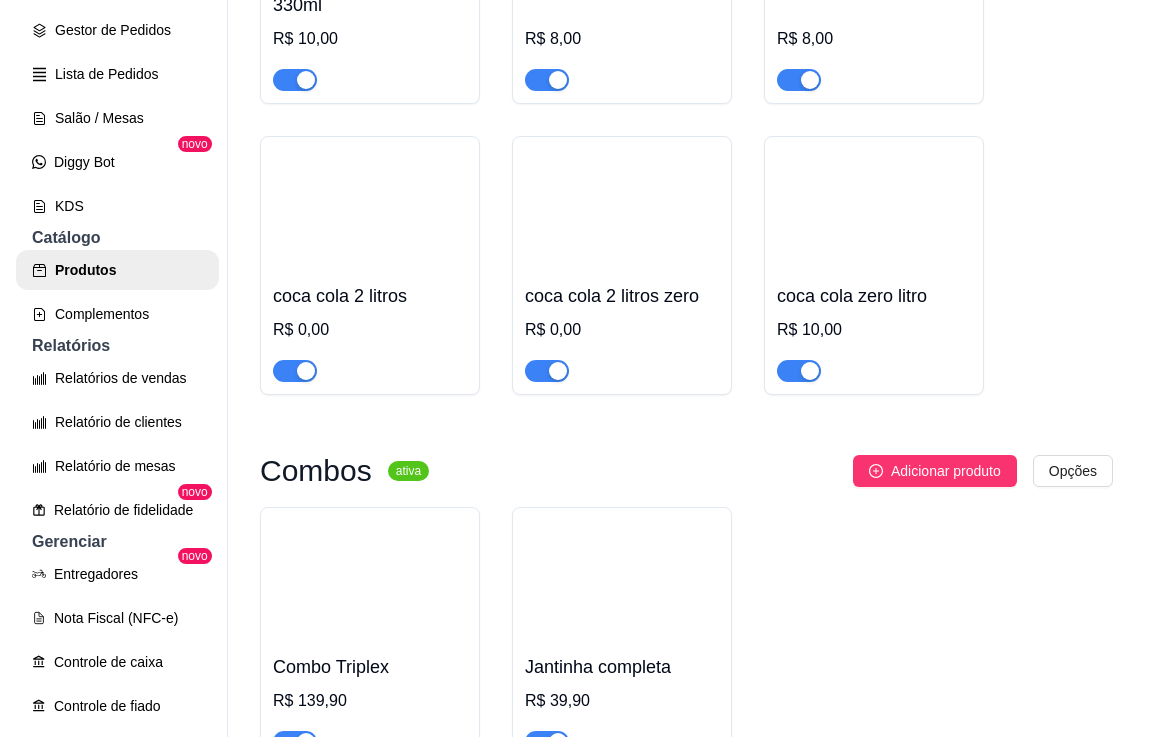 scroll, scrollTop: 4300, scrollLeft: 0, axis: vertical 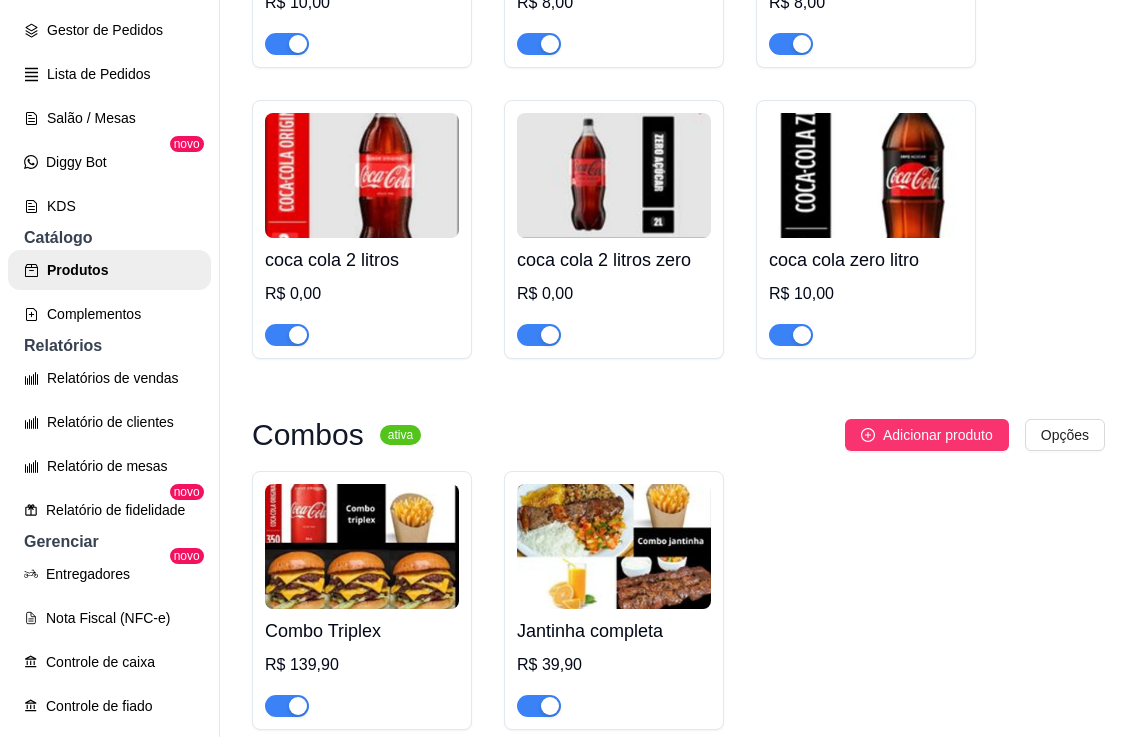 click on "R$ 0,00" at bounding box center (362, 294) 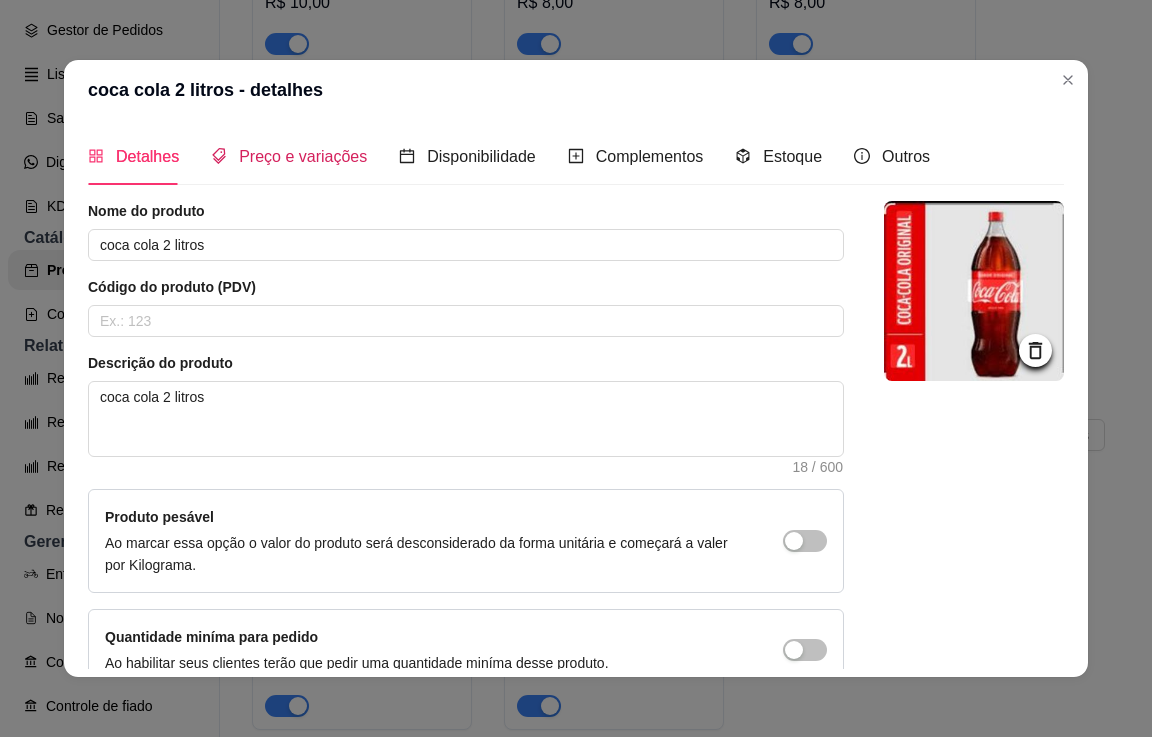 click on "Preço e variações" at bounding box center (303, 156) 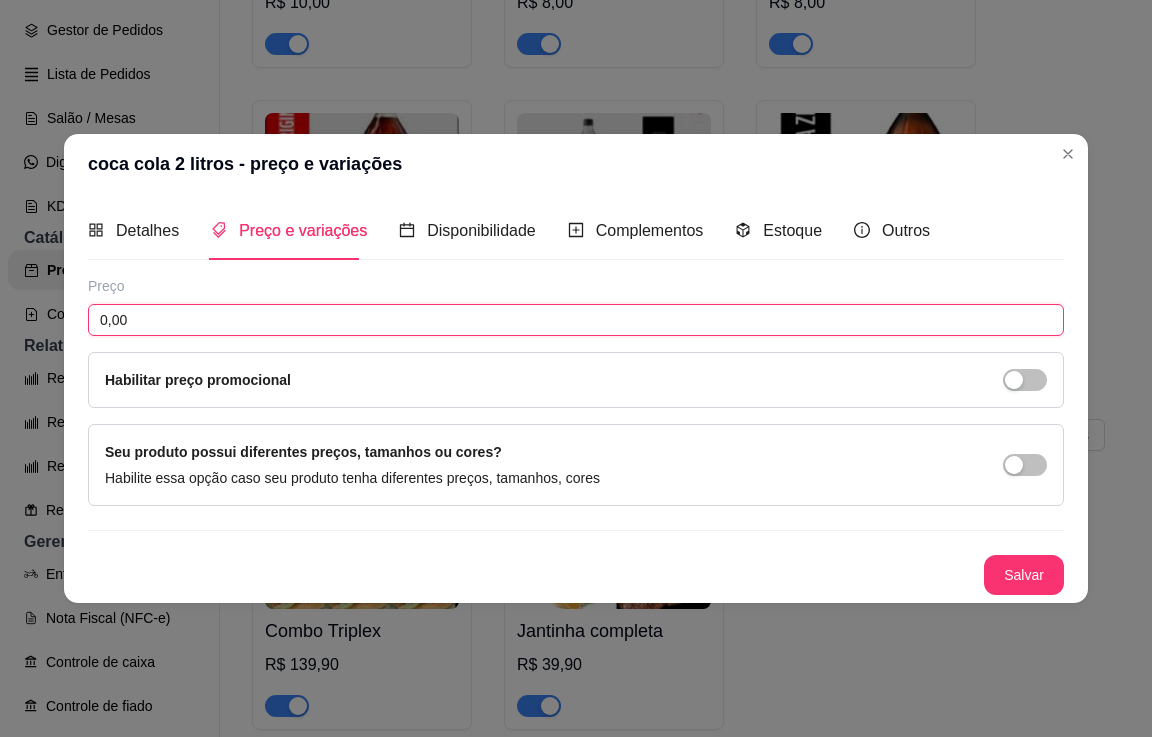 click on "0,00" at bounding box center (576, 320) 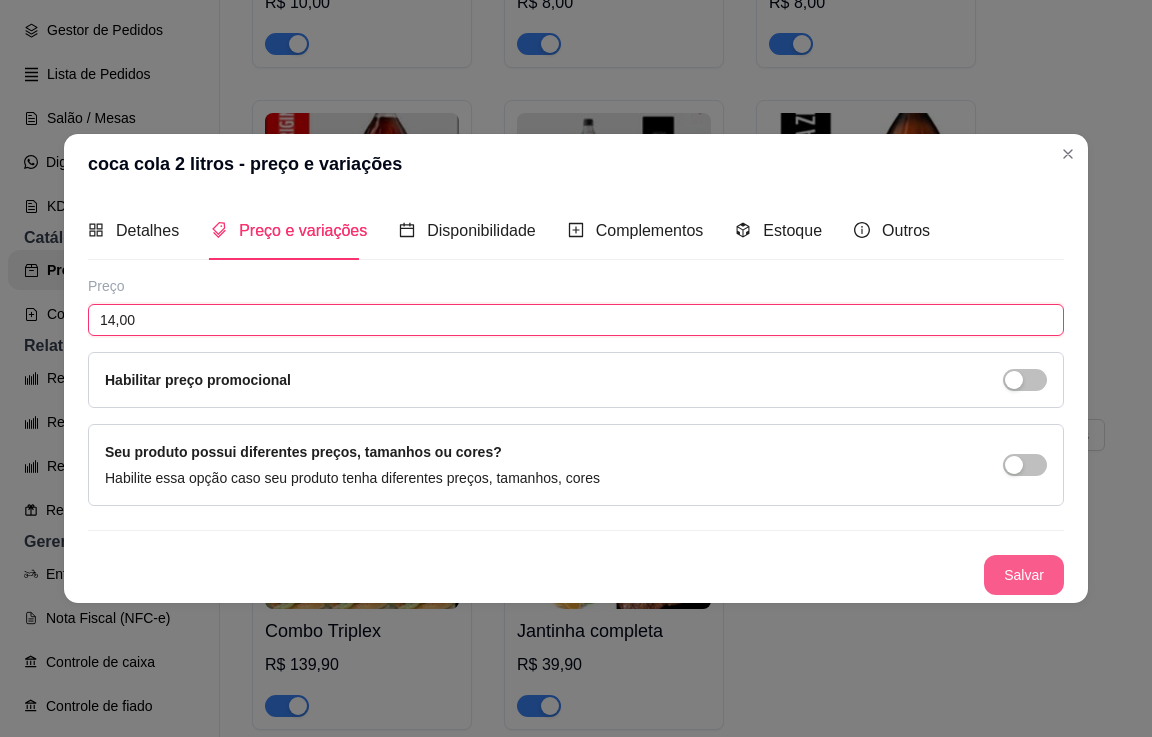 type on "14,00" 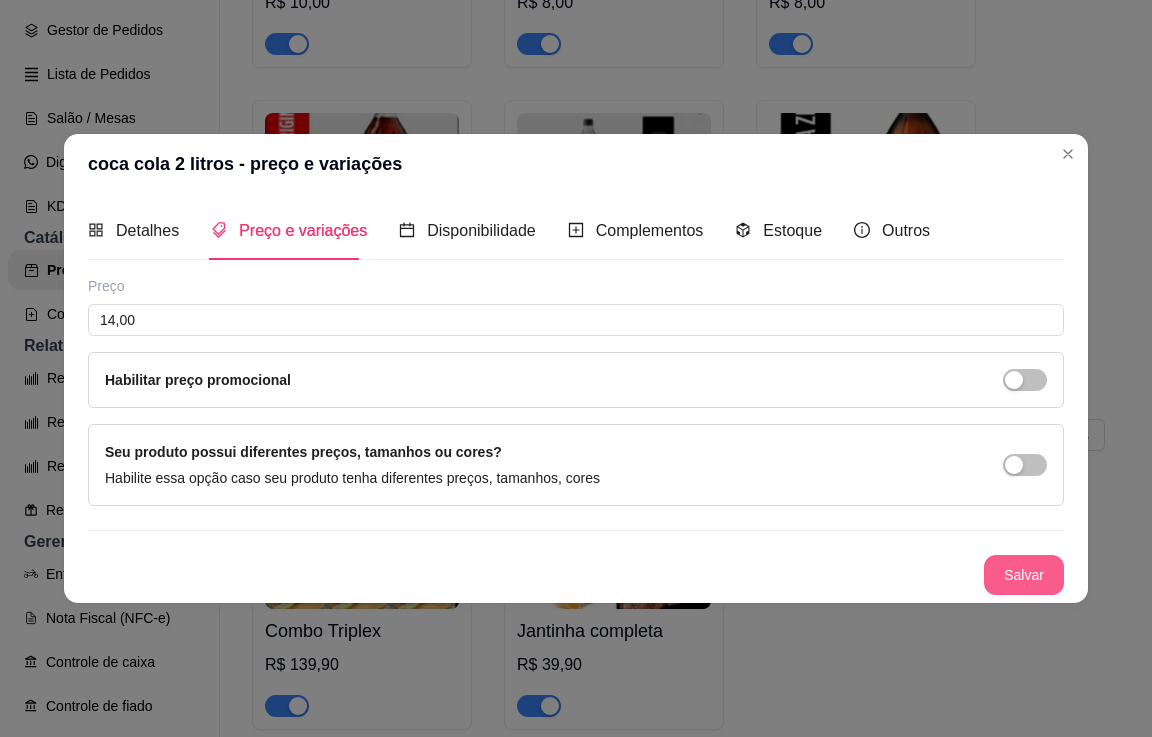 click on "Salvar" at bounding box center [1024, 575] 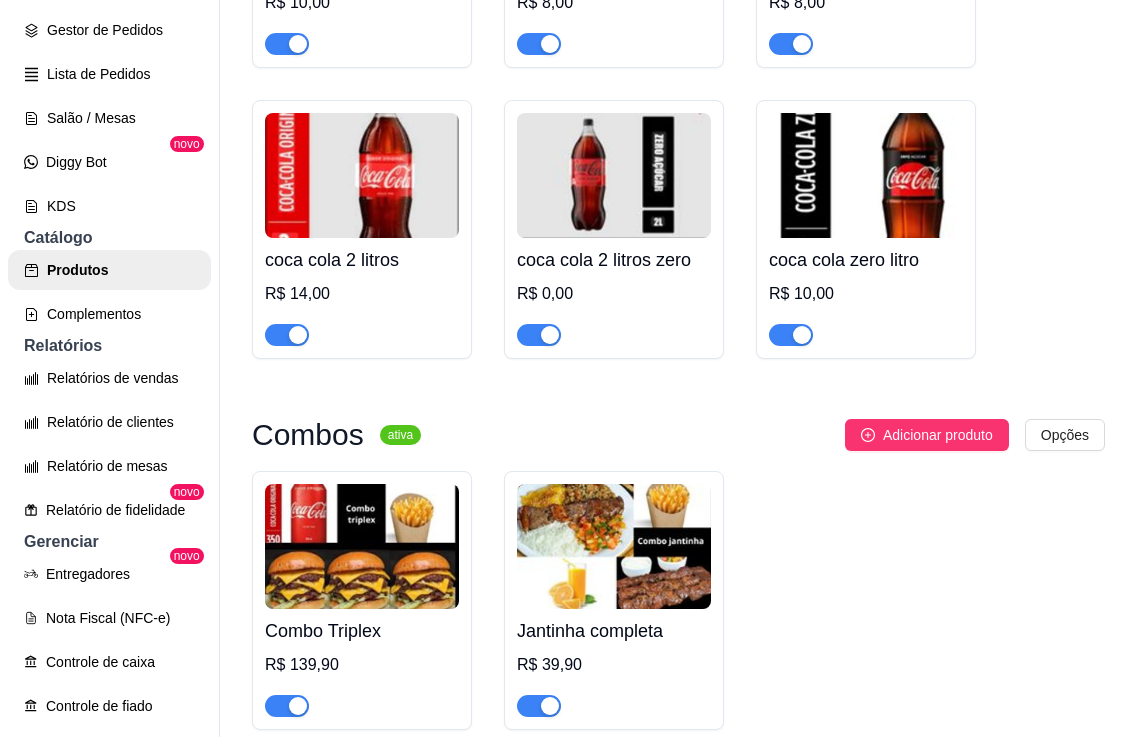 click on "R$ 0,00" at bounding box center (614, 294) 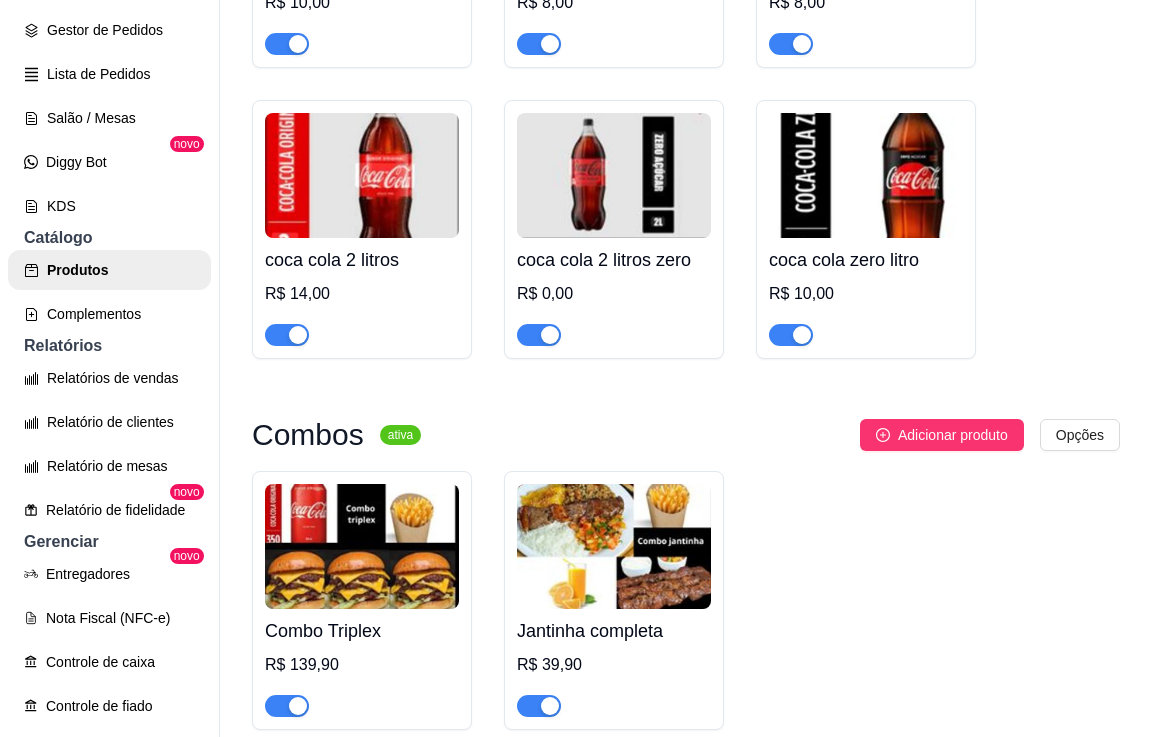 type 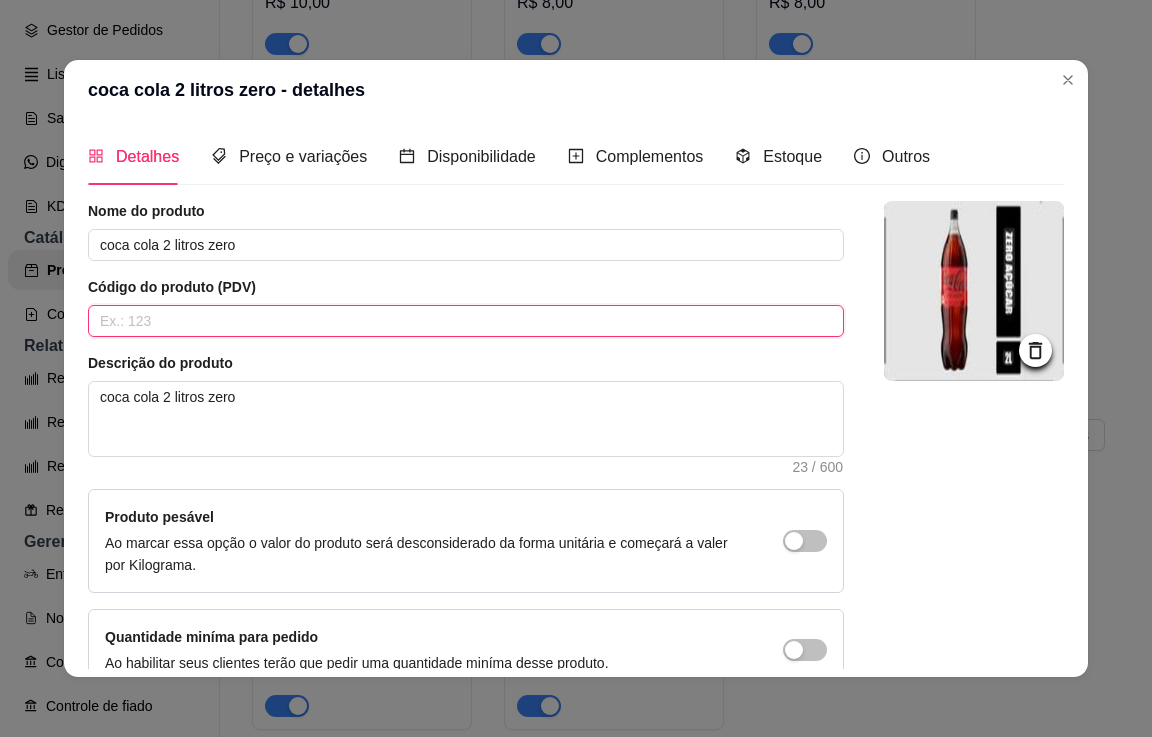 click at bounding box center (466, 321) 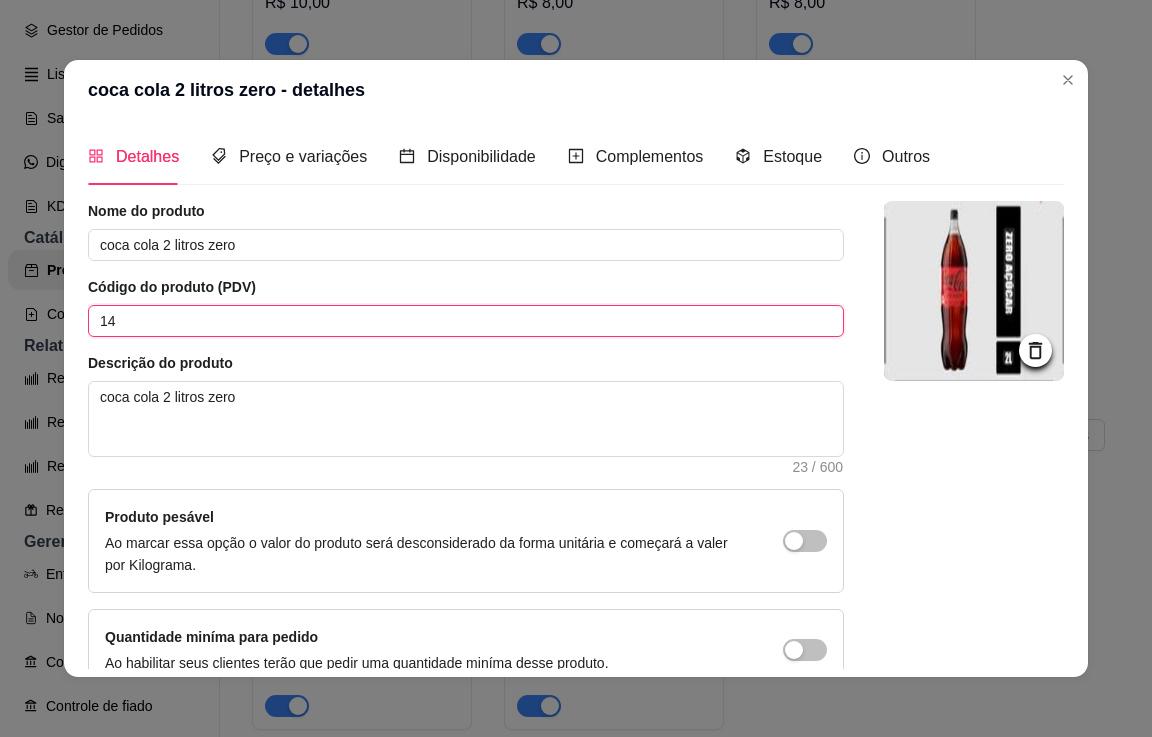 type on "1" 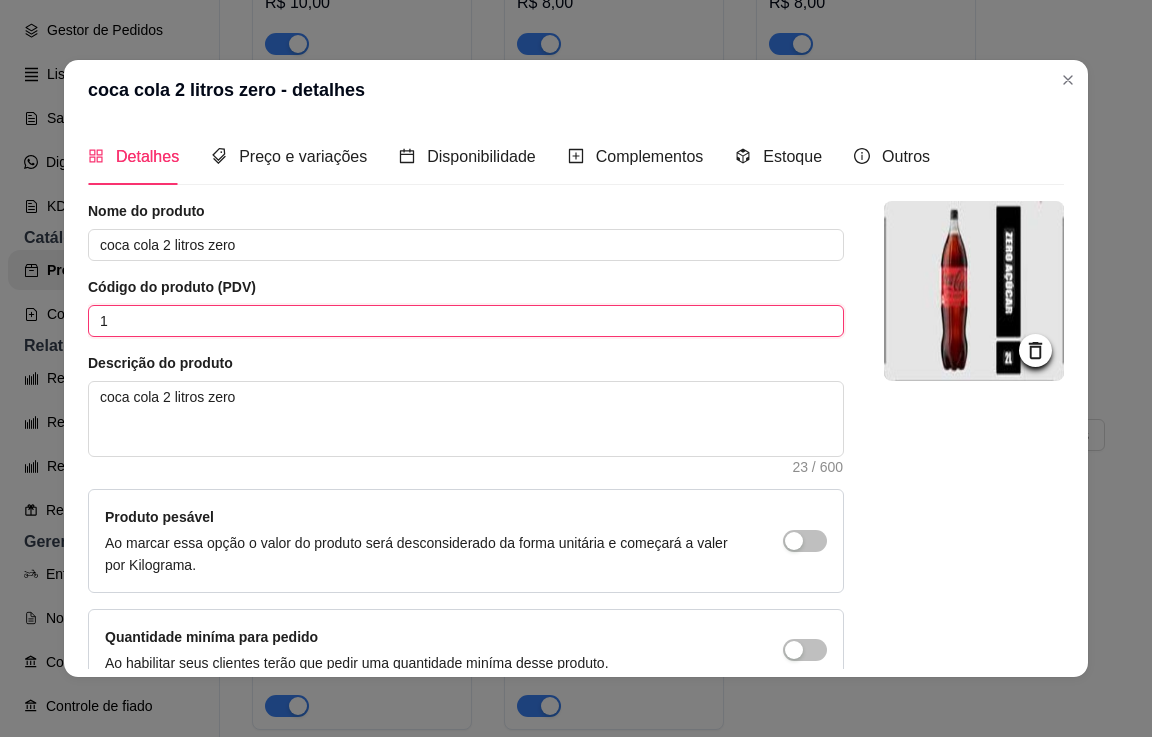 type 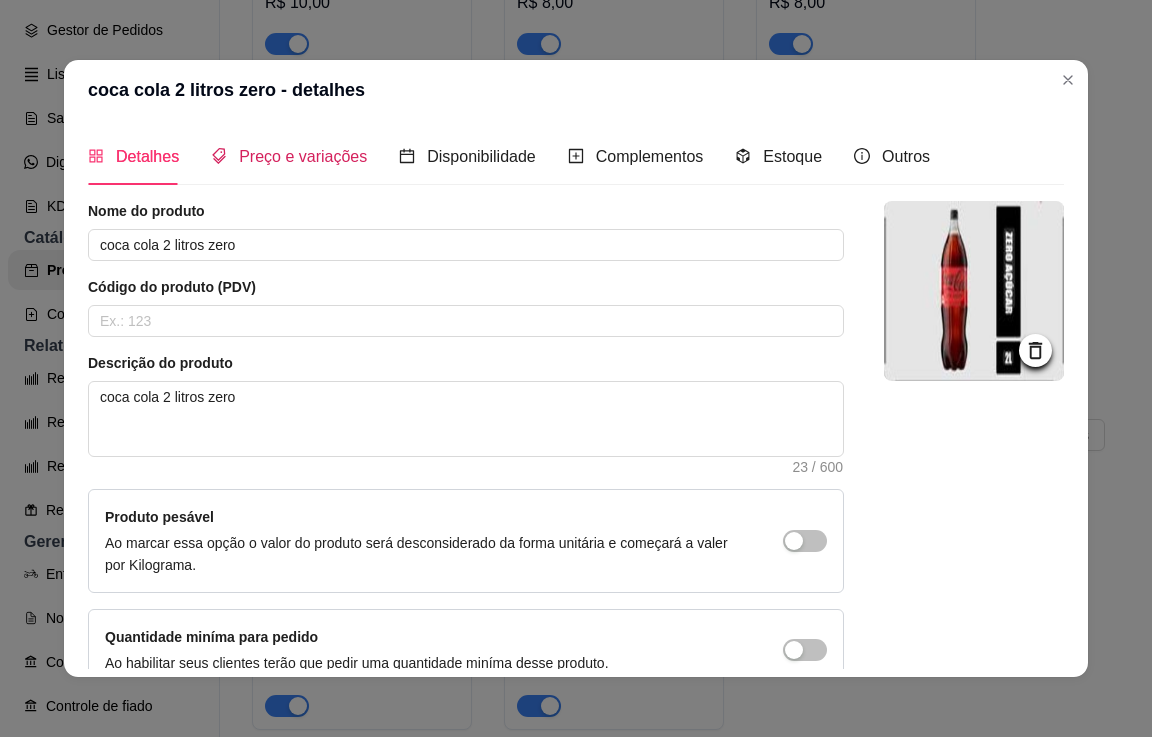 click on "Preço e variações" at bounding box center (303, 156) 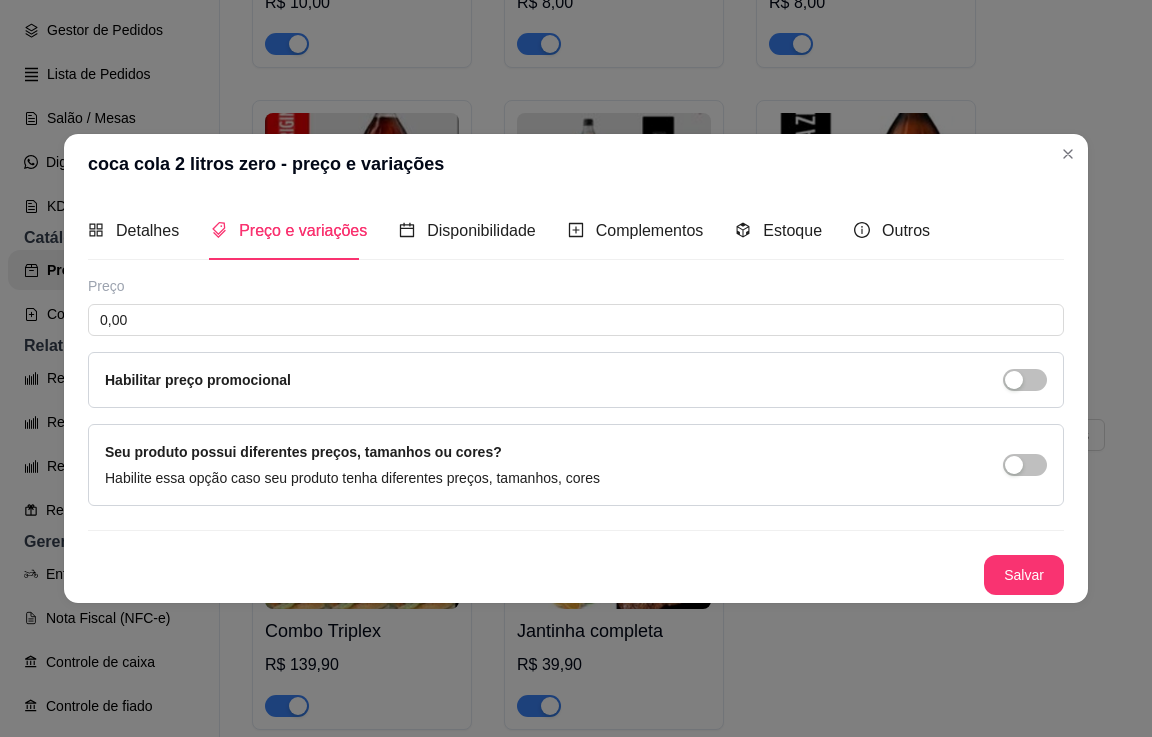 type 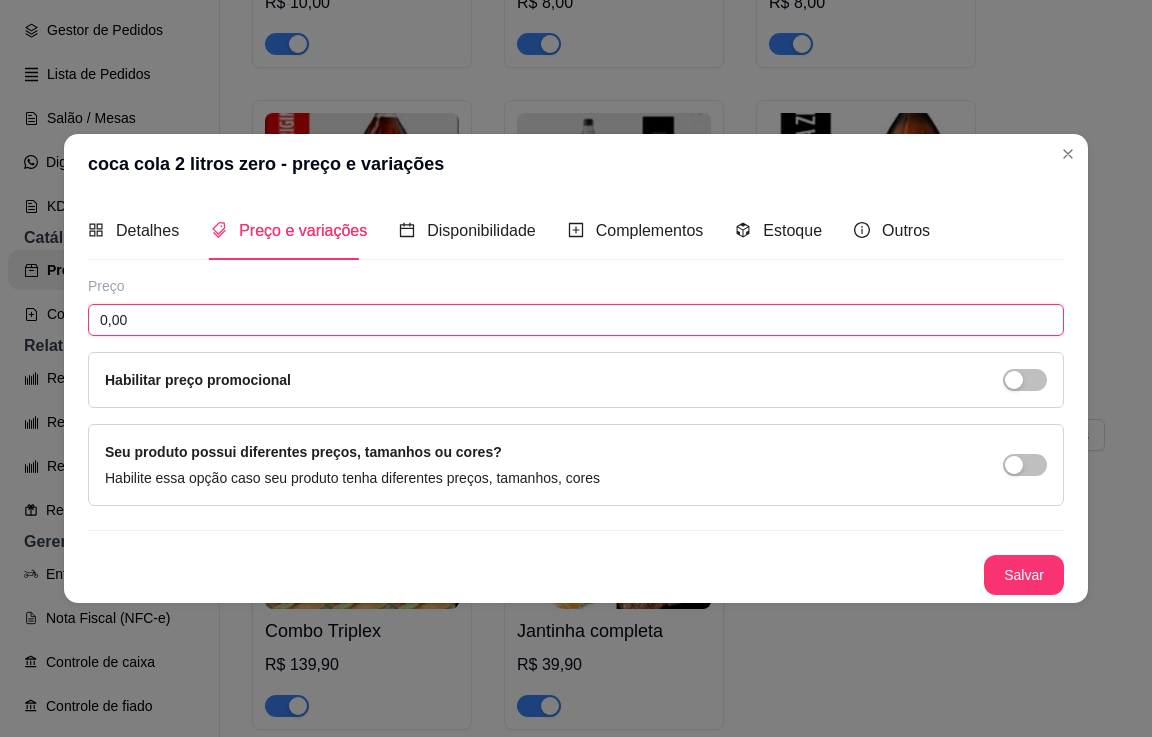 click on "0,00" at bounding box center [576, 320] 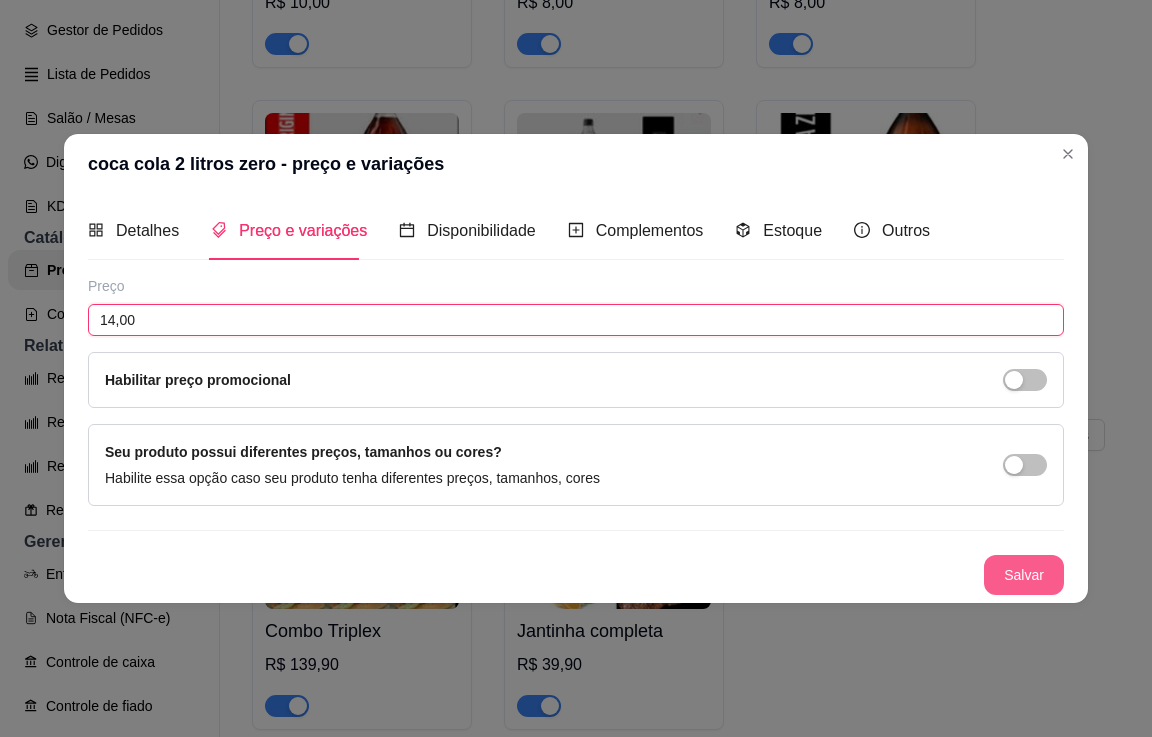 type on "14,00" 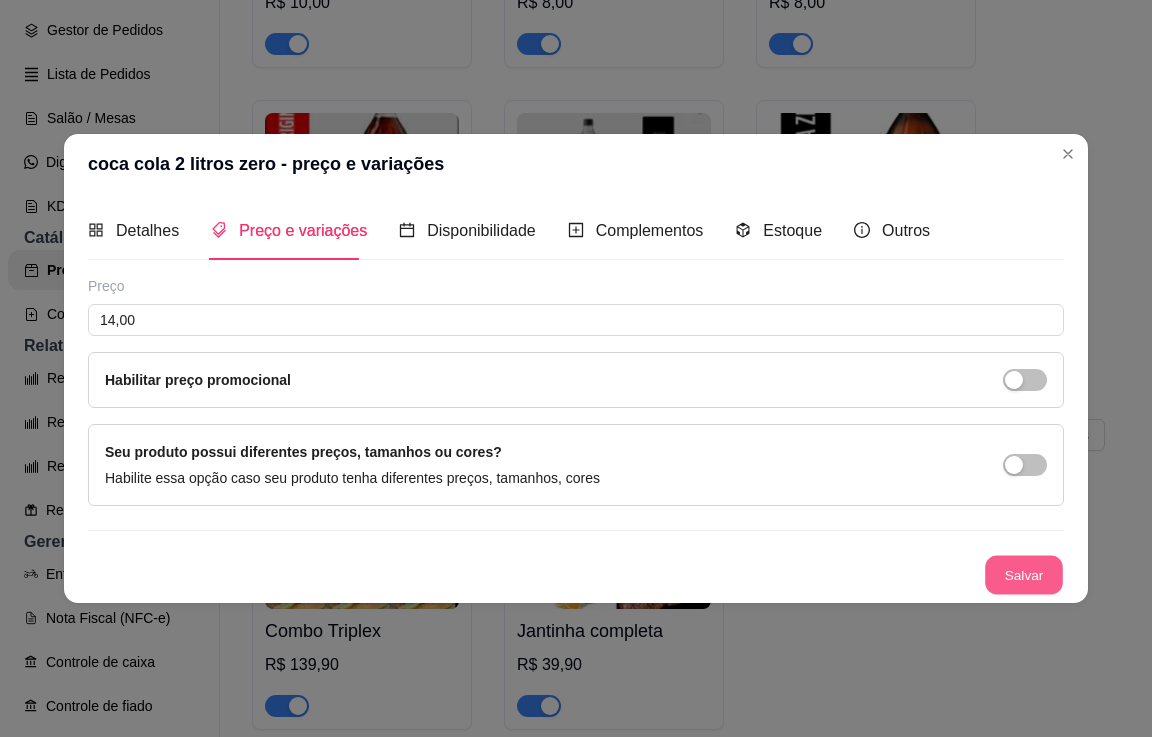 click on "Salvar" at bounding box center [1024, 574] 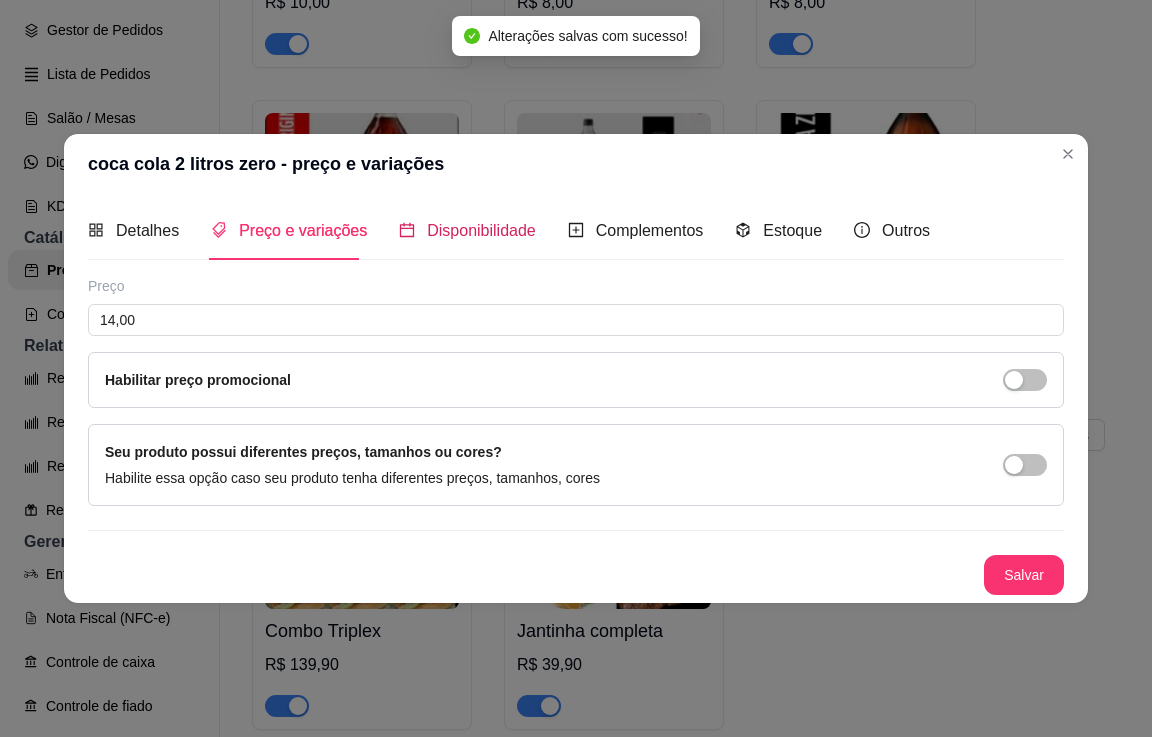 click on "Disponibilidade" at bounding box center [481, 230] 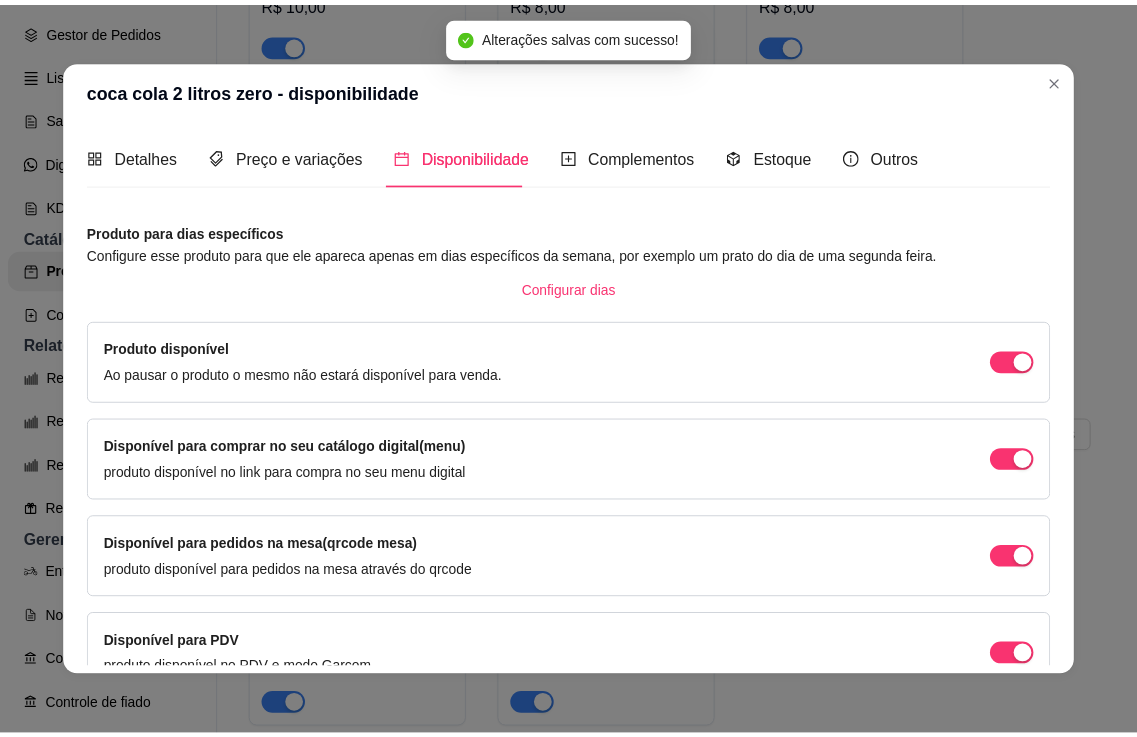 scroll, scrollTop: 109, scrollLeft: 0, axis: vertical 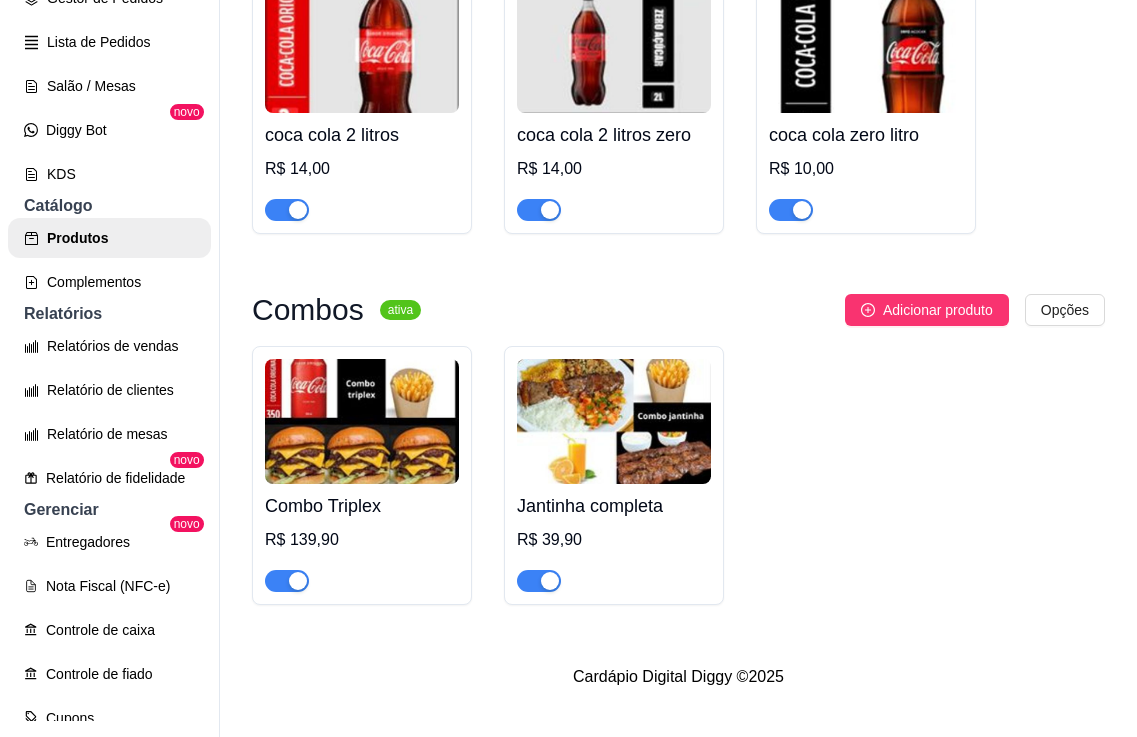 click on "Jantinha completa" at bounding box center [614, 506] 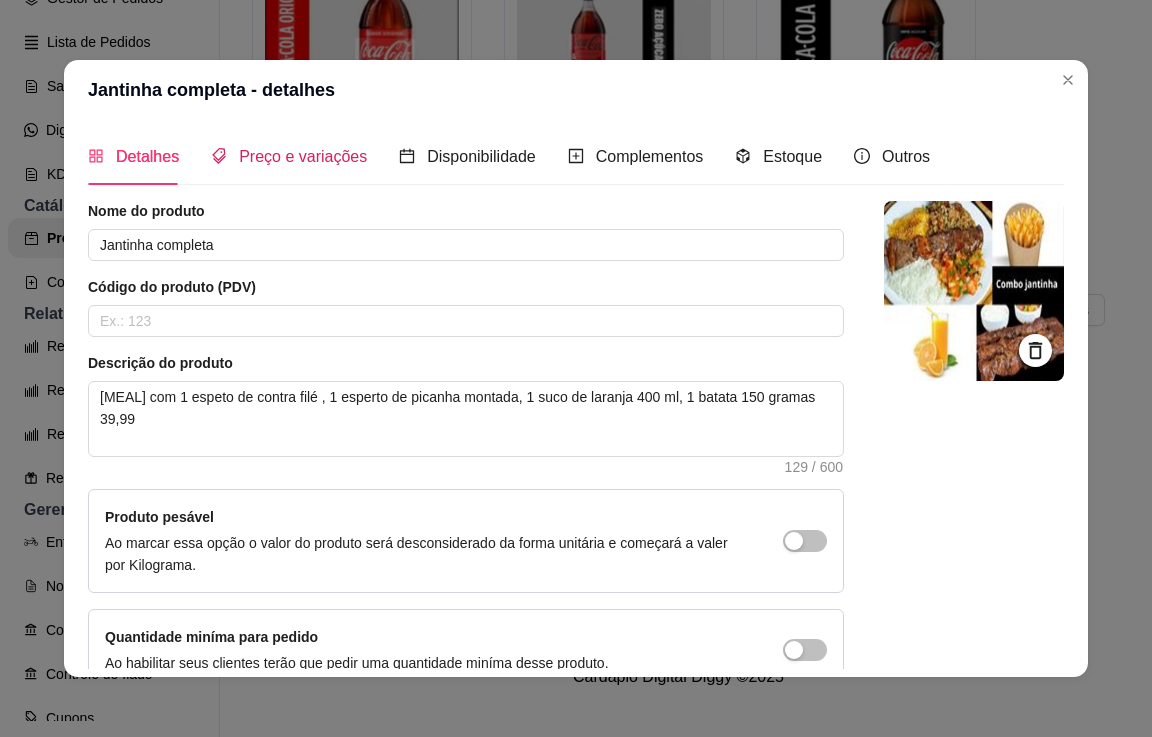 click on "Preço e variações" at bounding box center [303, 156] 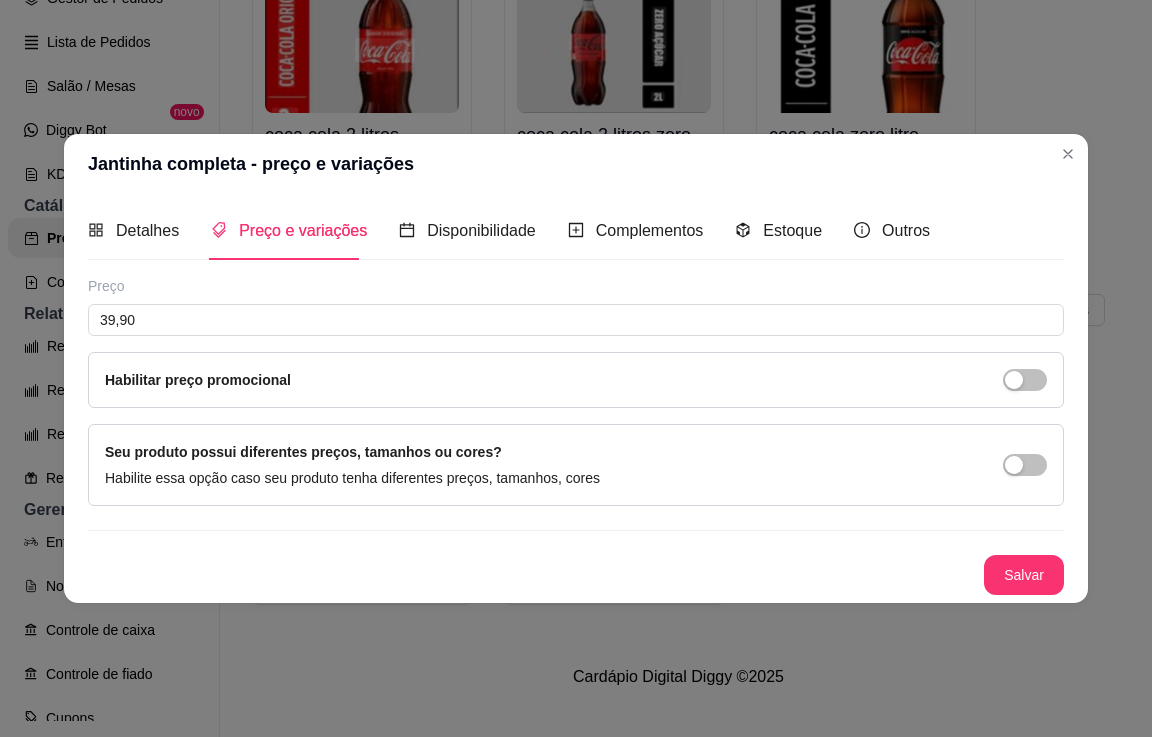 type 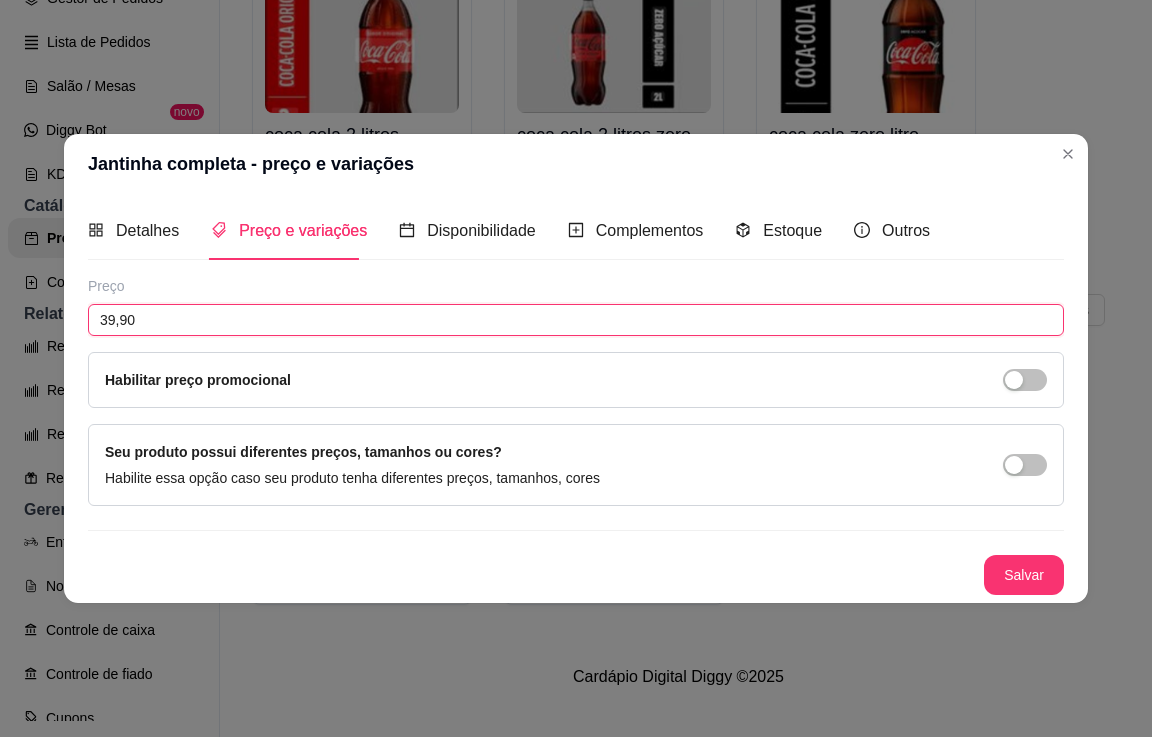 click on "39,90" at bounding box center [576, 320] 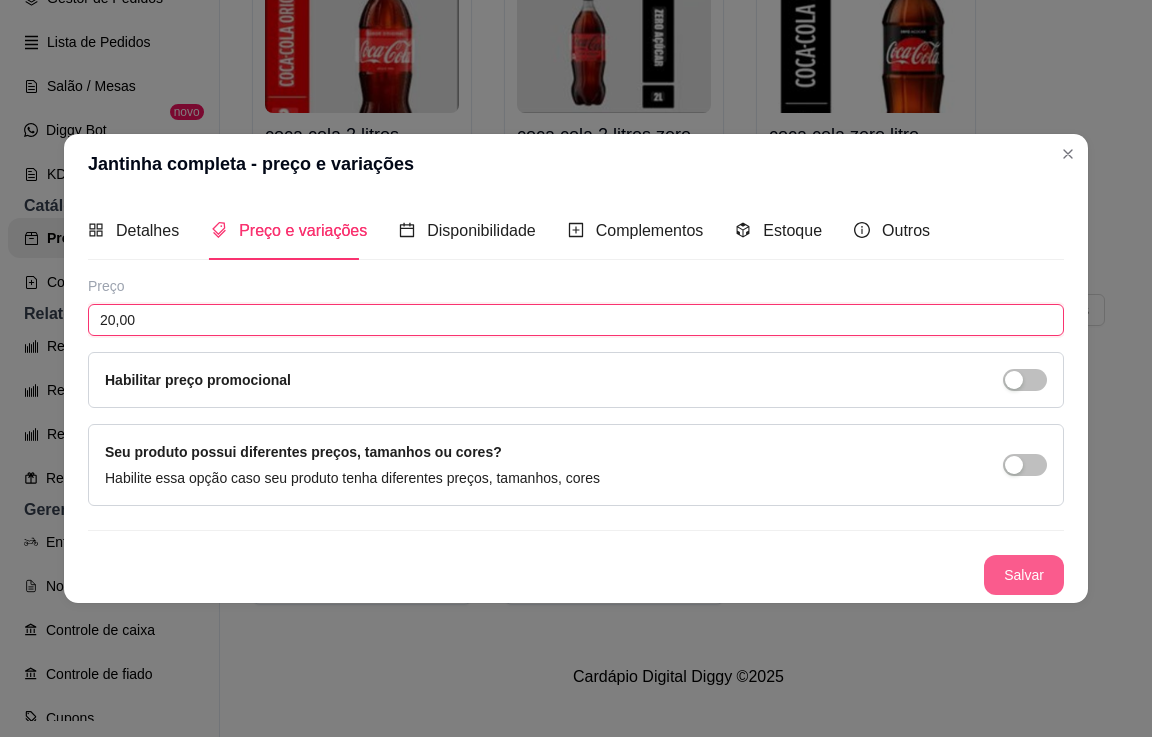 type on "20,00" 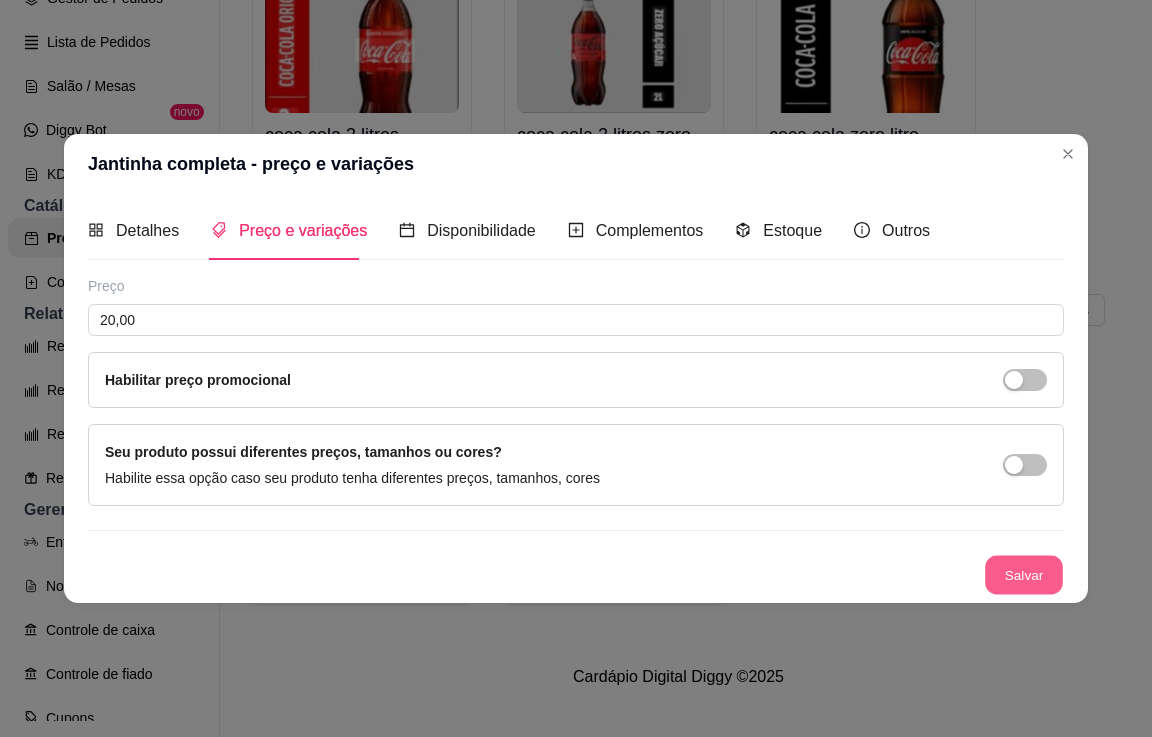 click on "Salvar" at bounding box center (1024, 574) 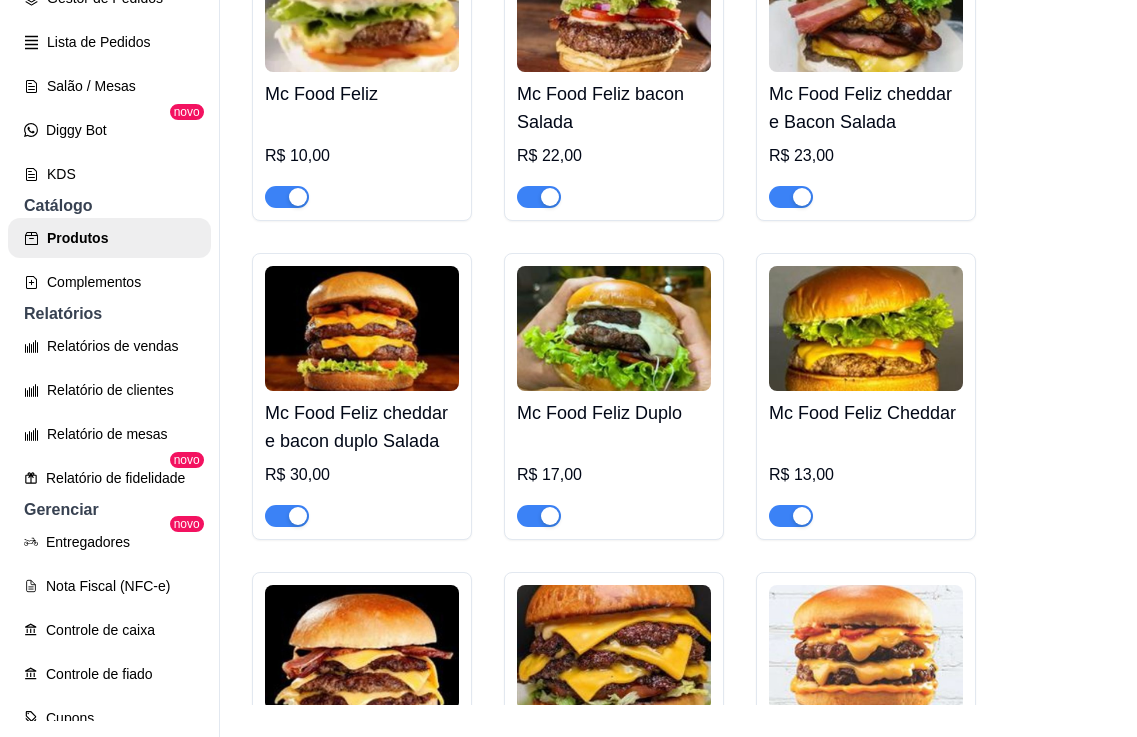 scroll, scrollTop: 300, scrollLeft: 0, axis: vertical 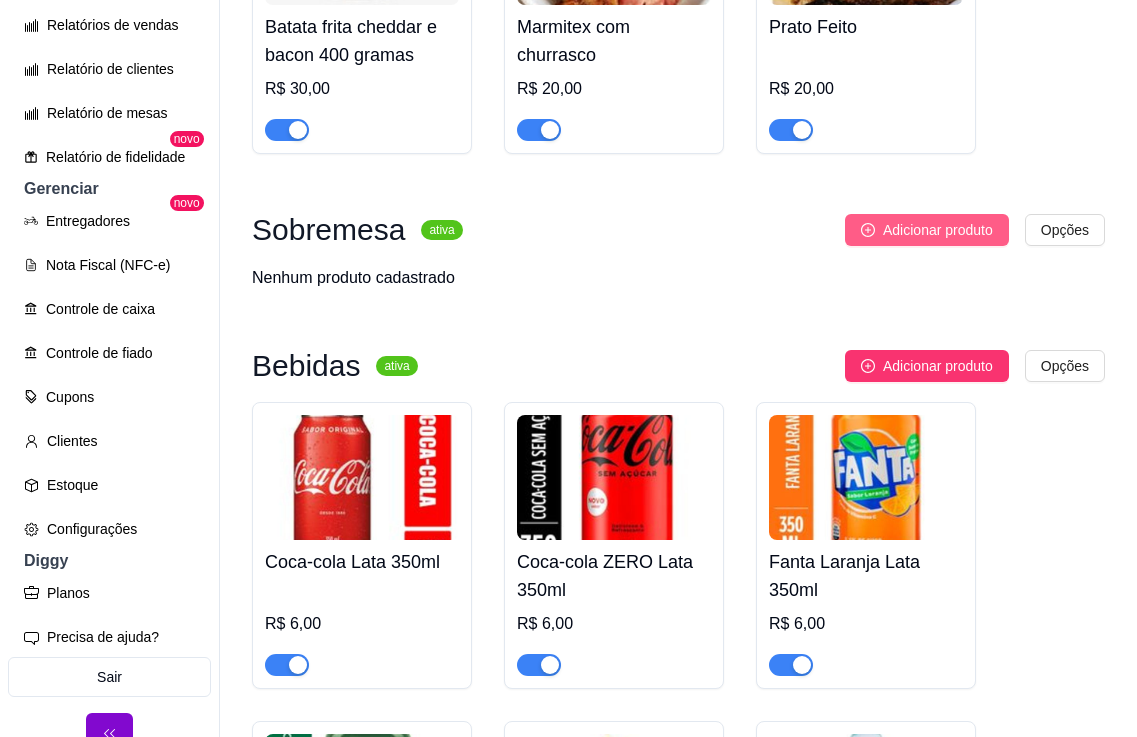 click on "Adicionar produto" at bounding box center (938, 230) 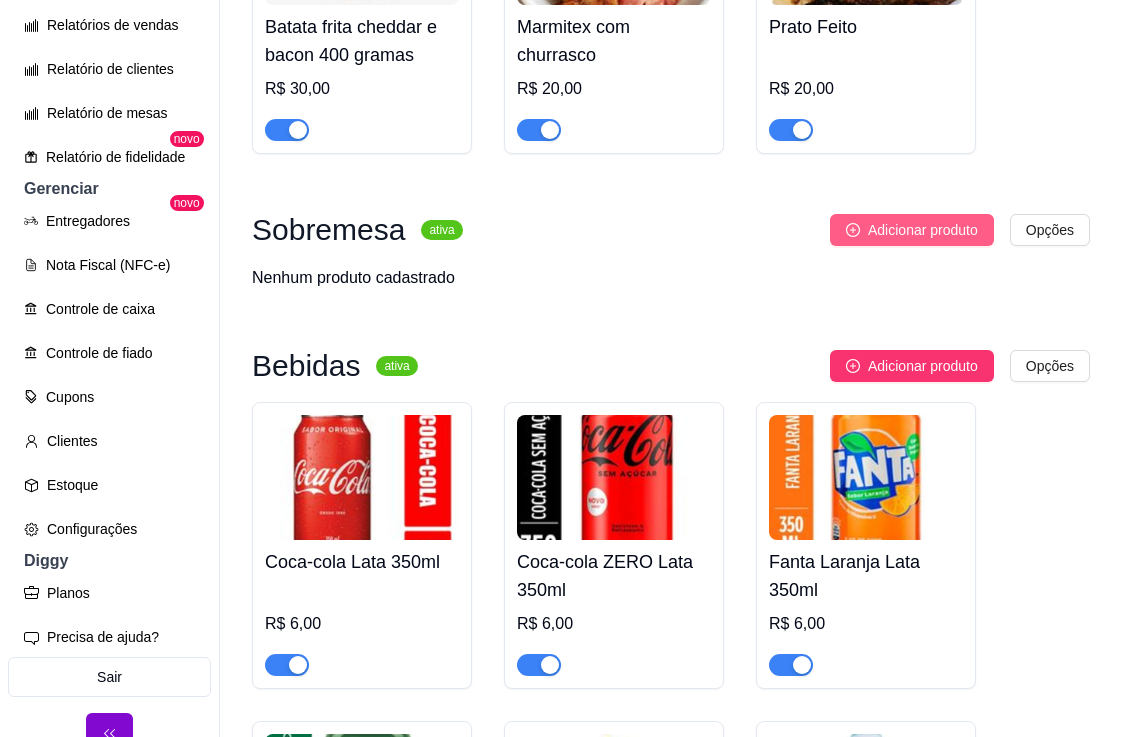 type 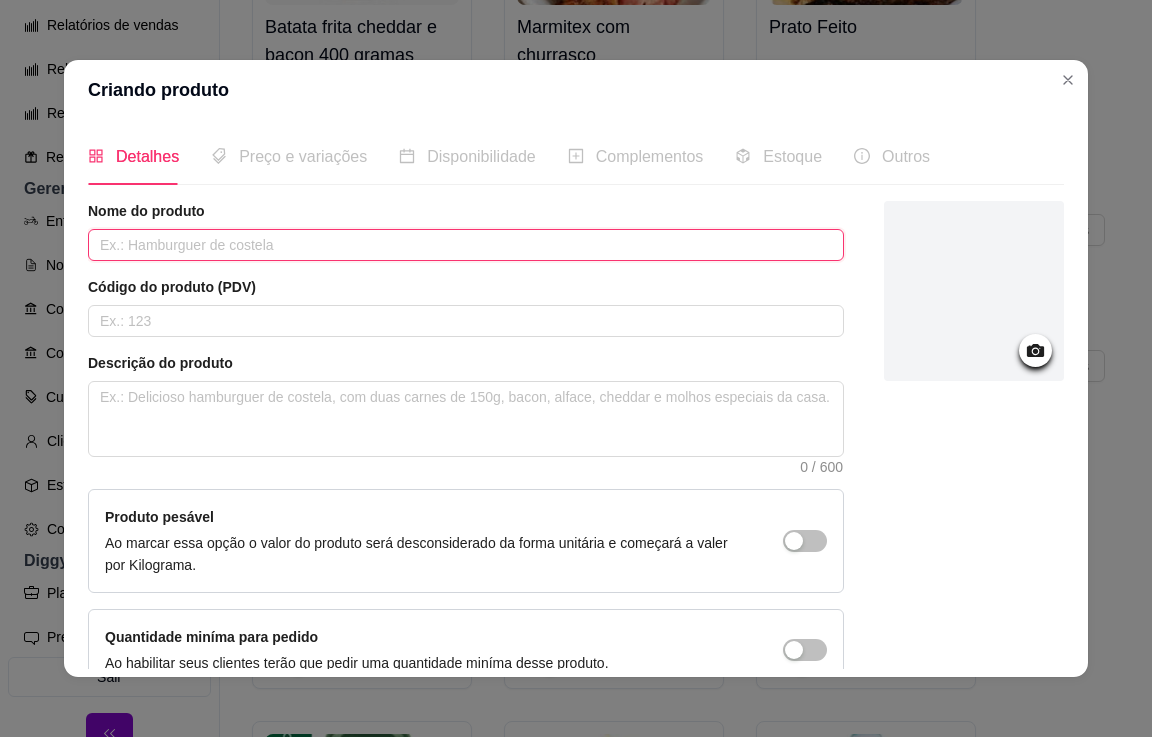 click at bounding box center (466, 245) 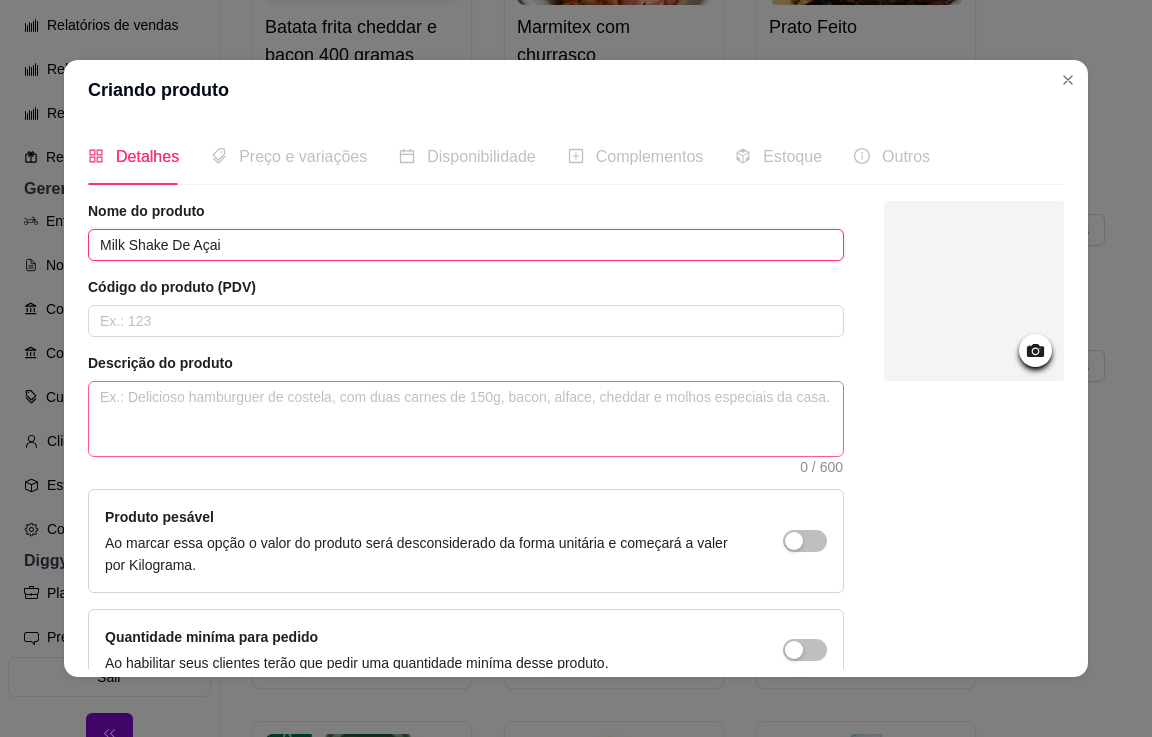 type on "Milk Shake De Açai" 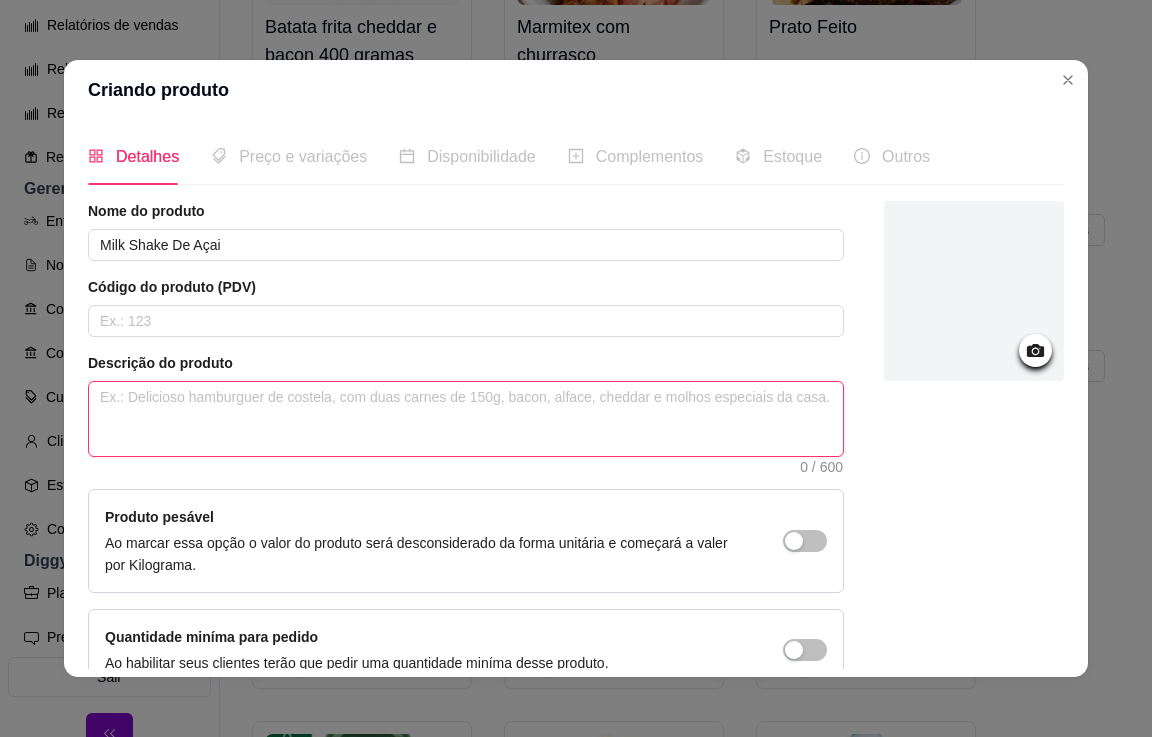 click at bounding box center [466, 419] 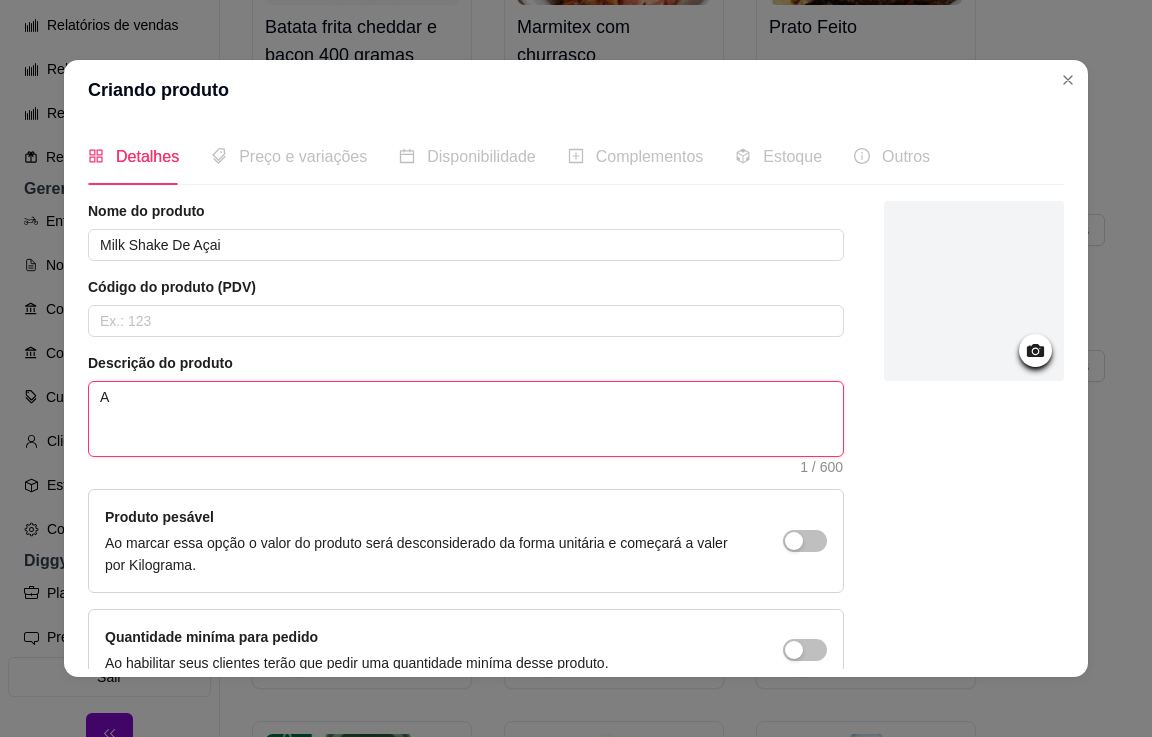 type 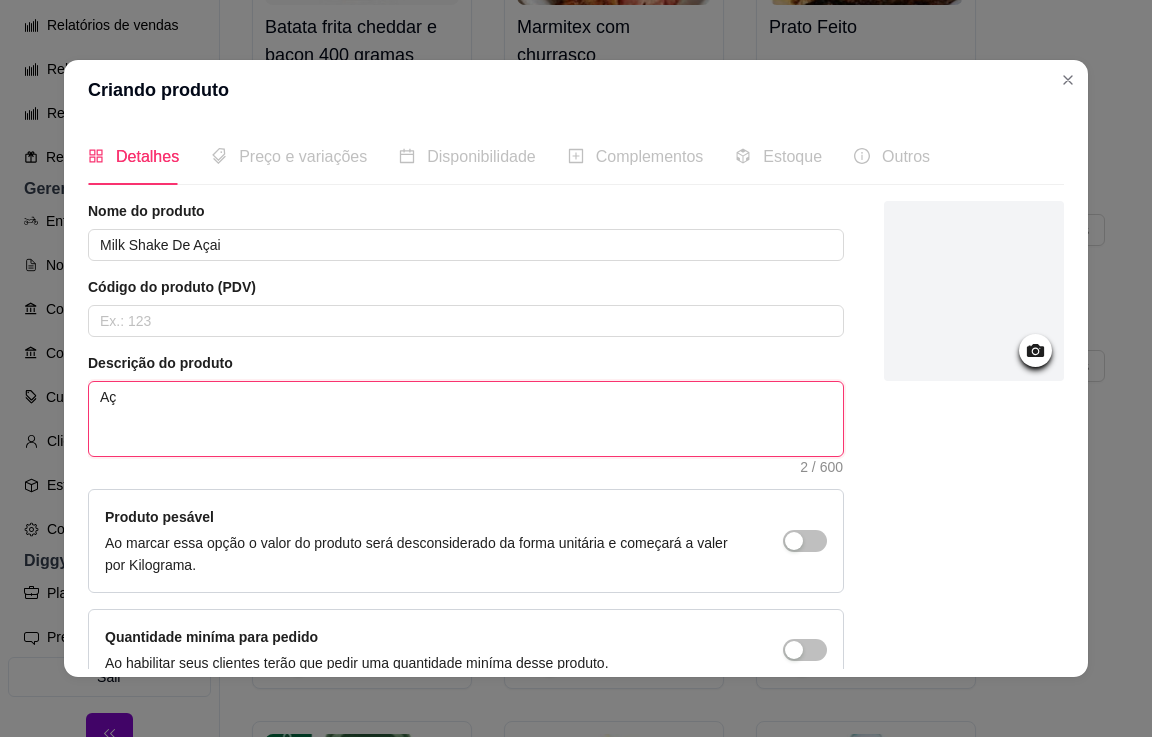 type 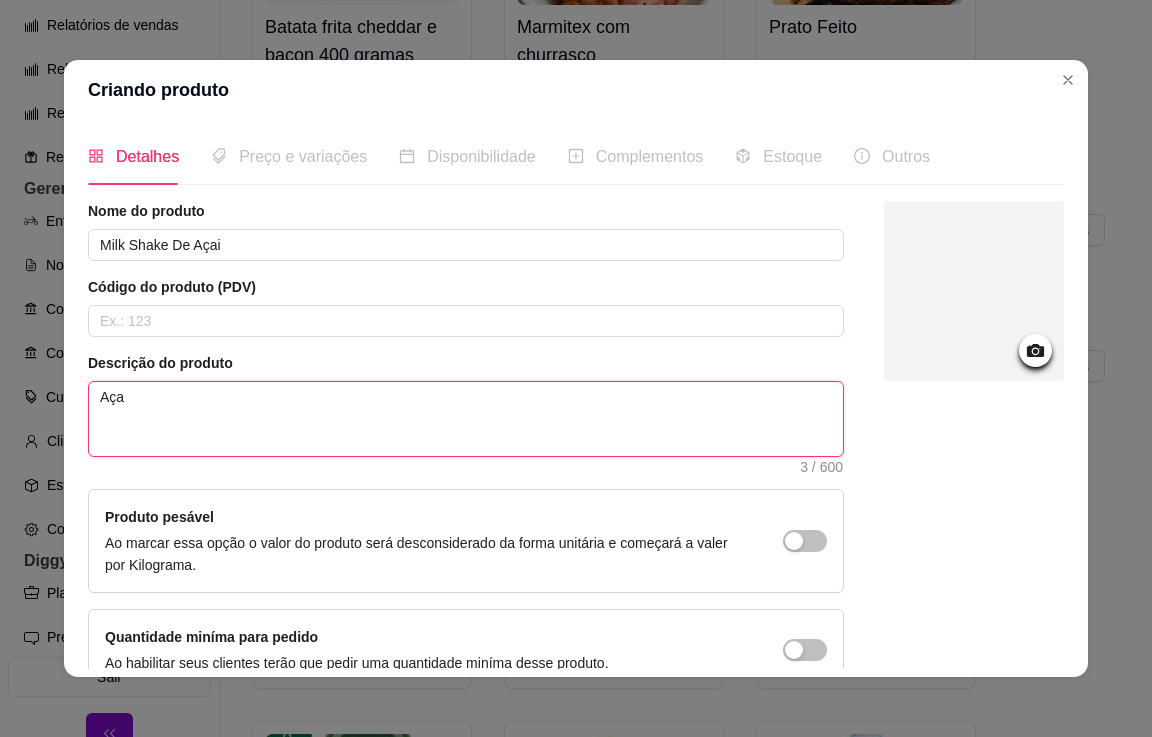type 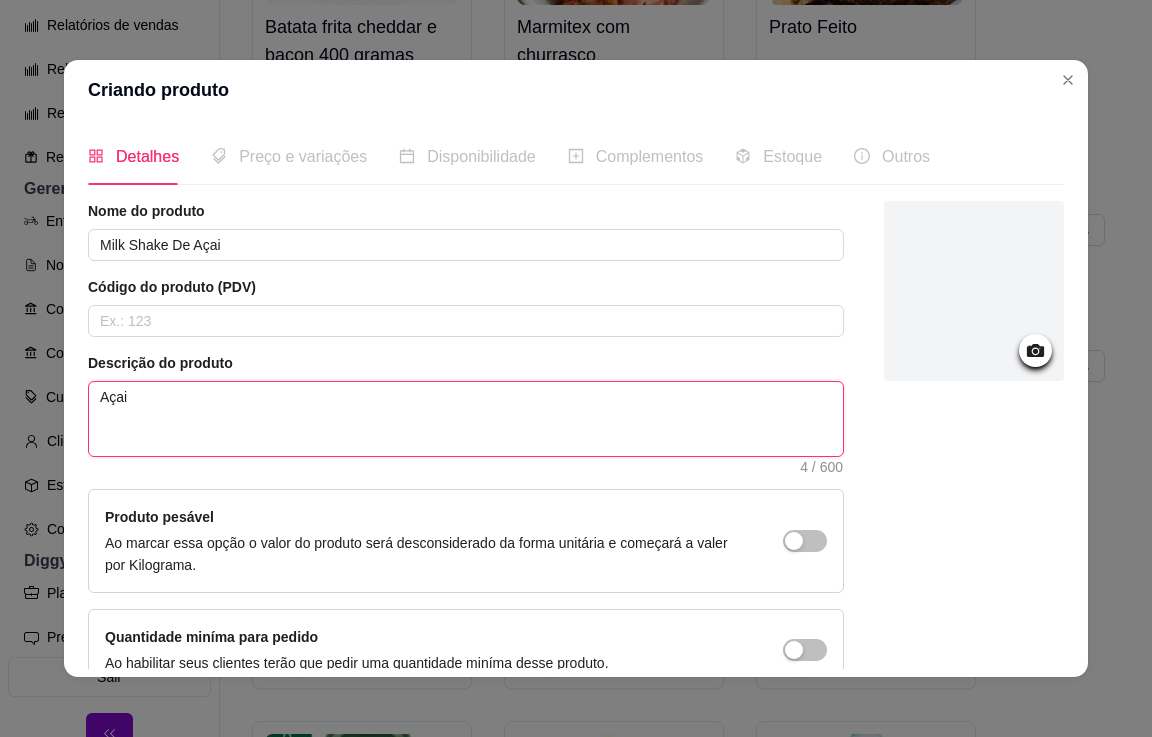 type 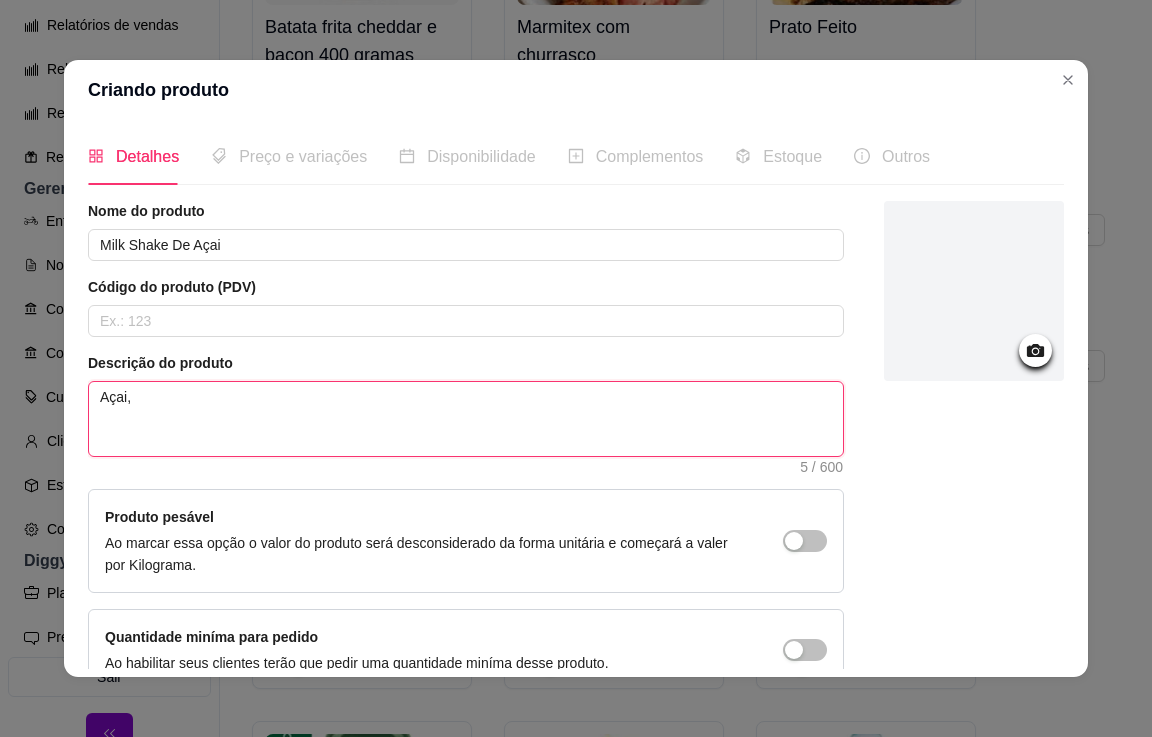 type 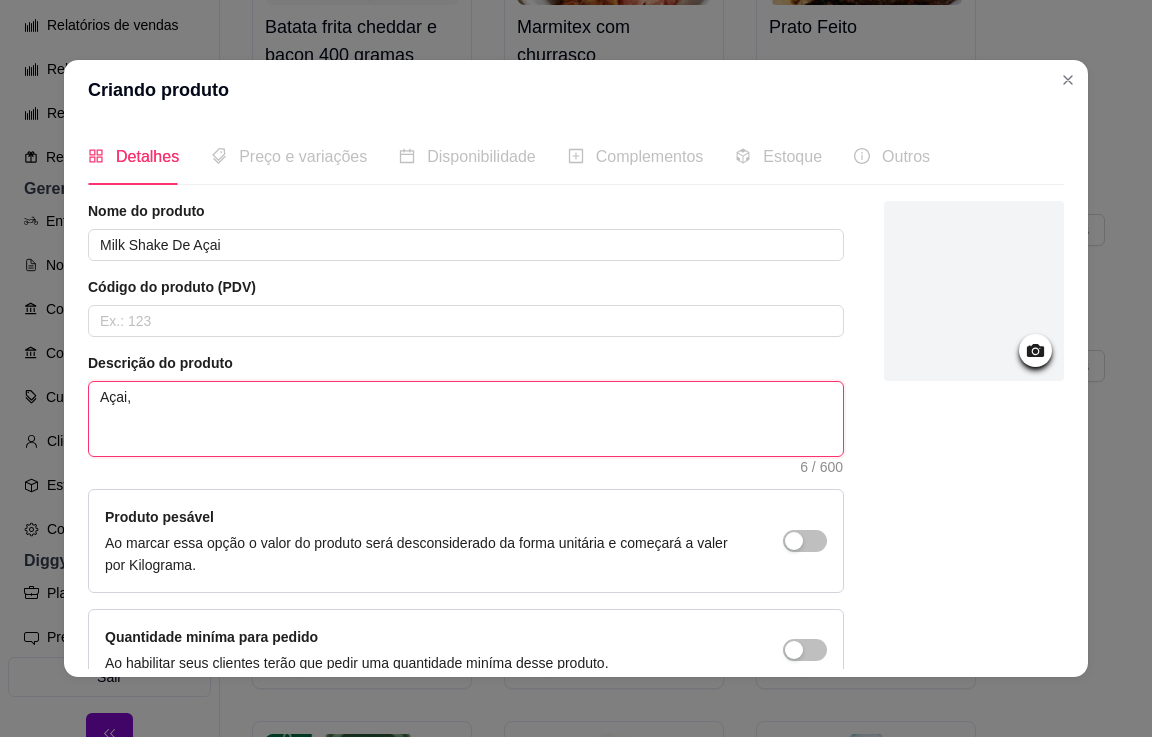 type 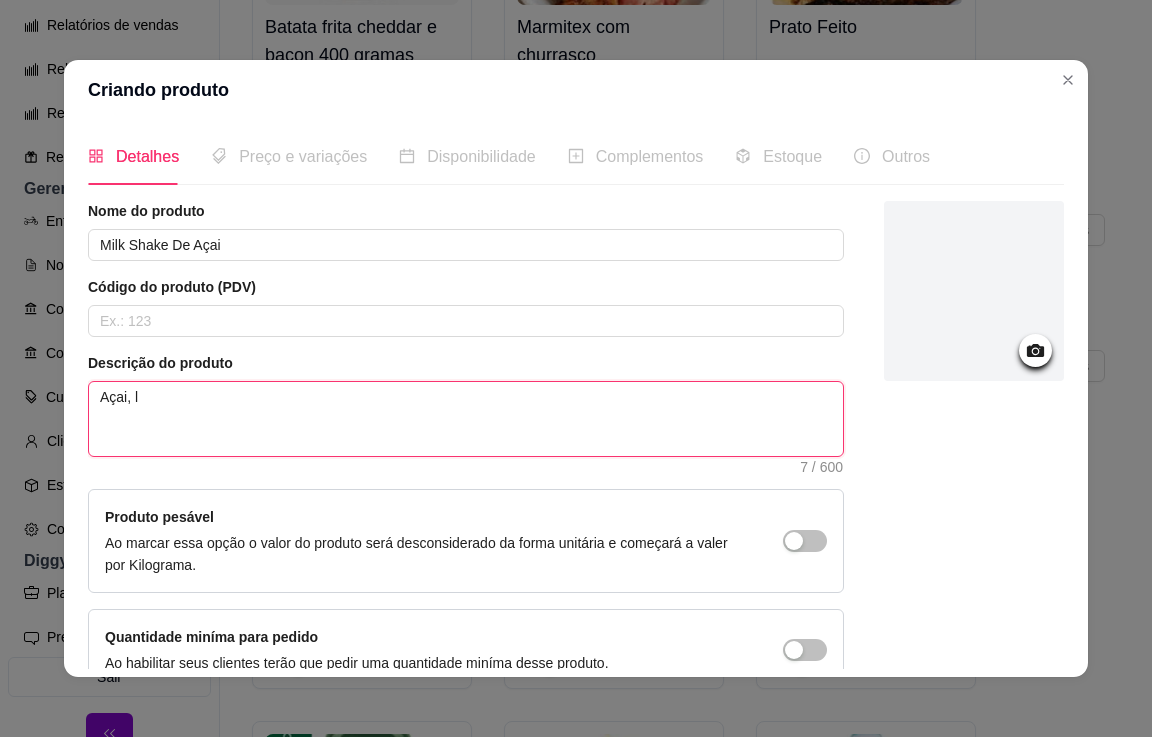 type 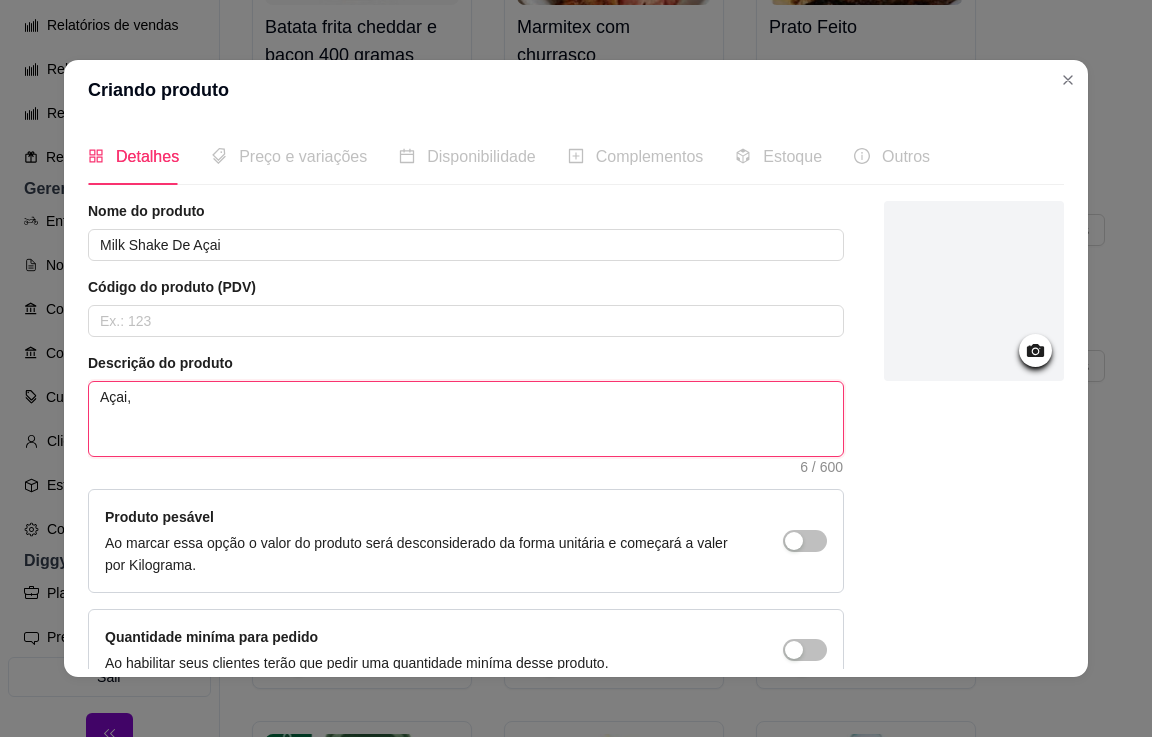 type 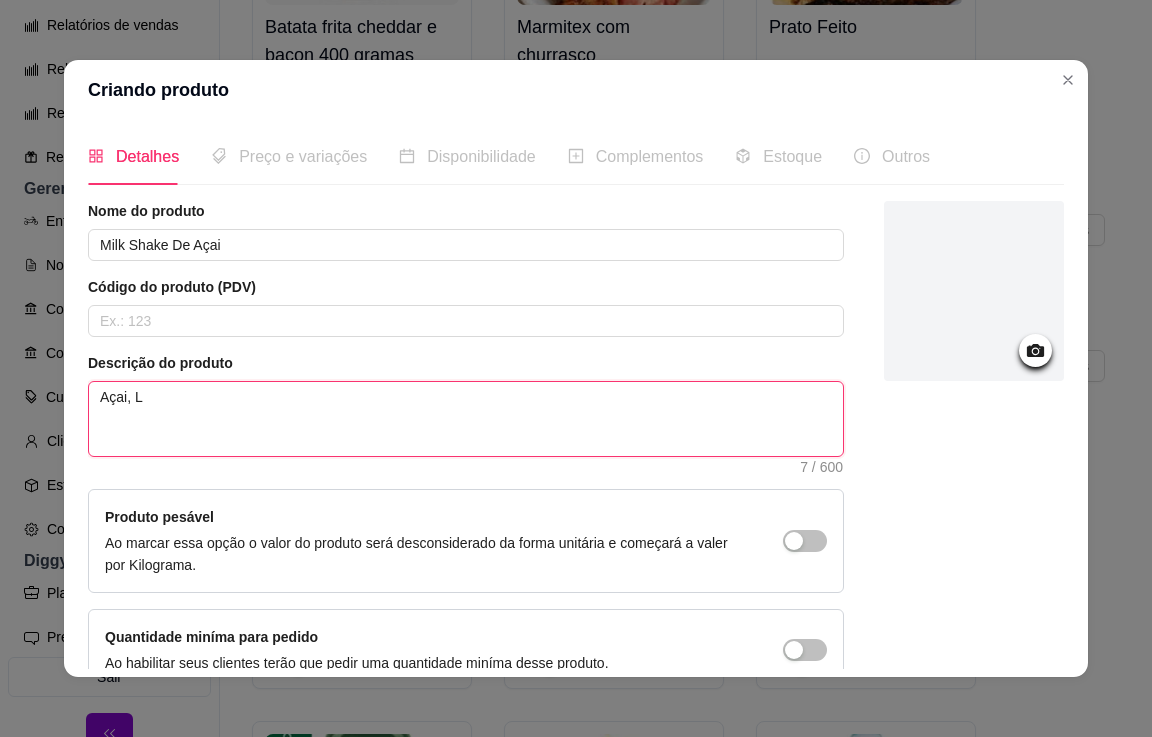 type 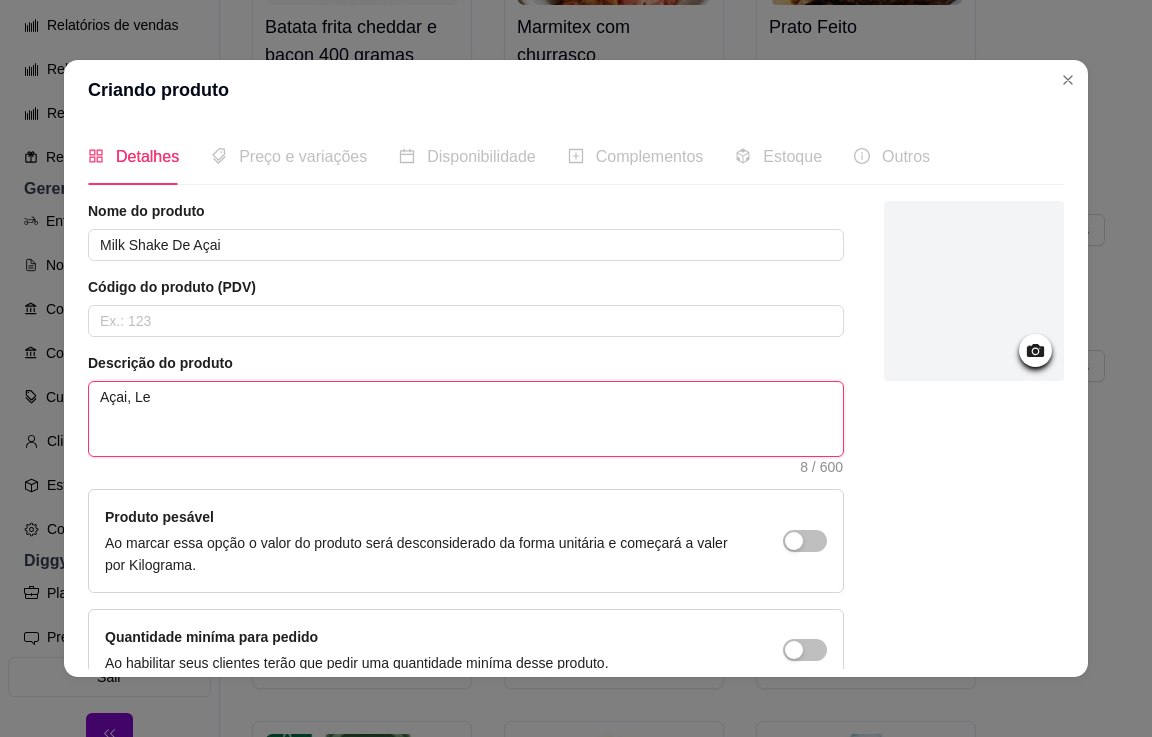type 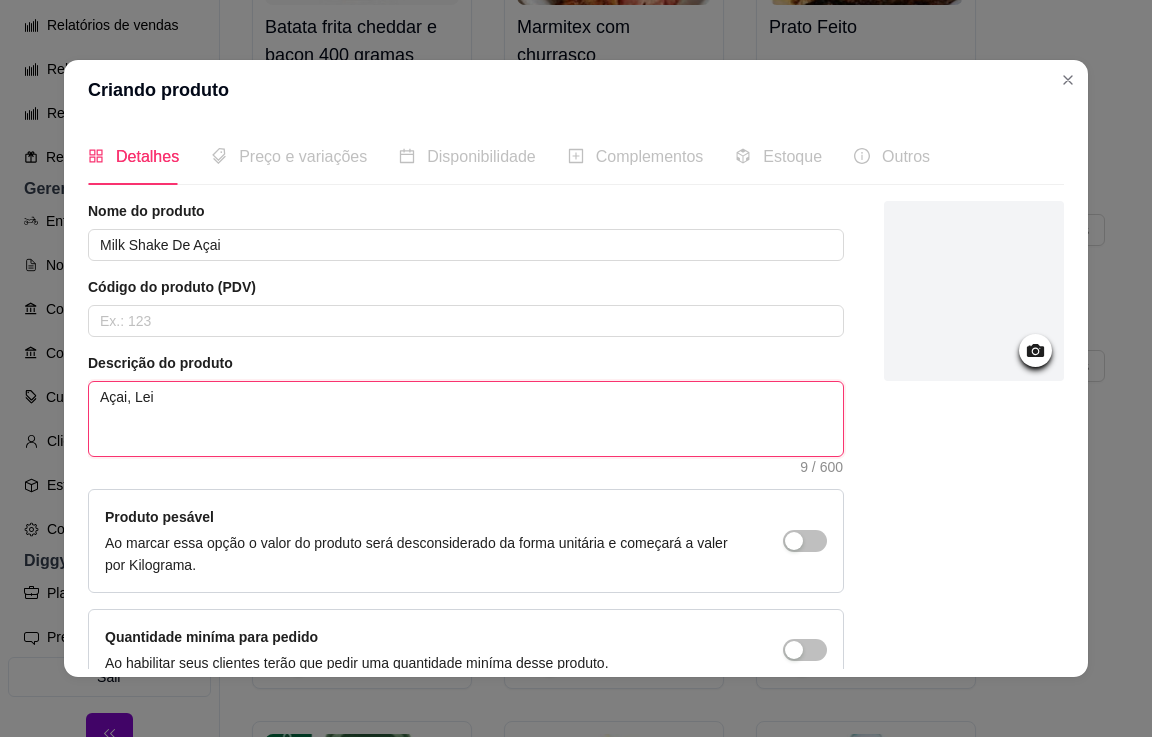 type 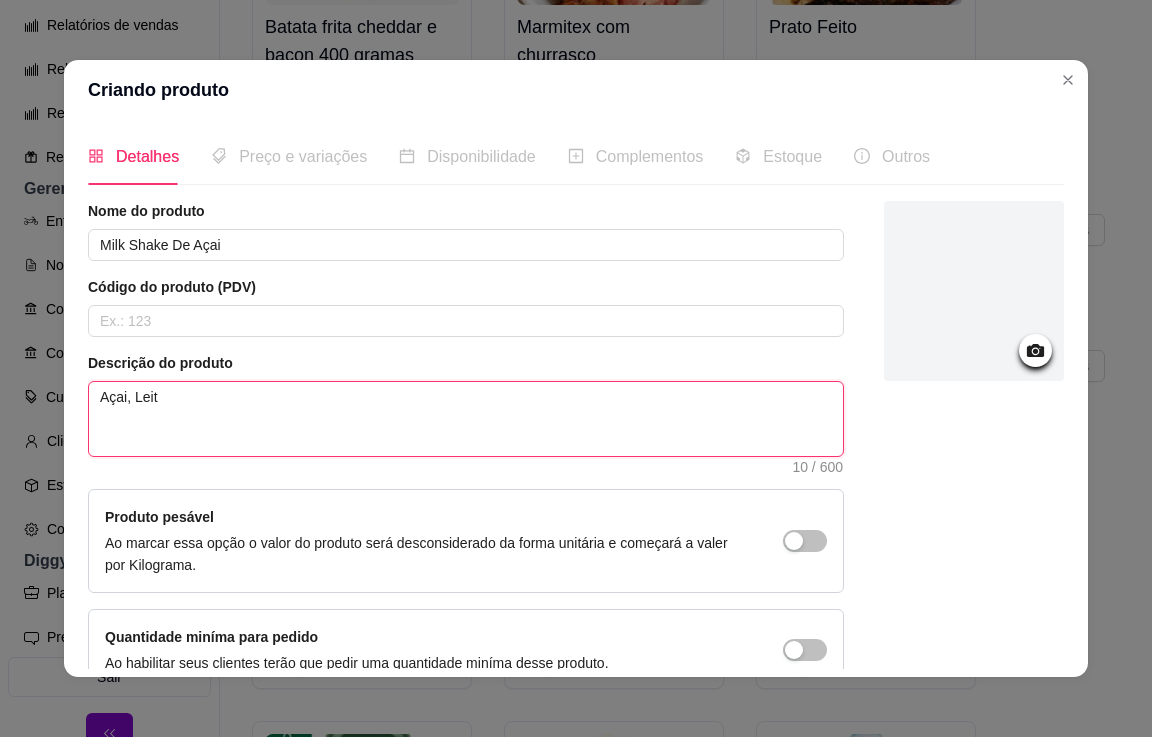type 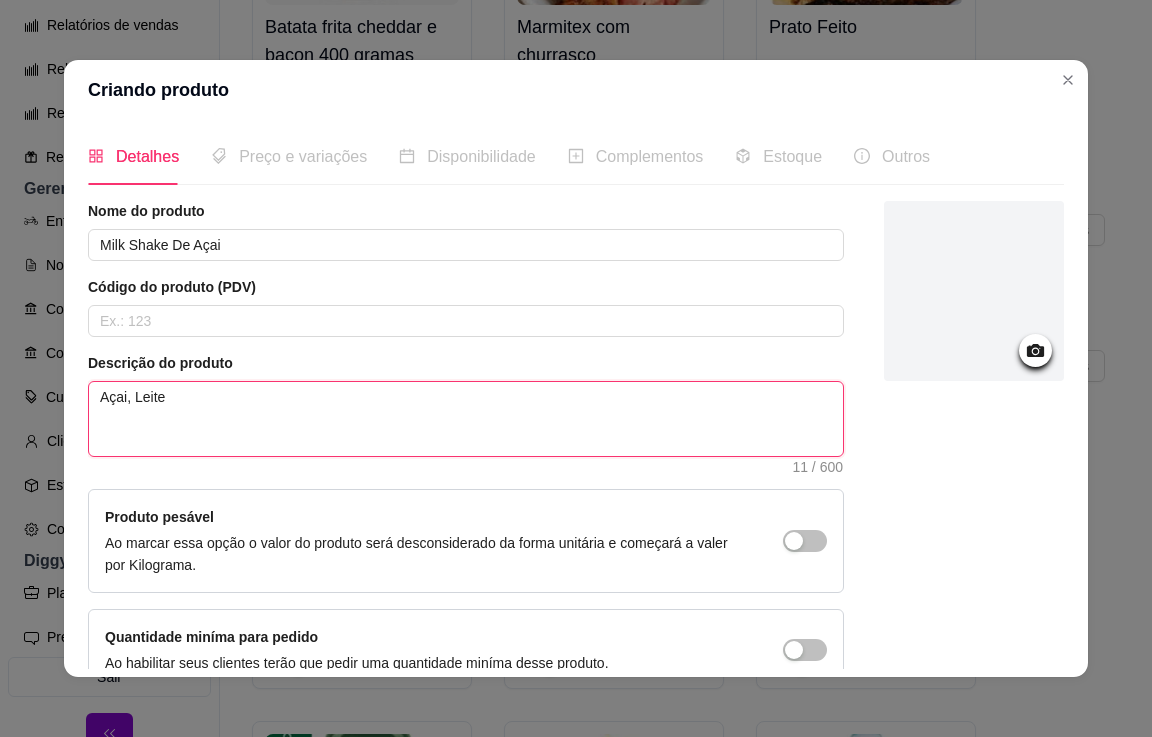 type 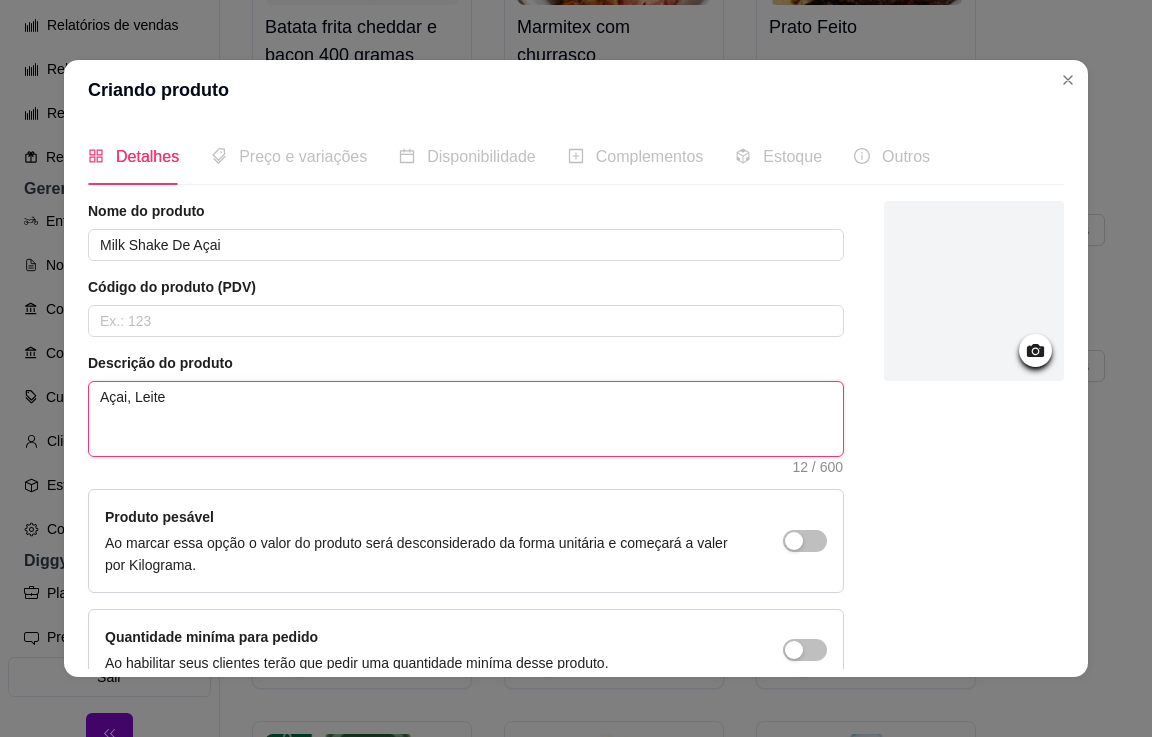 type 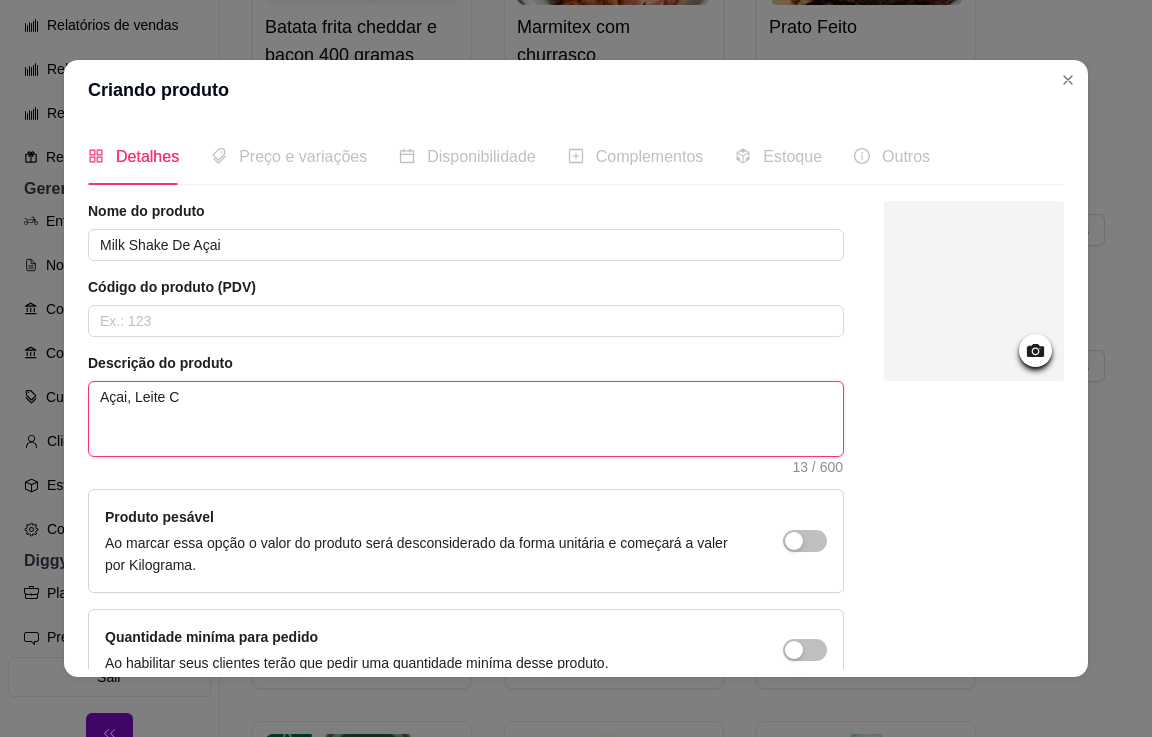 type 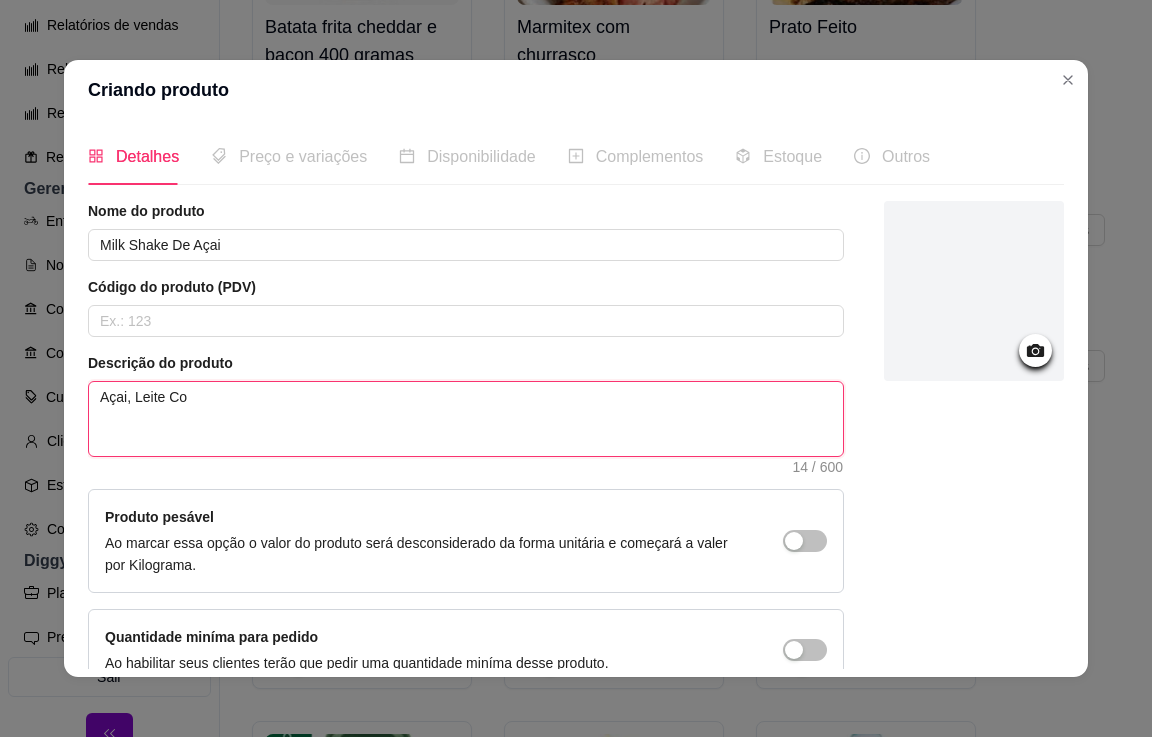 type 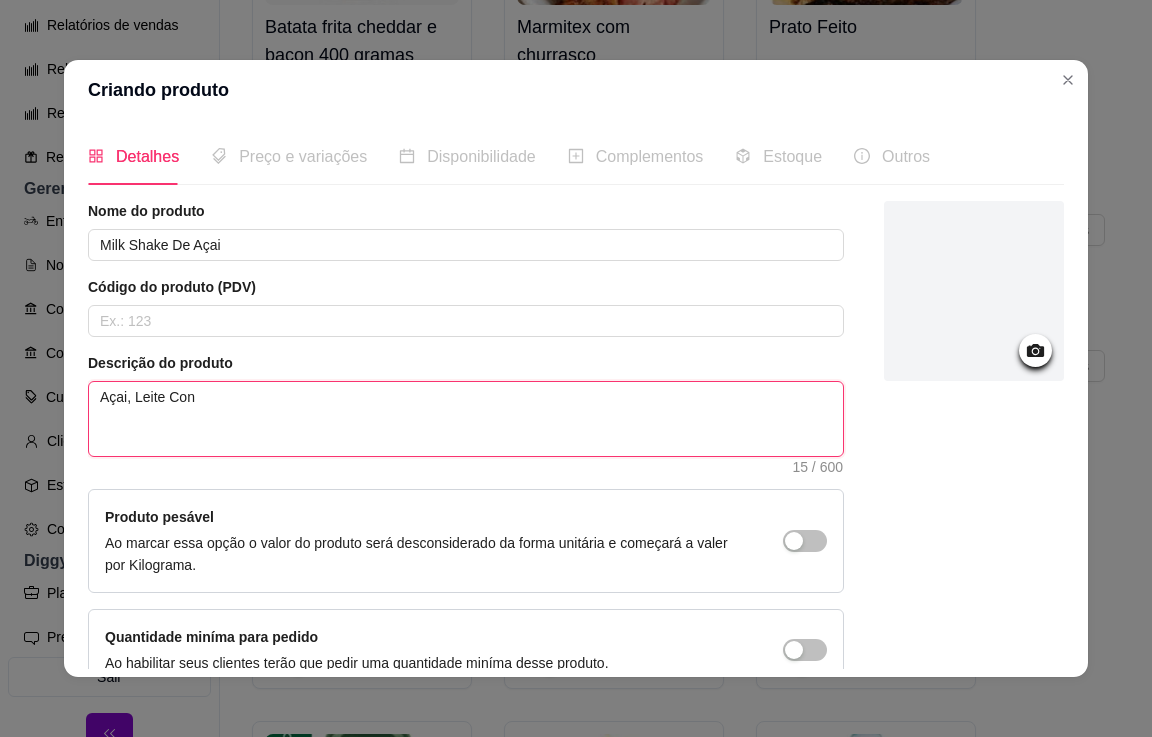 type 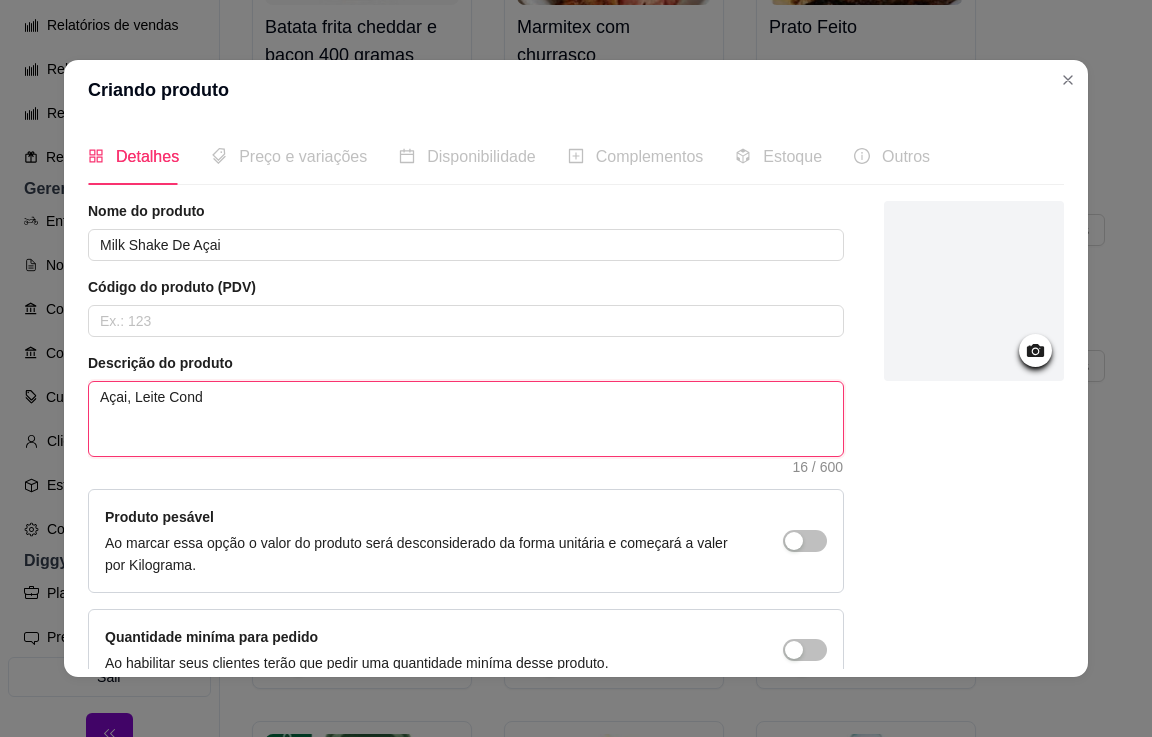type 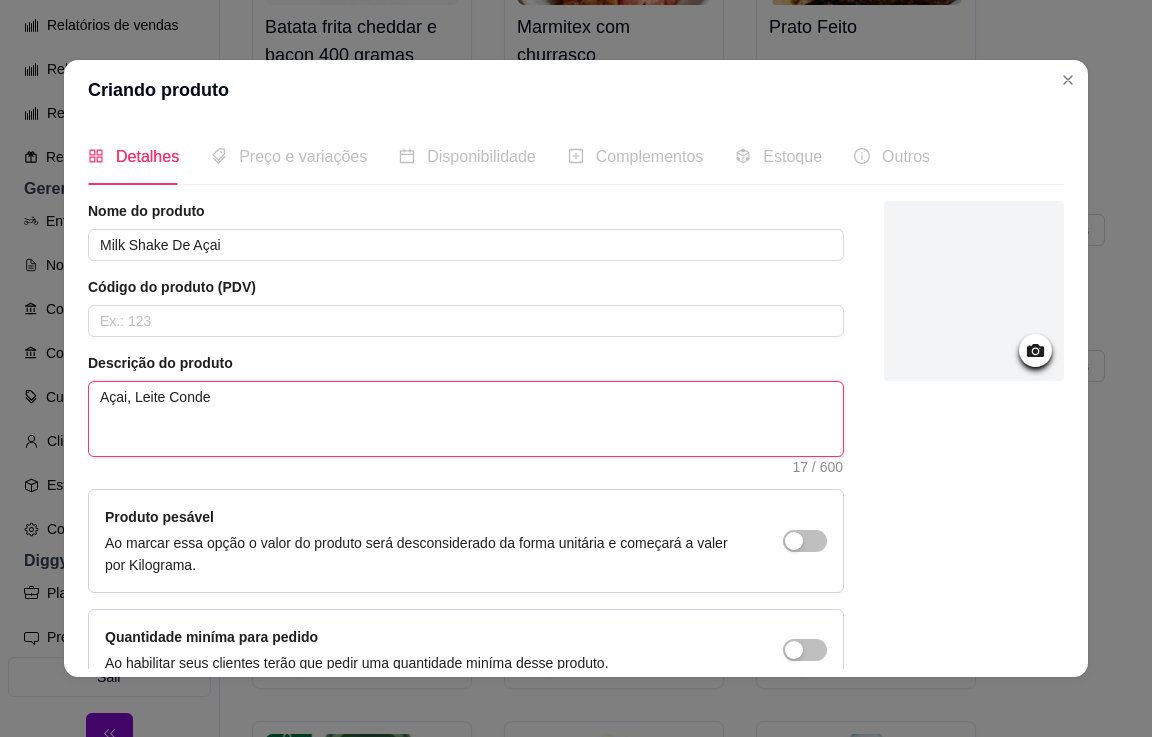type 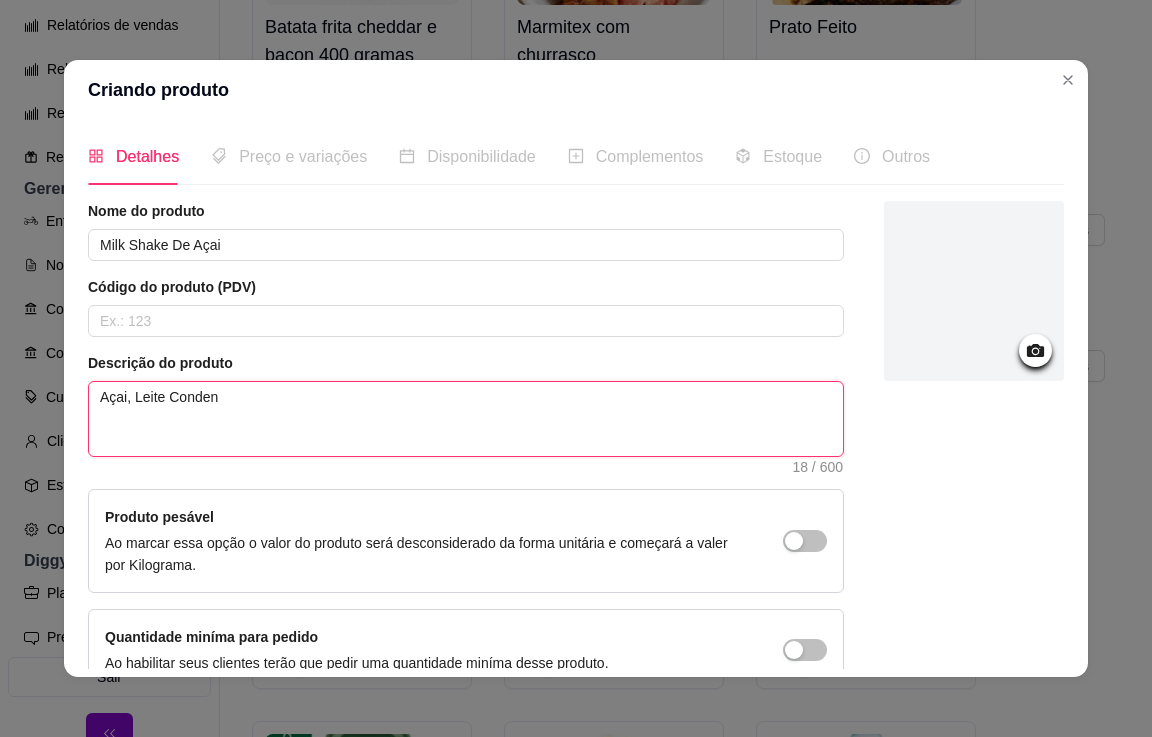 type 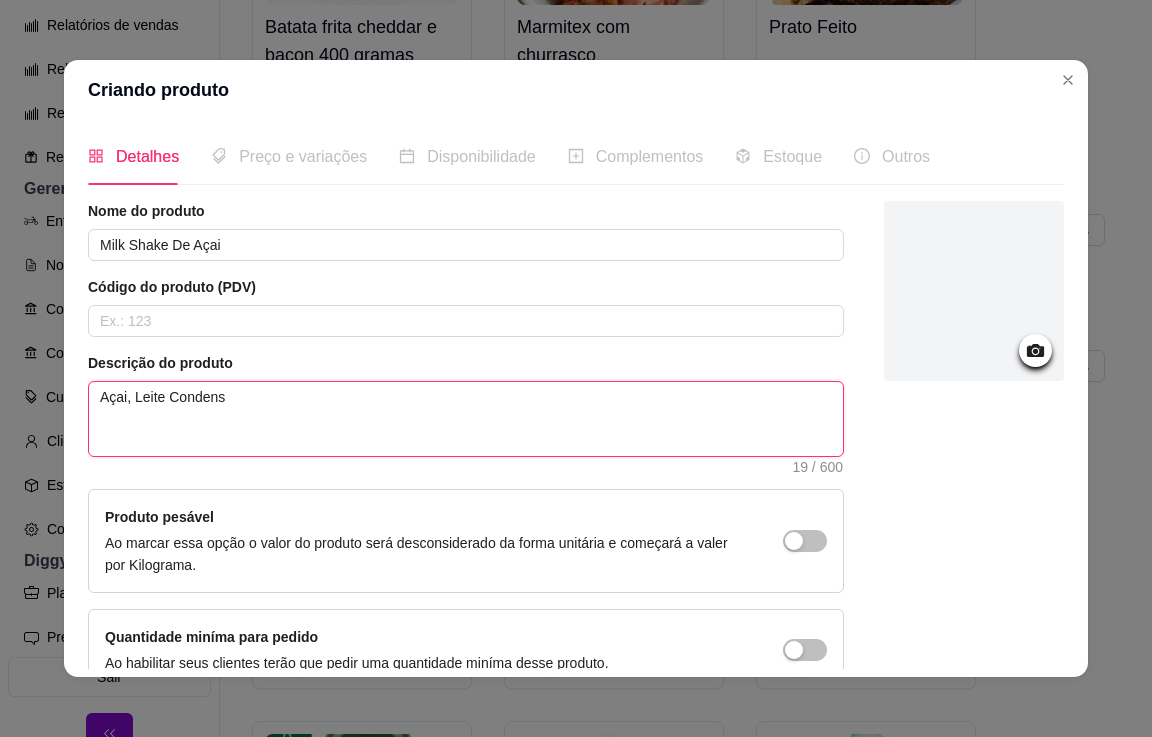 type 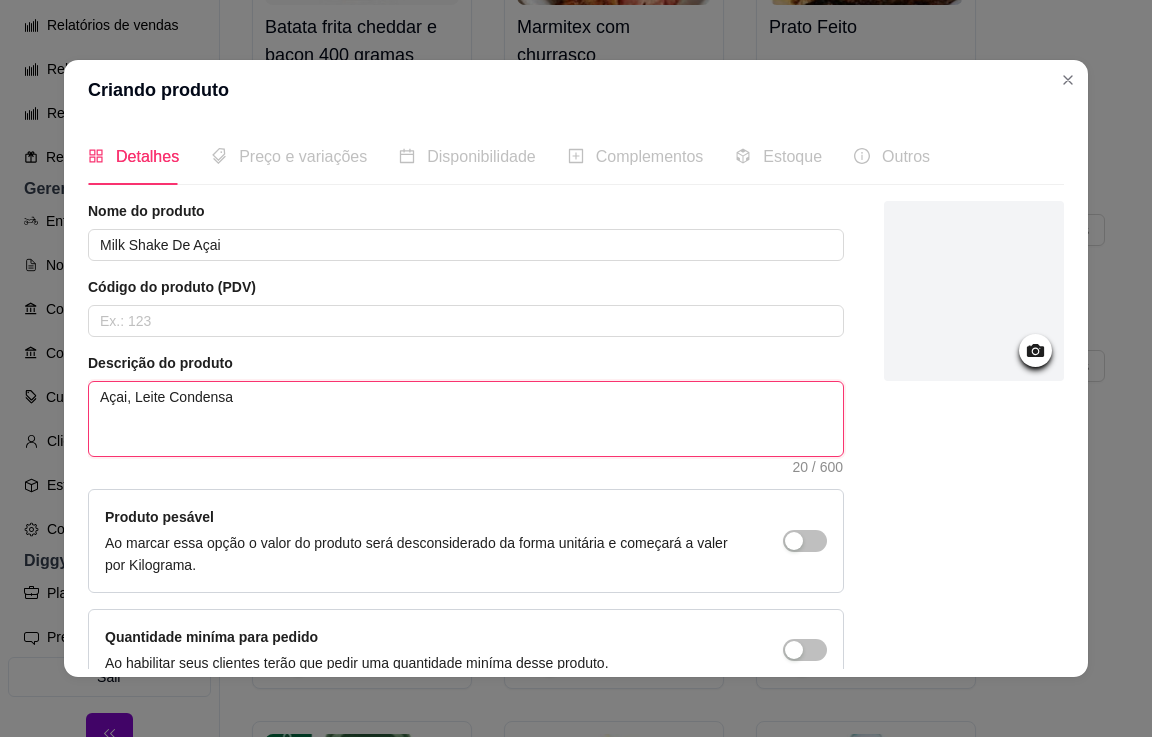 type 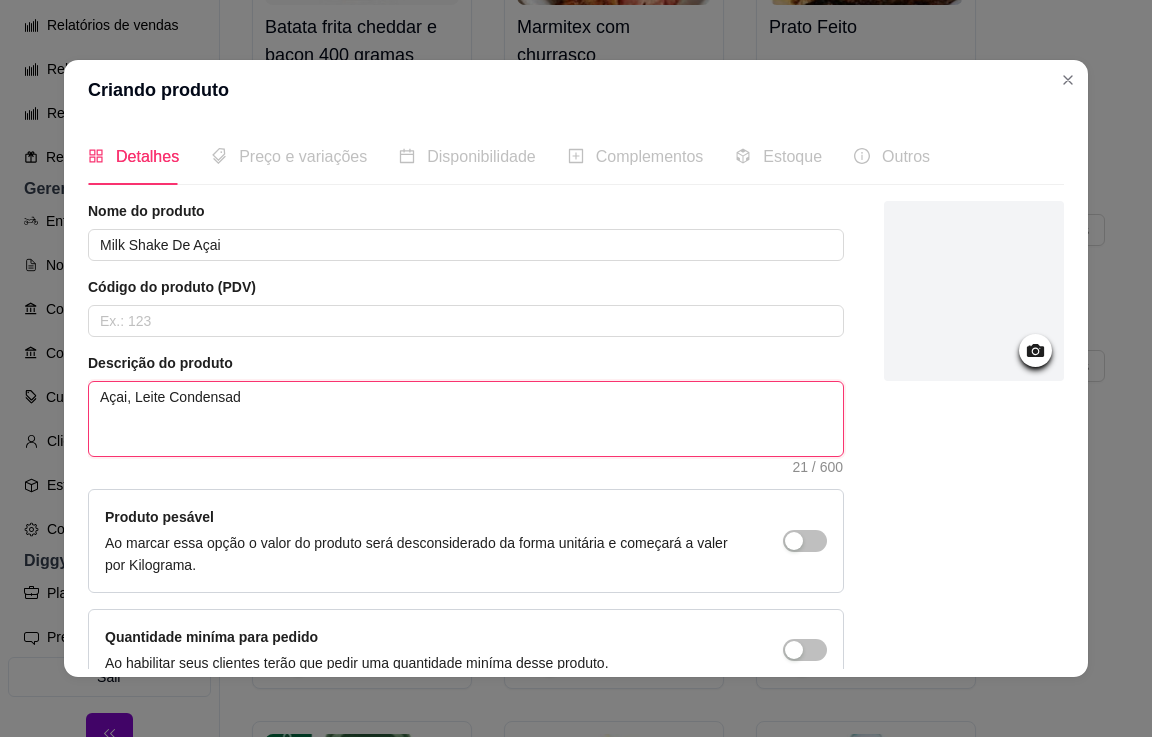 type 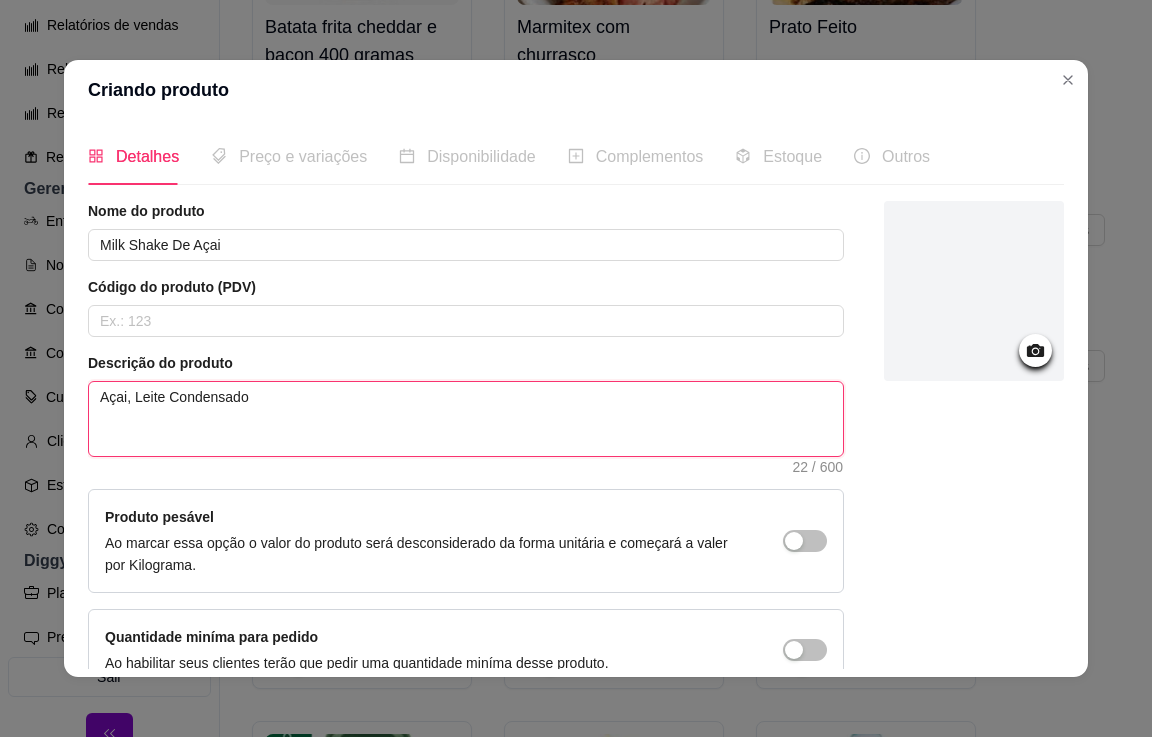 type 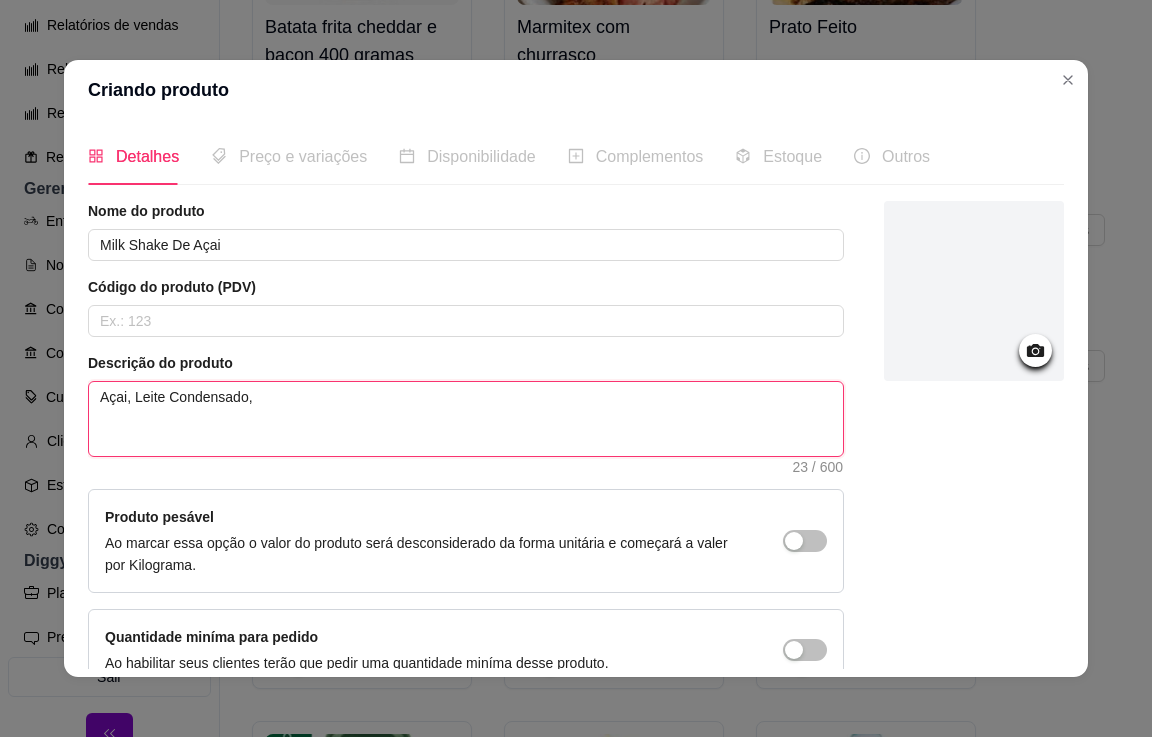 type 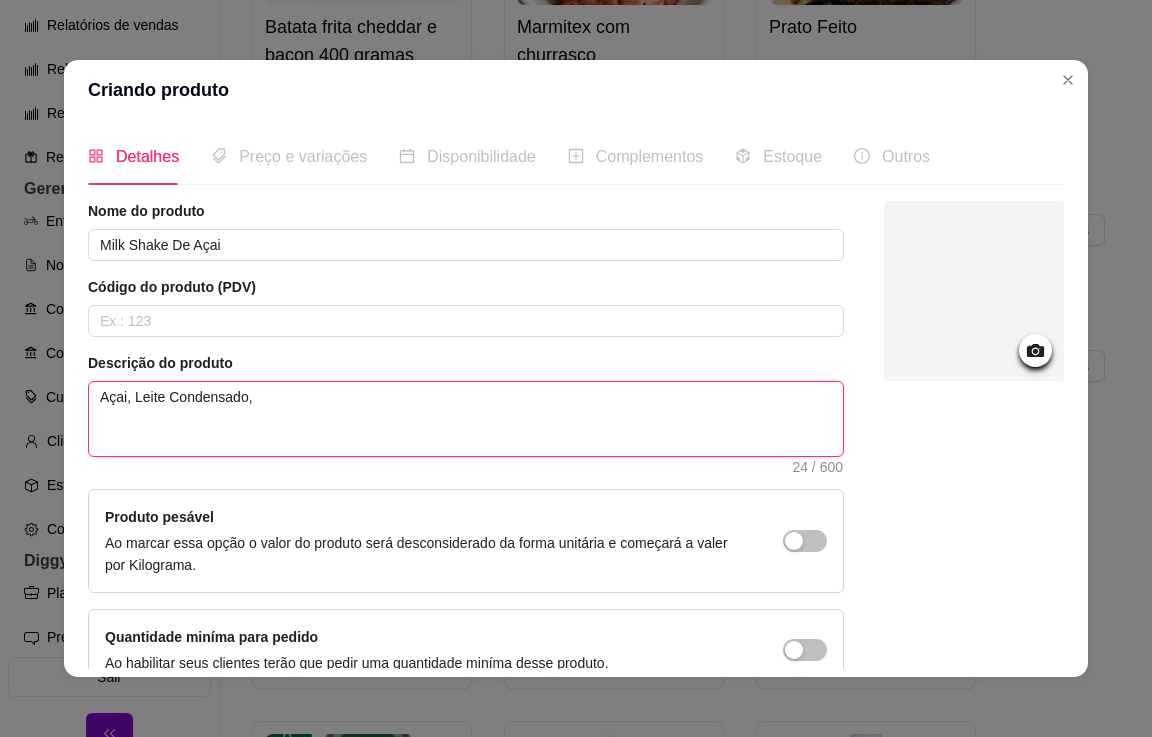 type 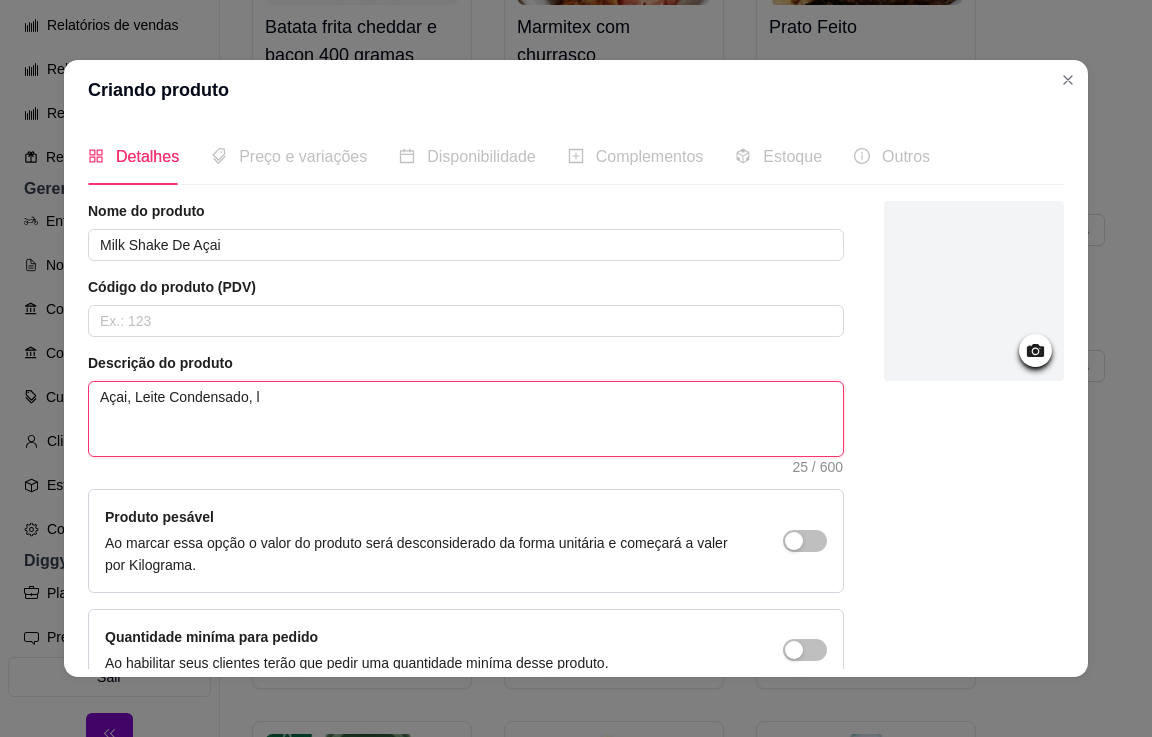 type 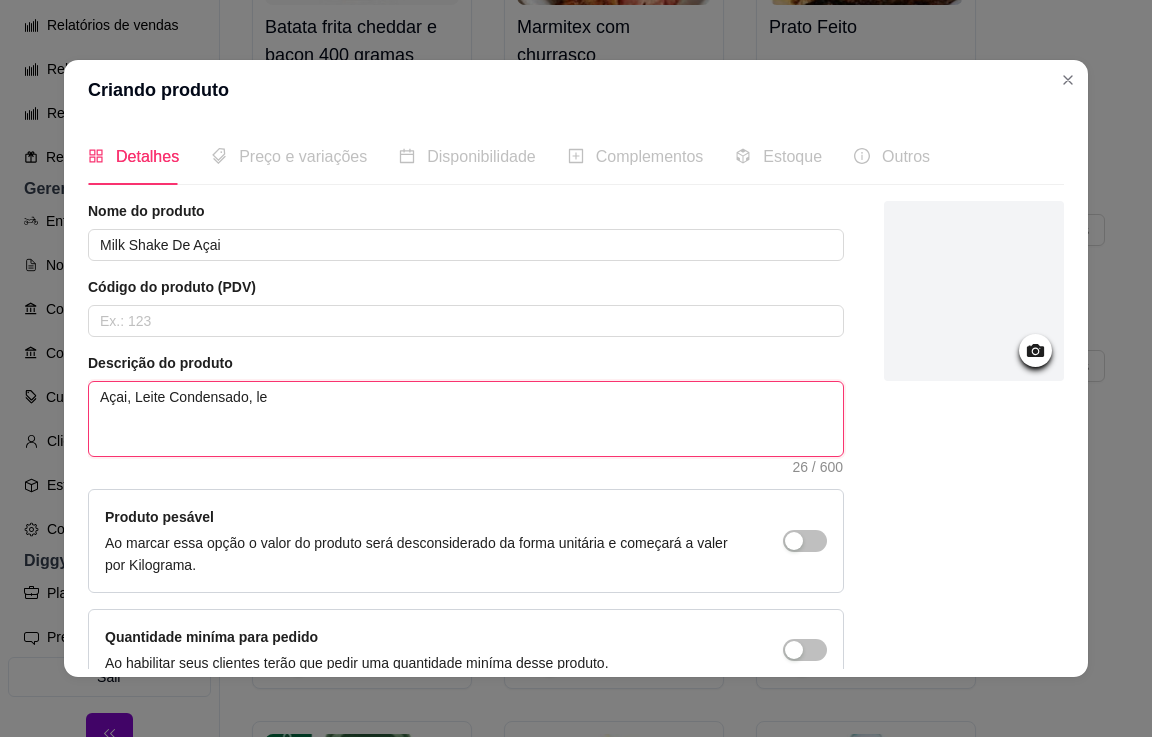 type 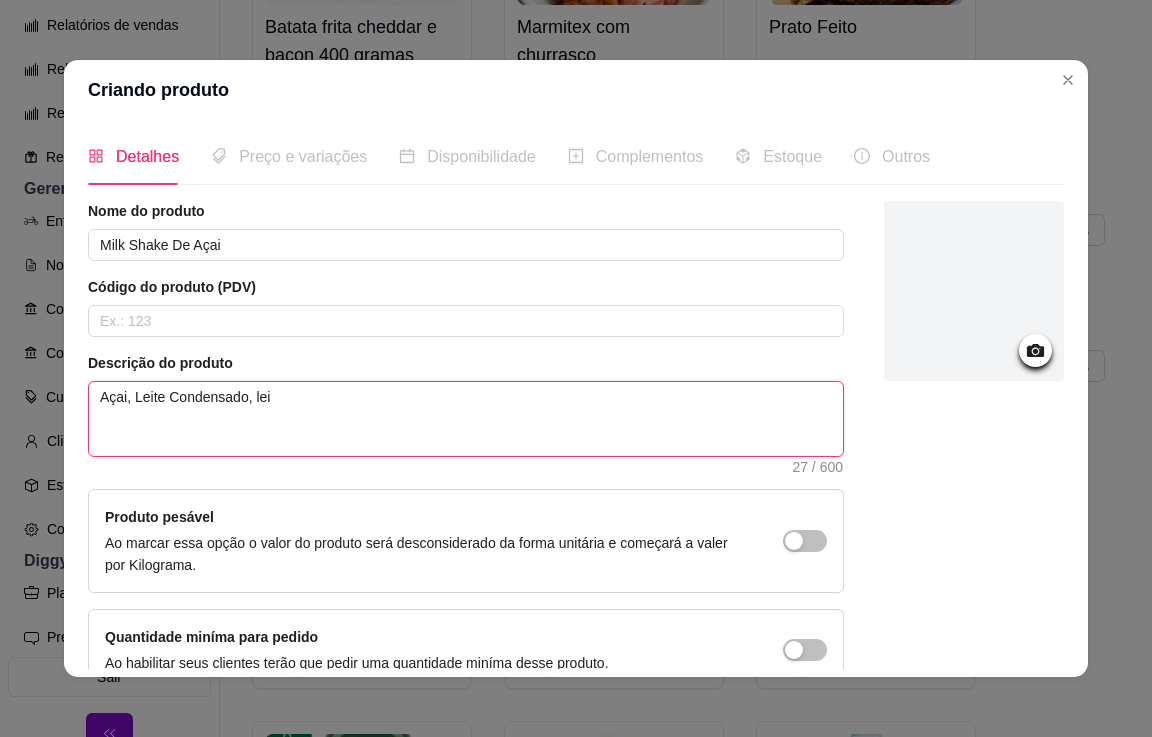 type 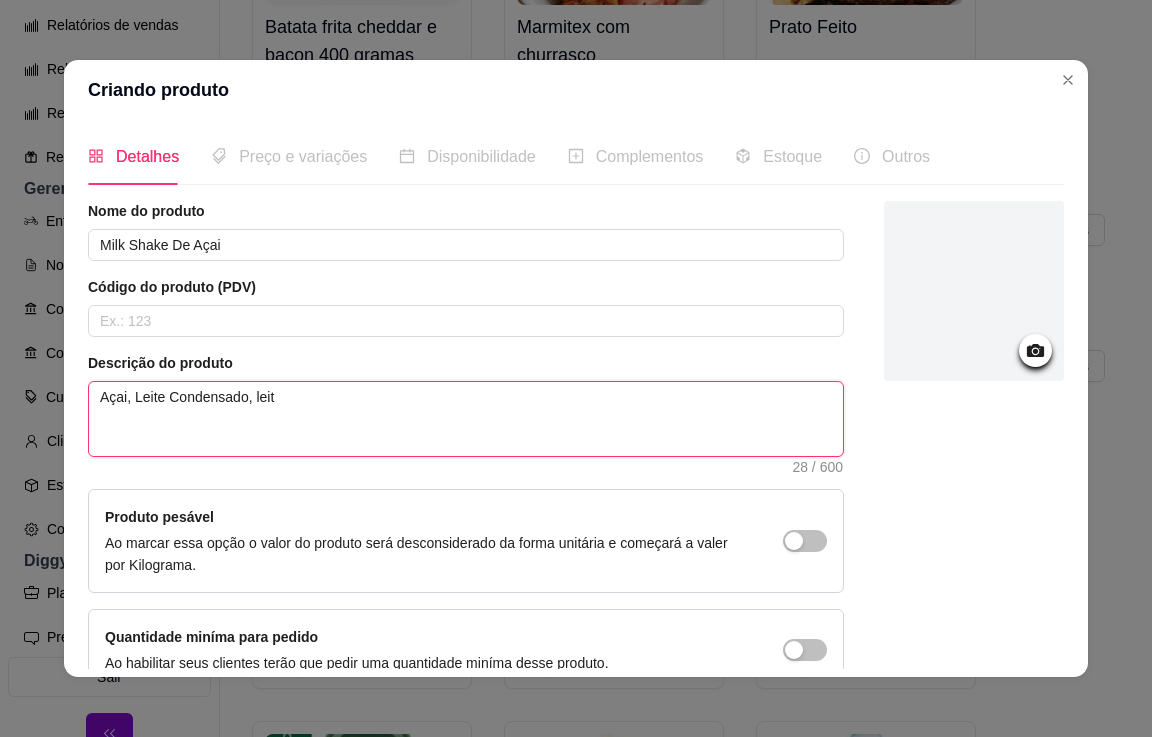 type 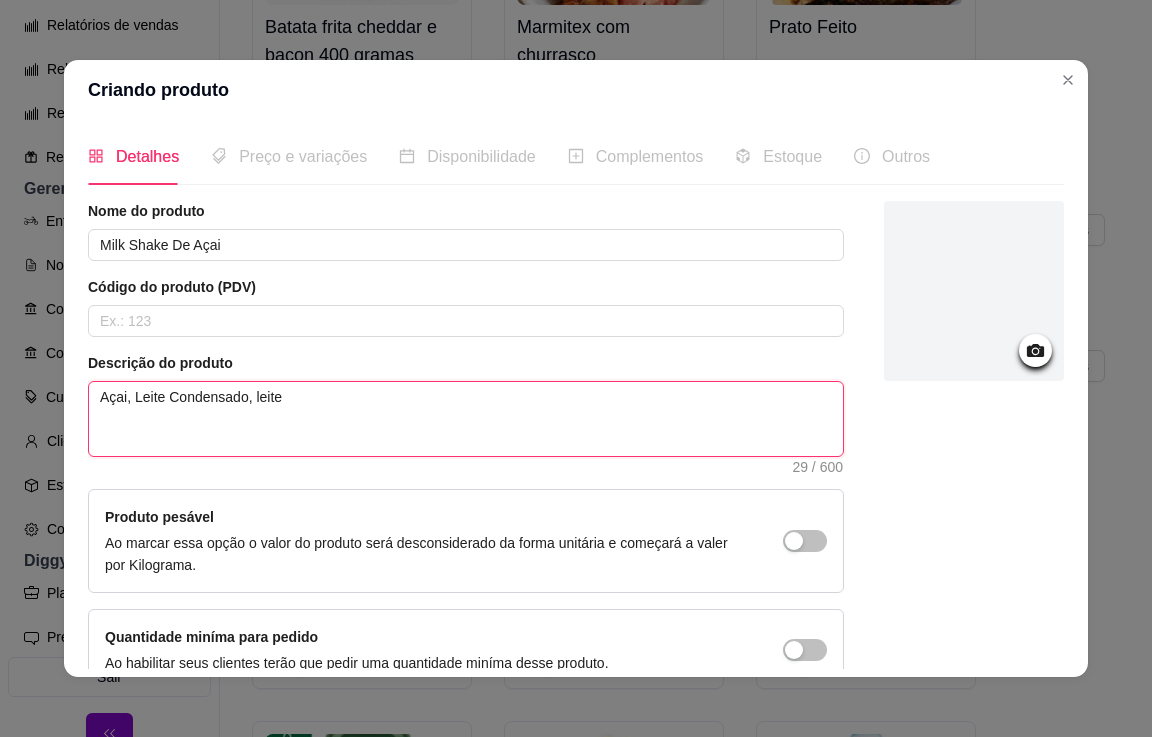 type 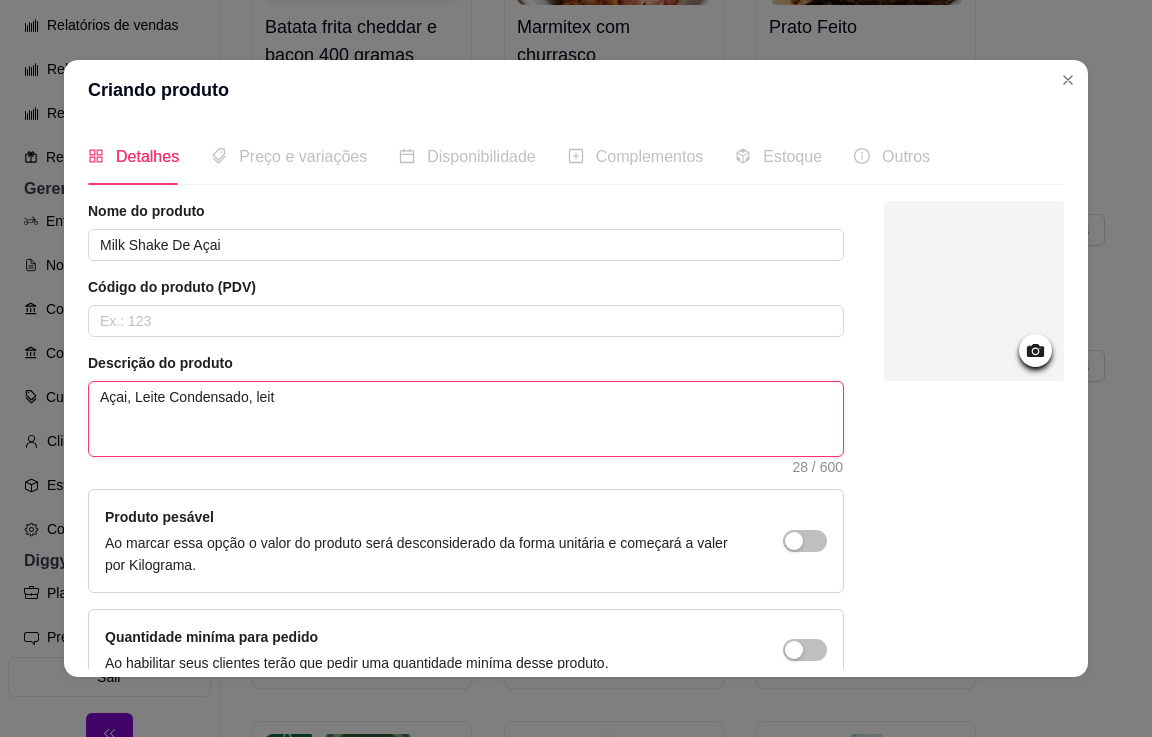 type 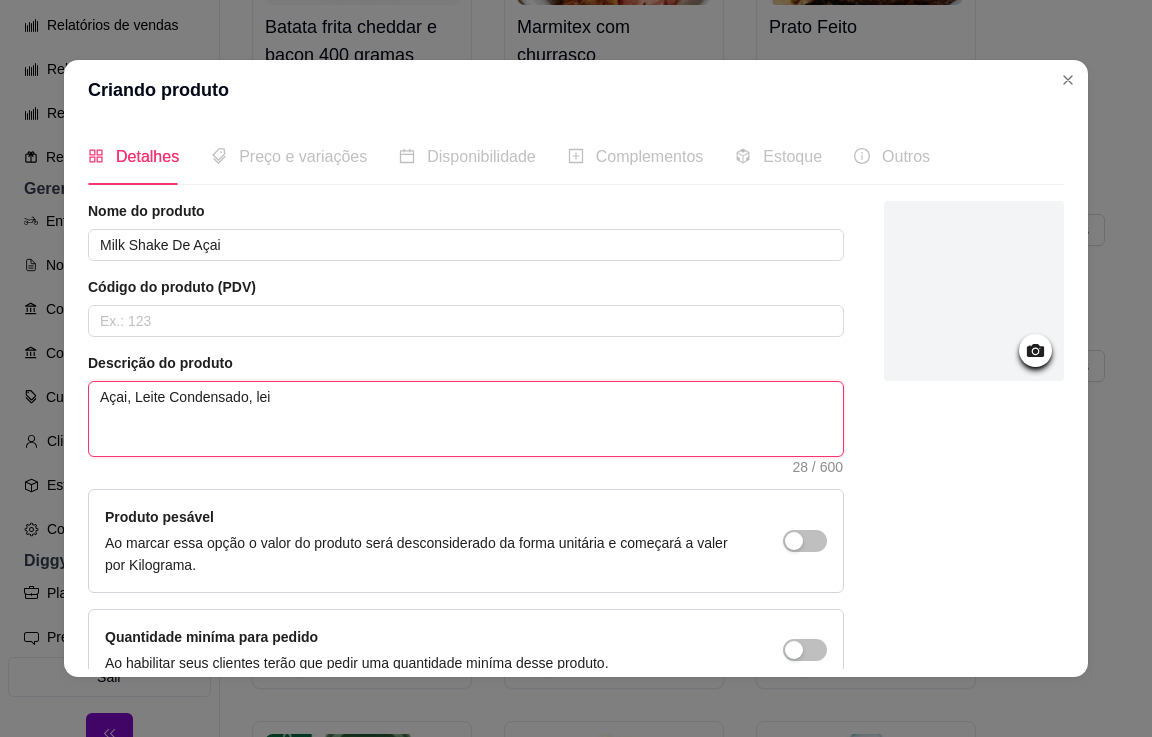 type 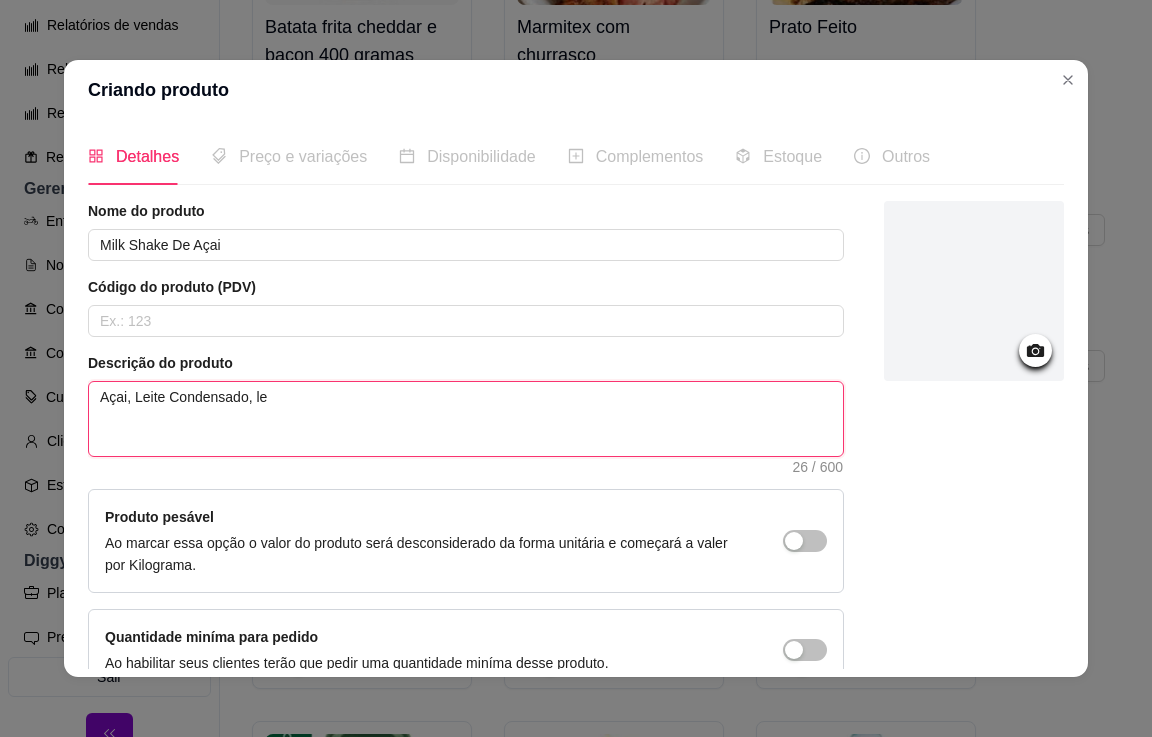 type 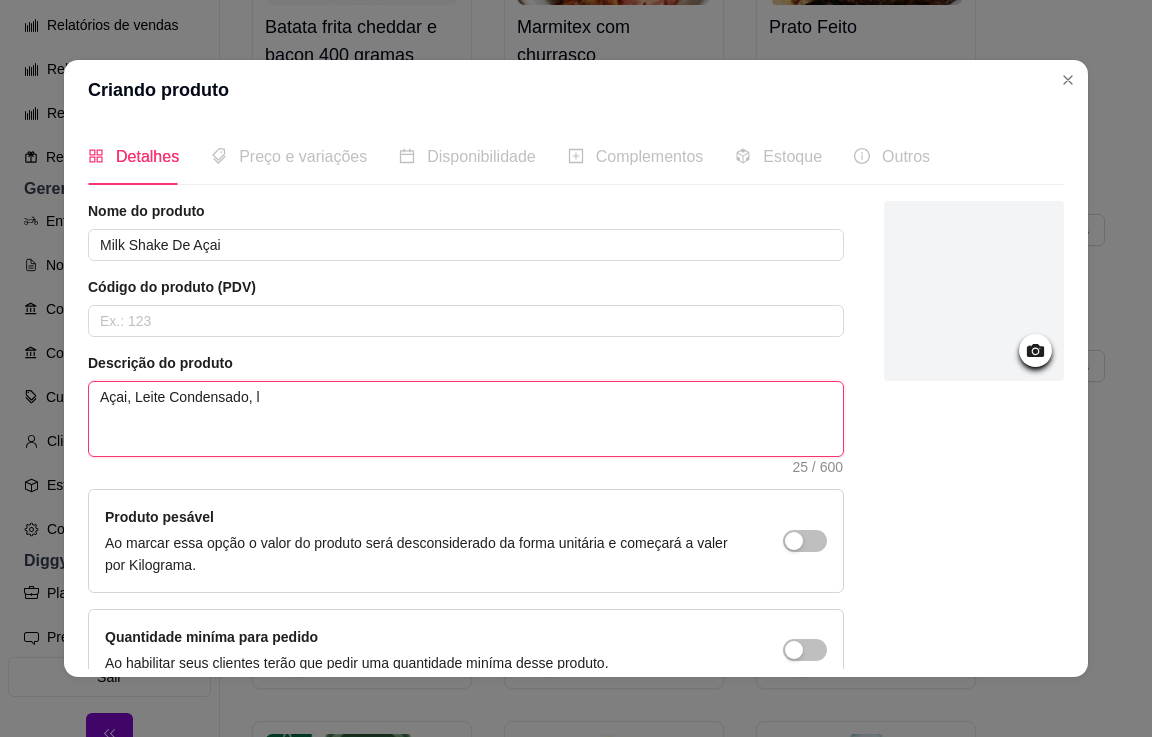 type 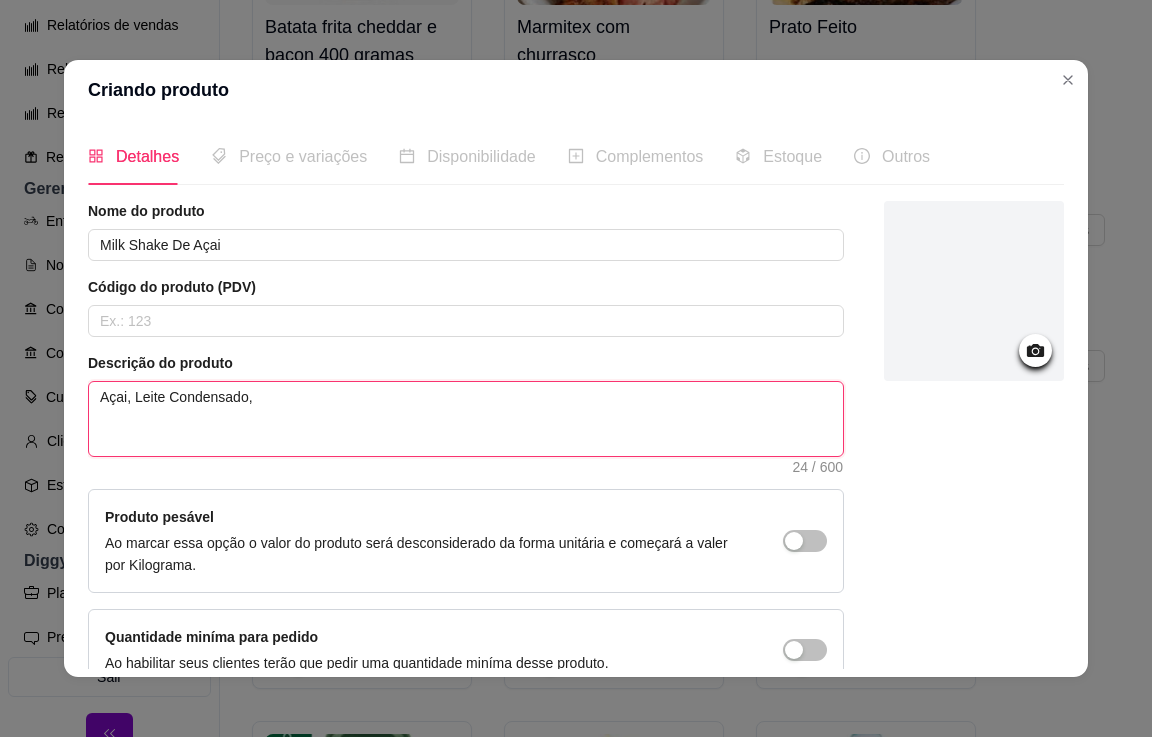 type 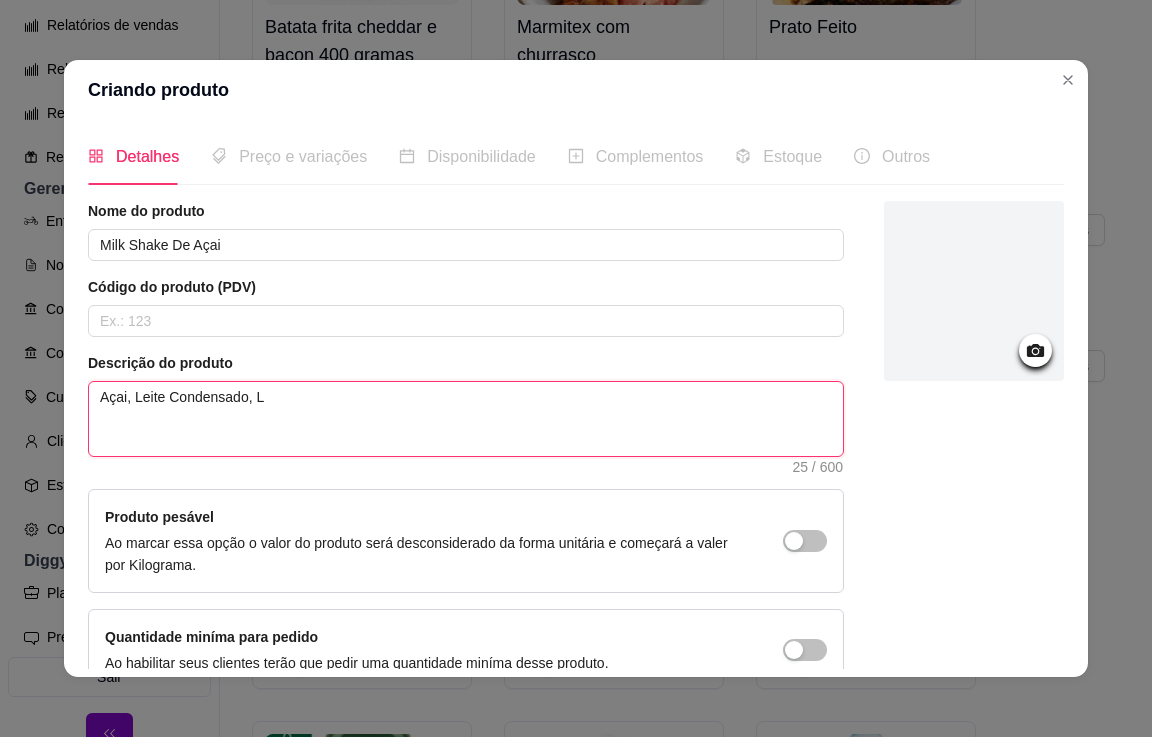 type 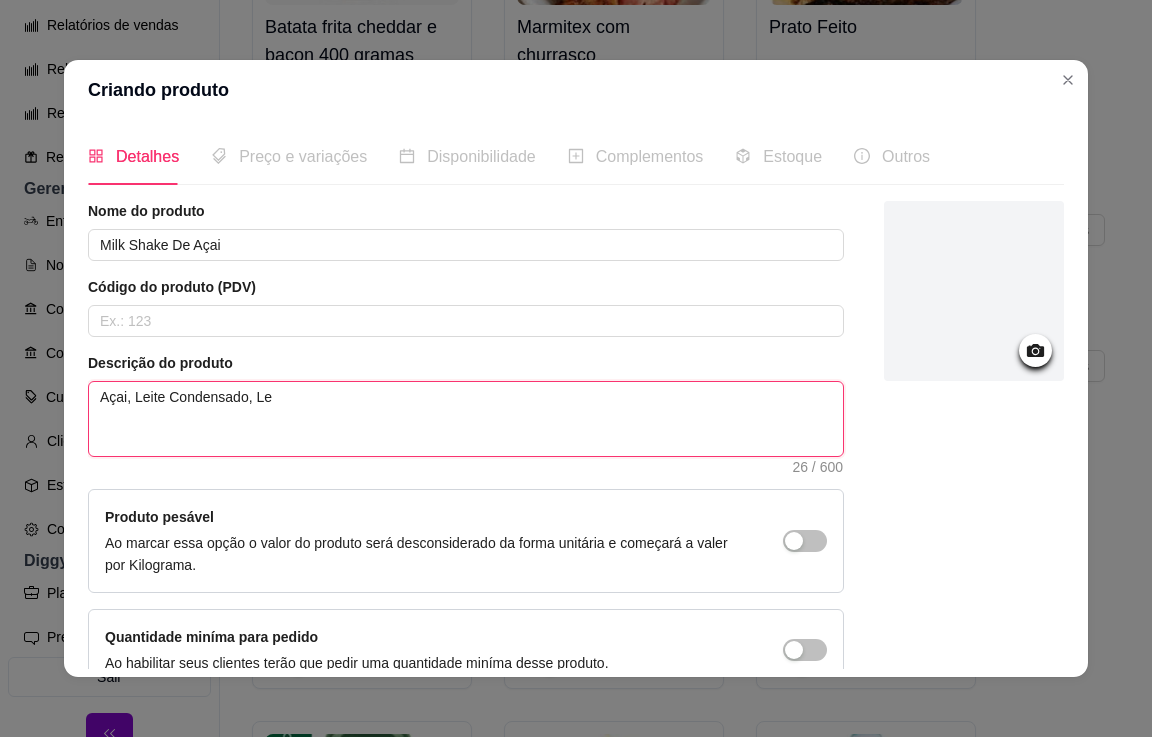 type 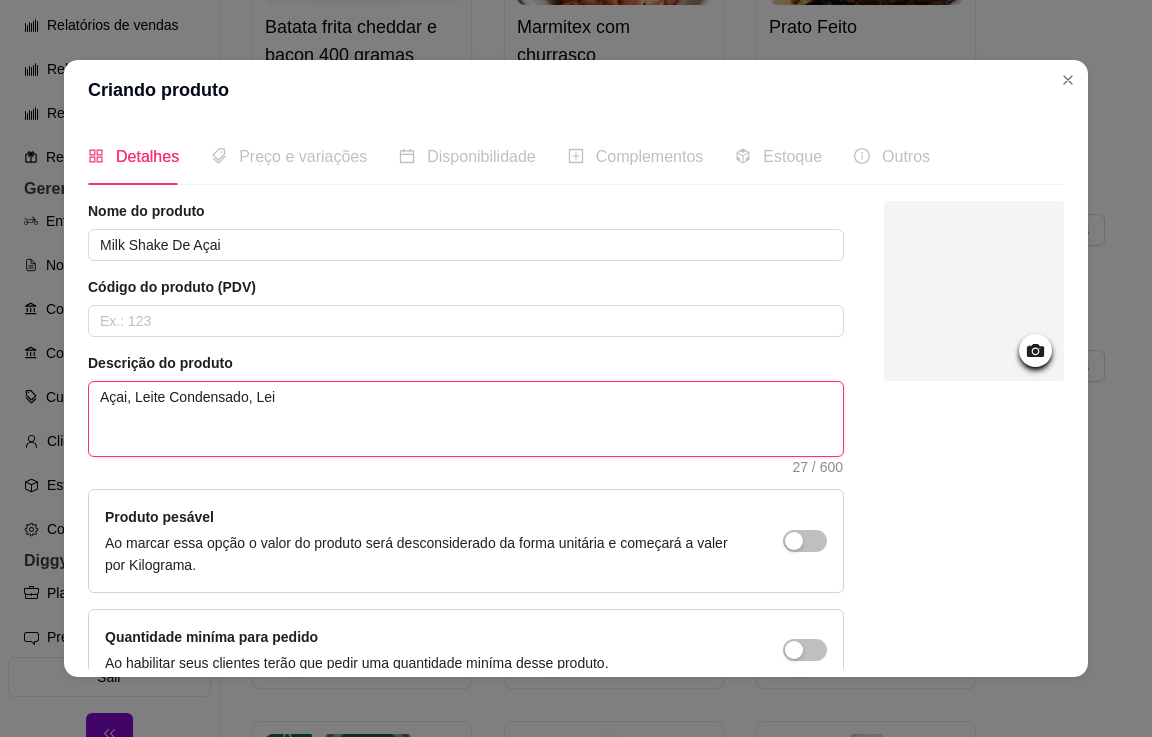 type 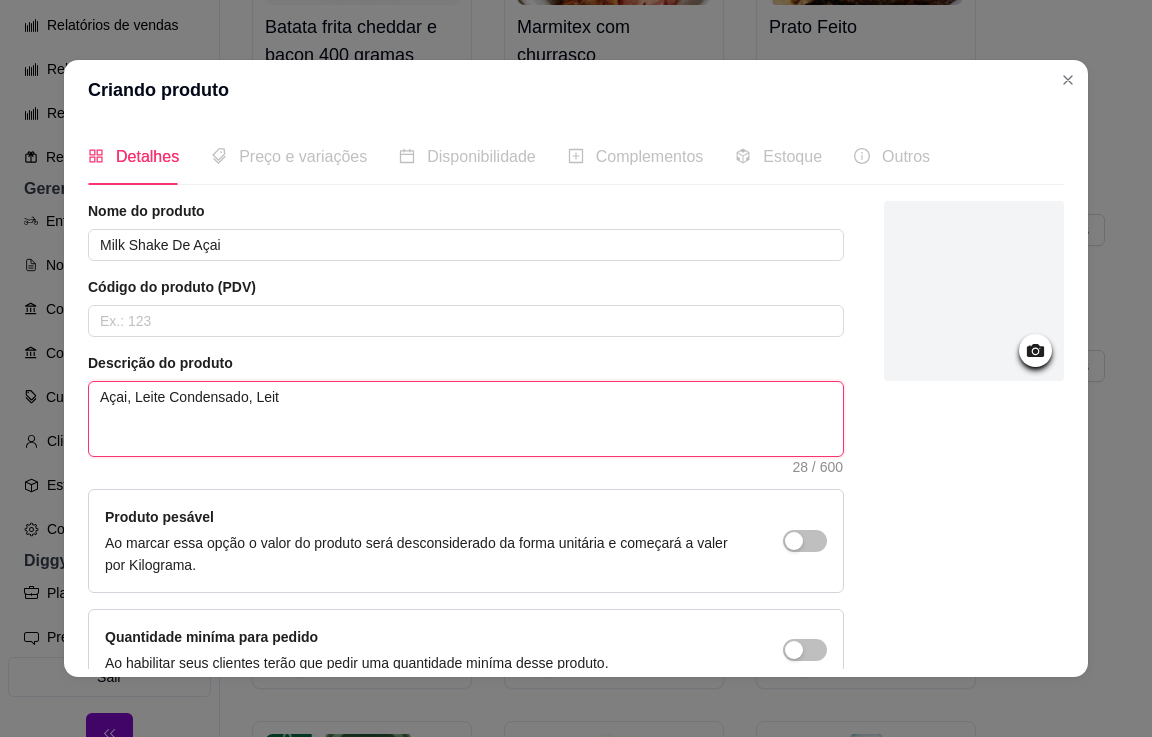type 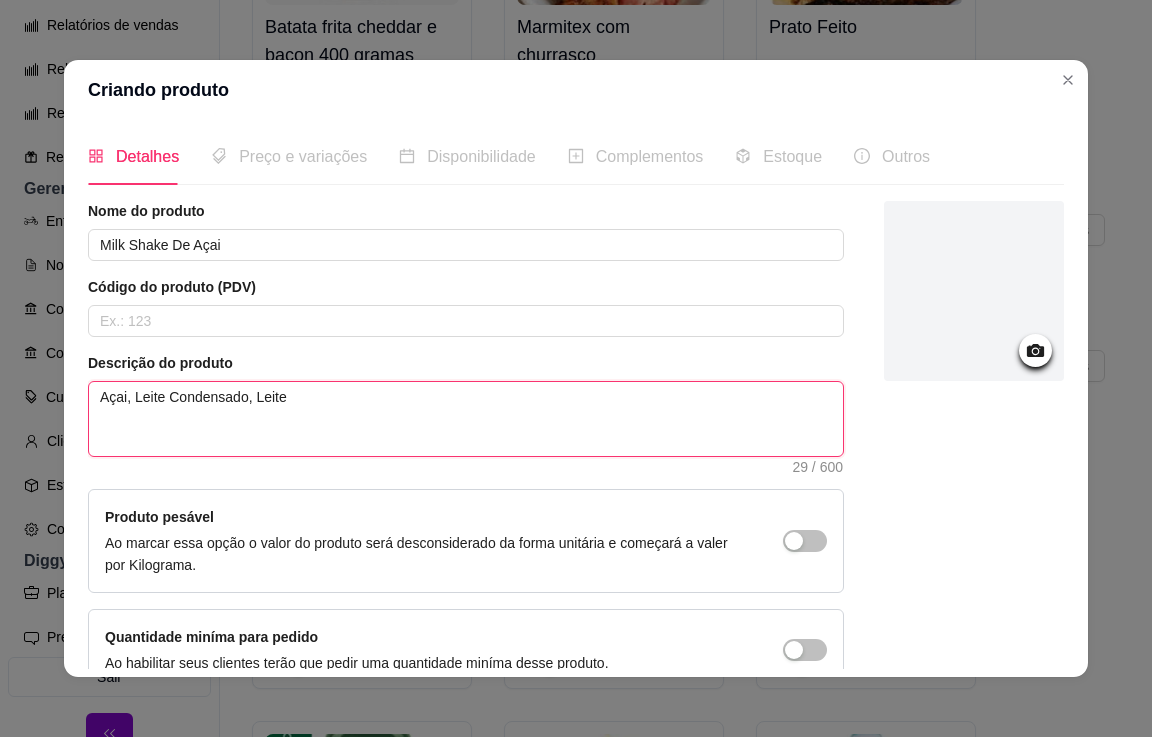 type 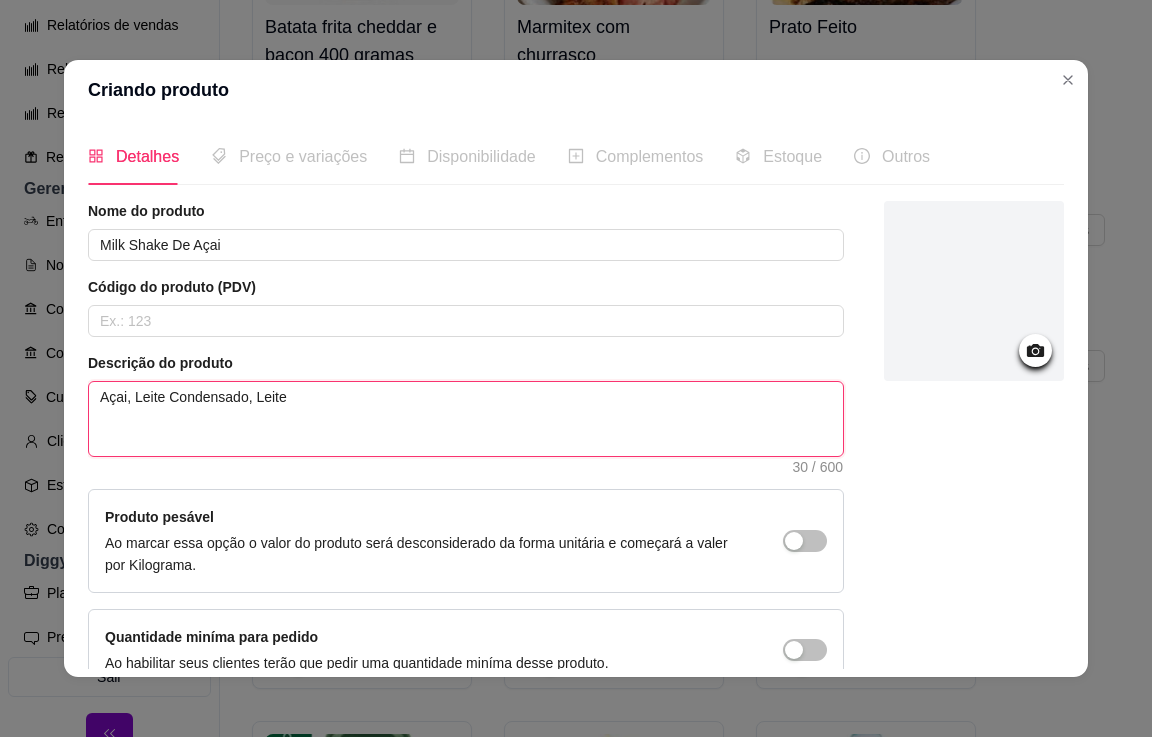 type 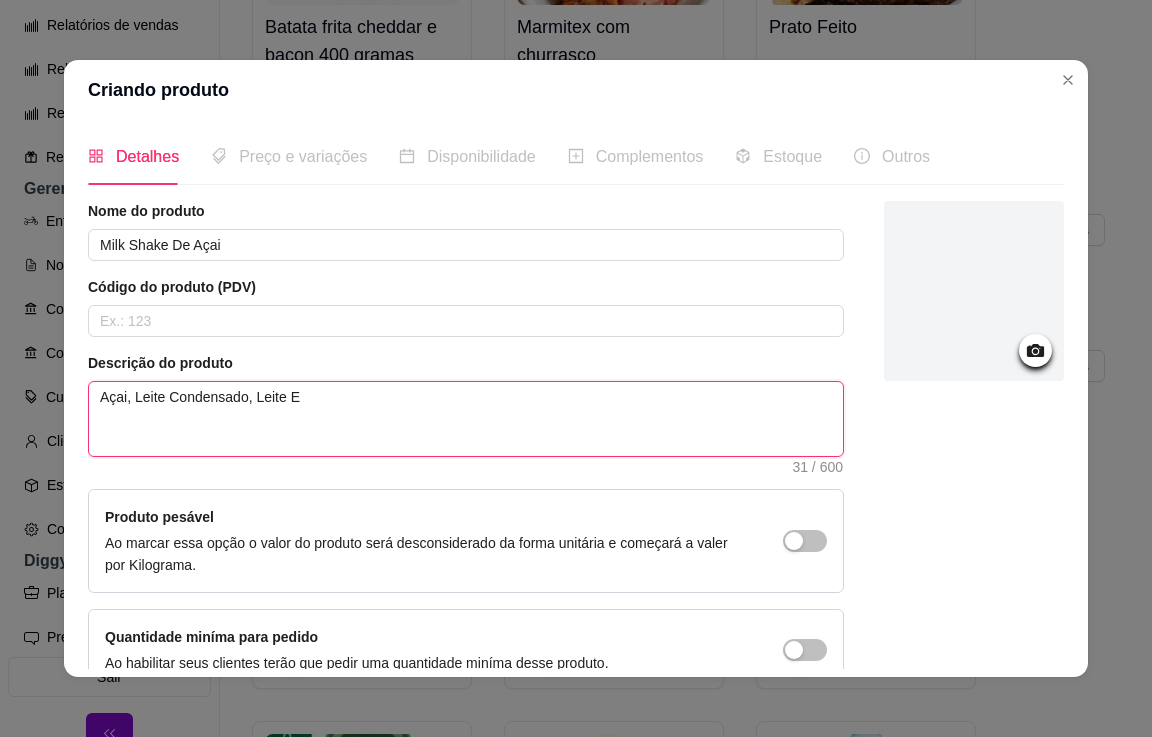 type 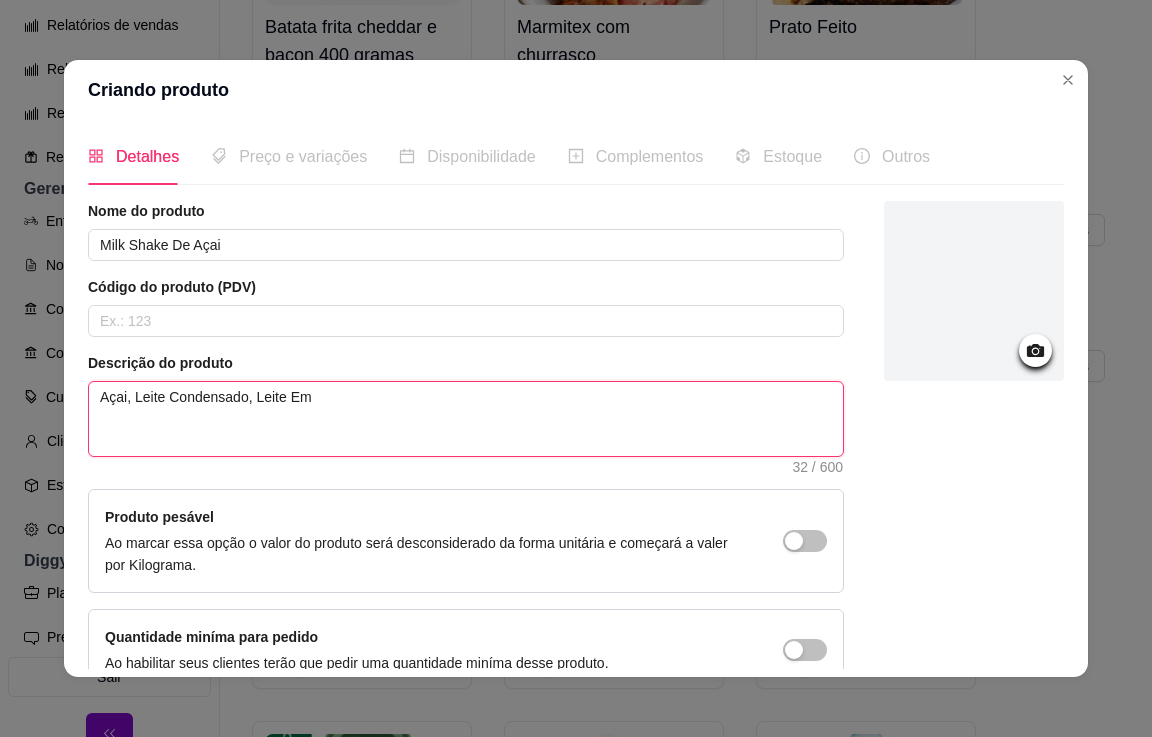 type 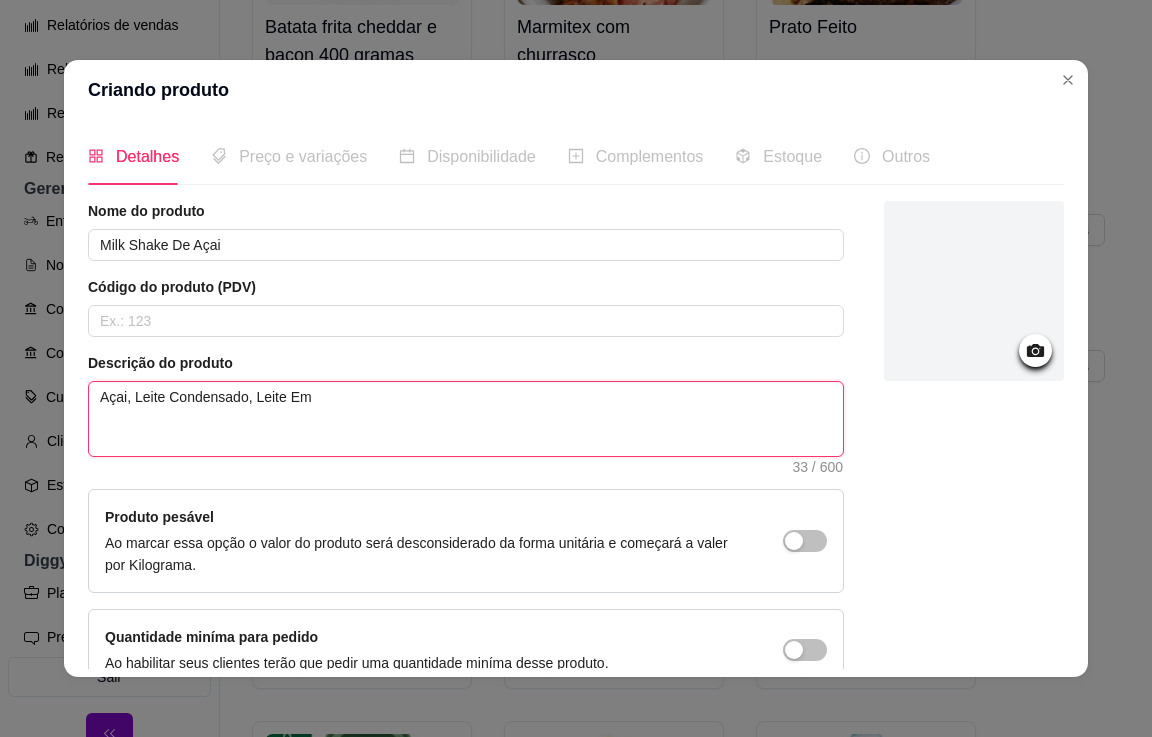 type 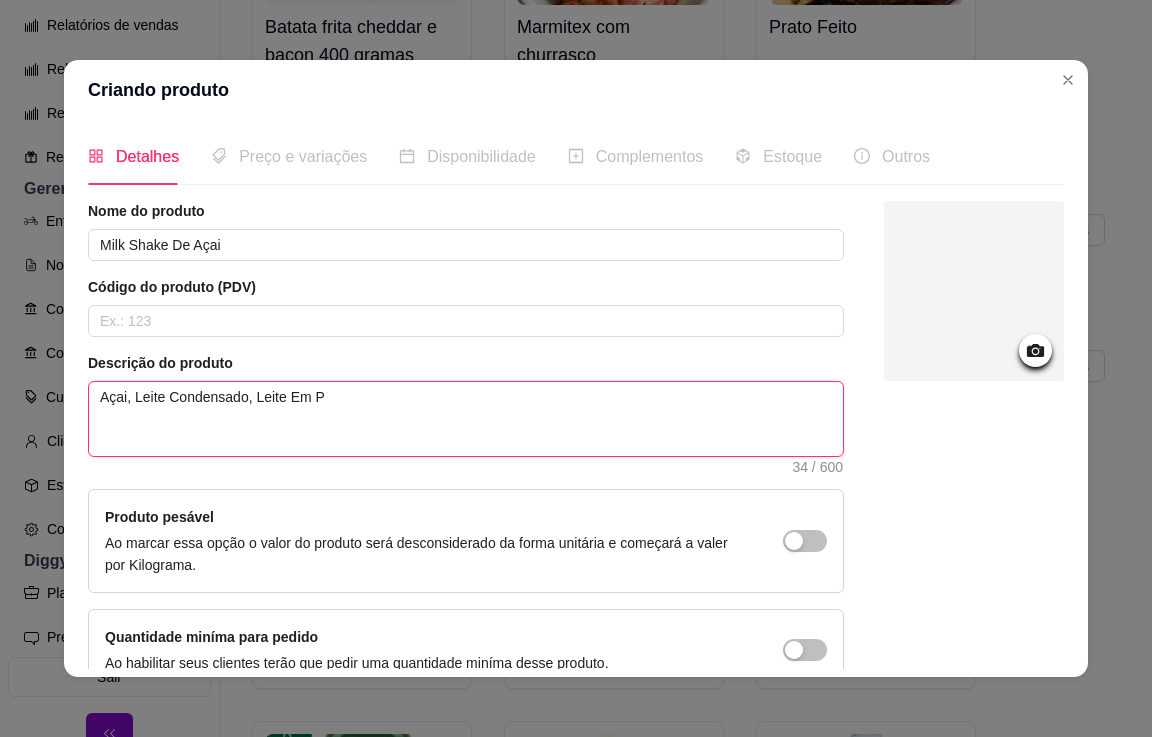 type 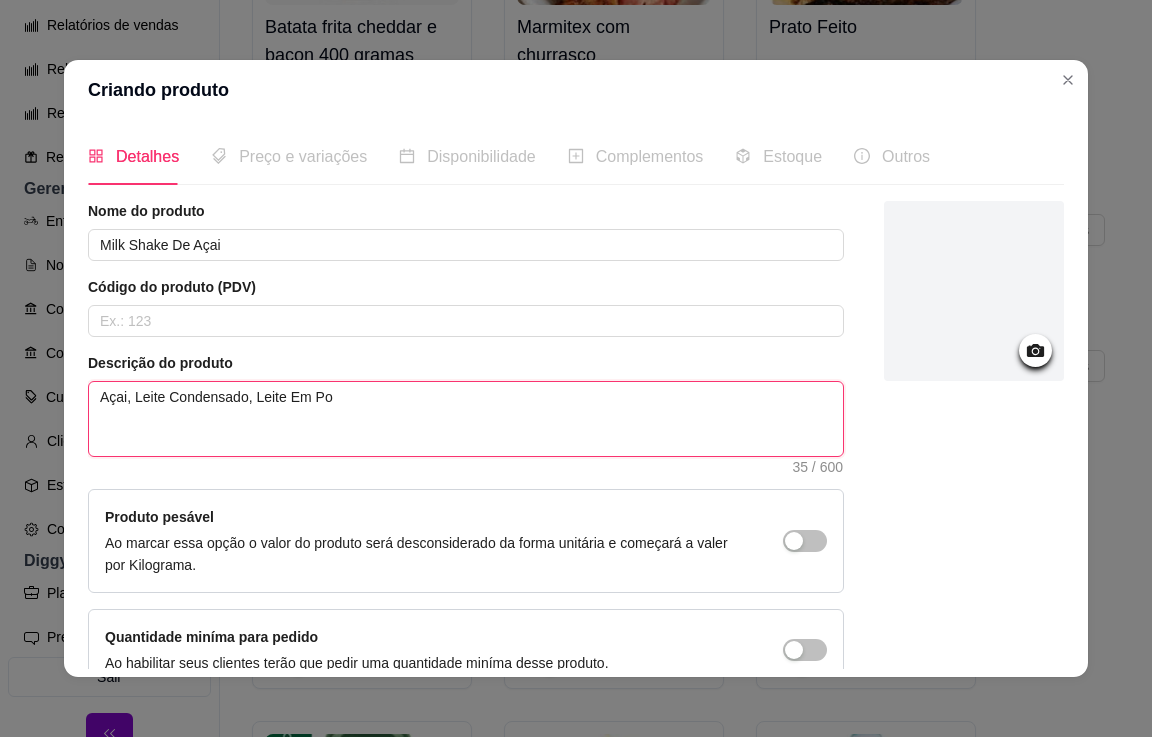 type 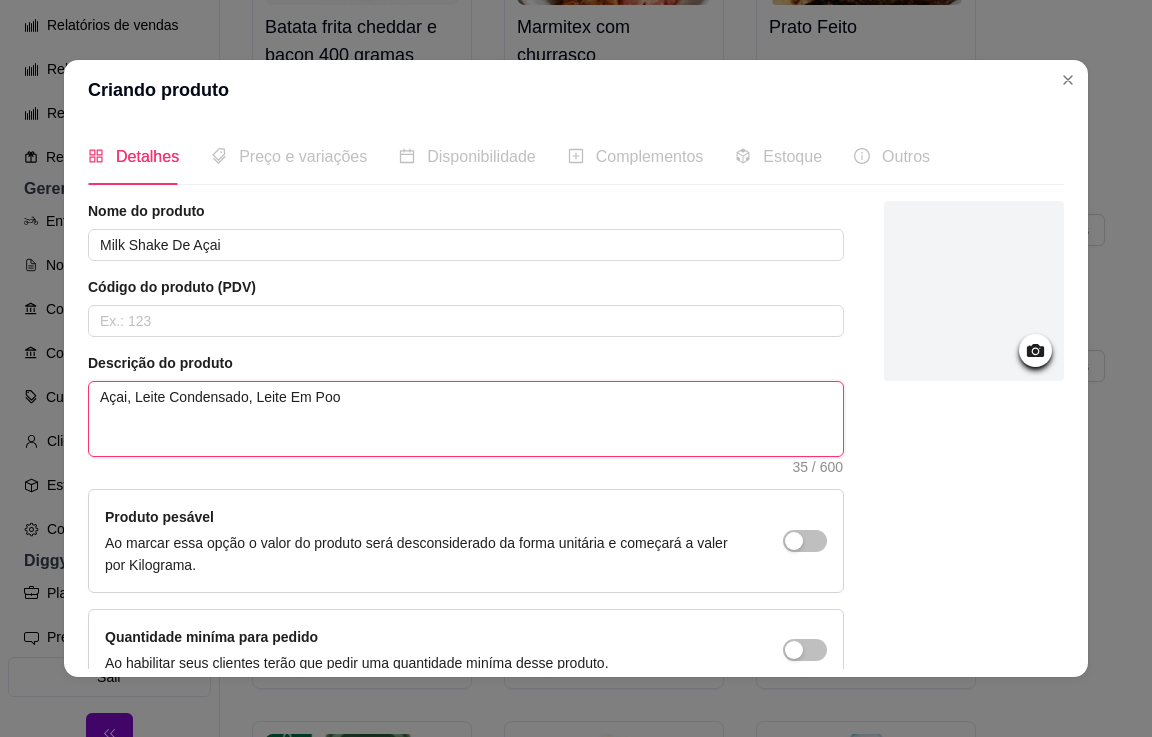 type 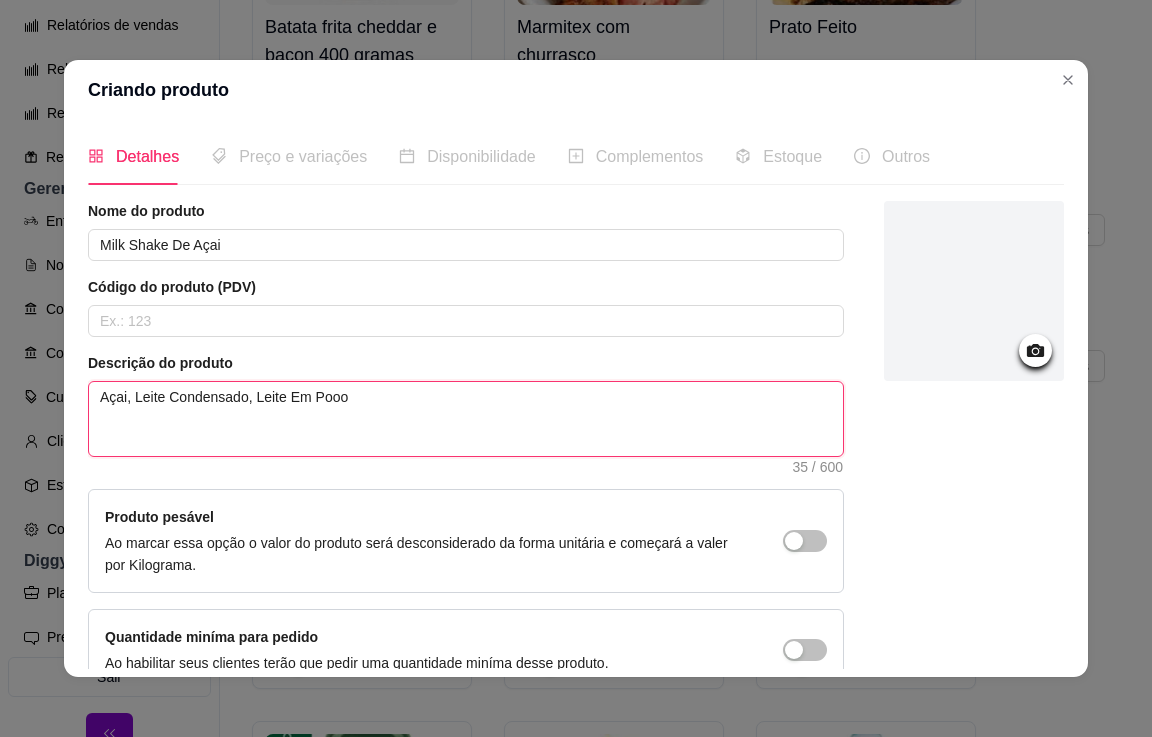 type 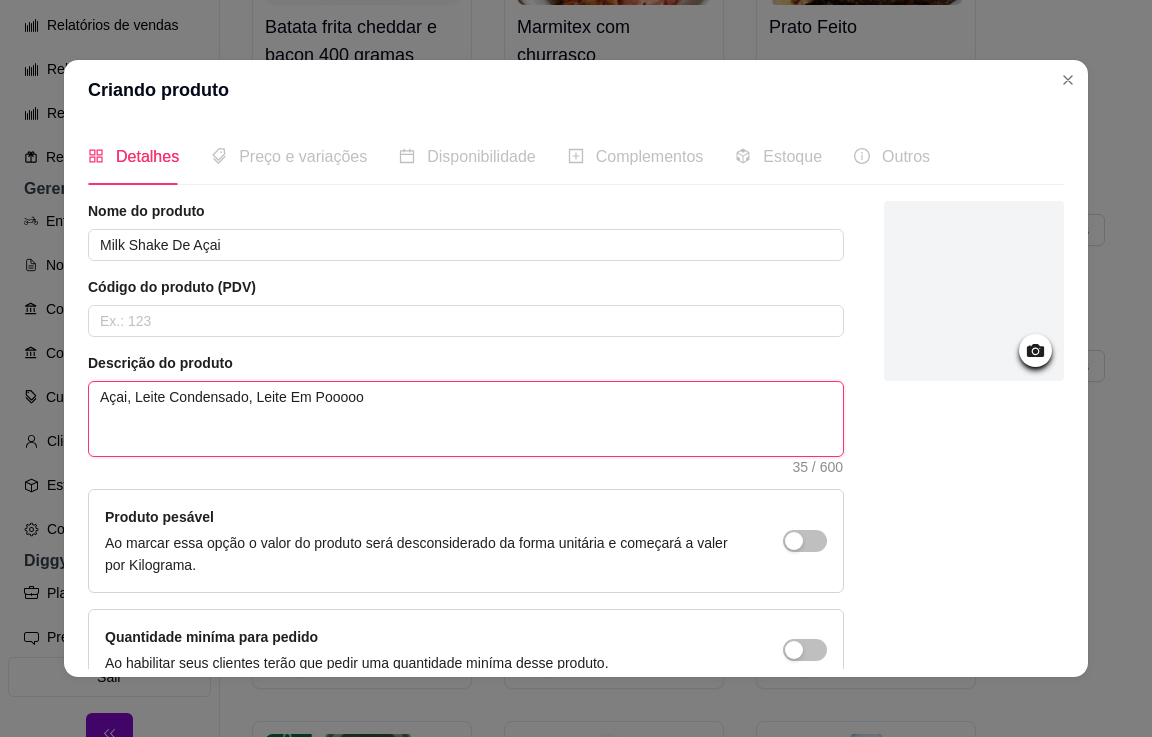 type on "Açai, Leite Condensado, Leite Em Poooooo" 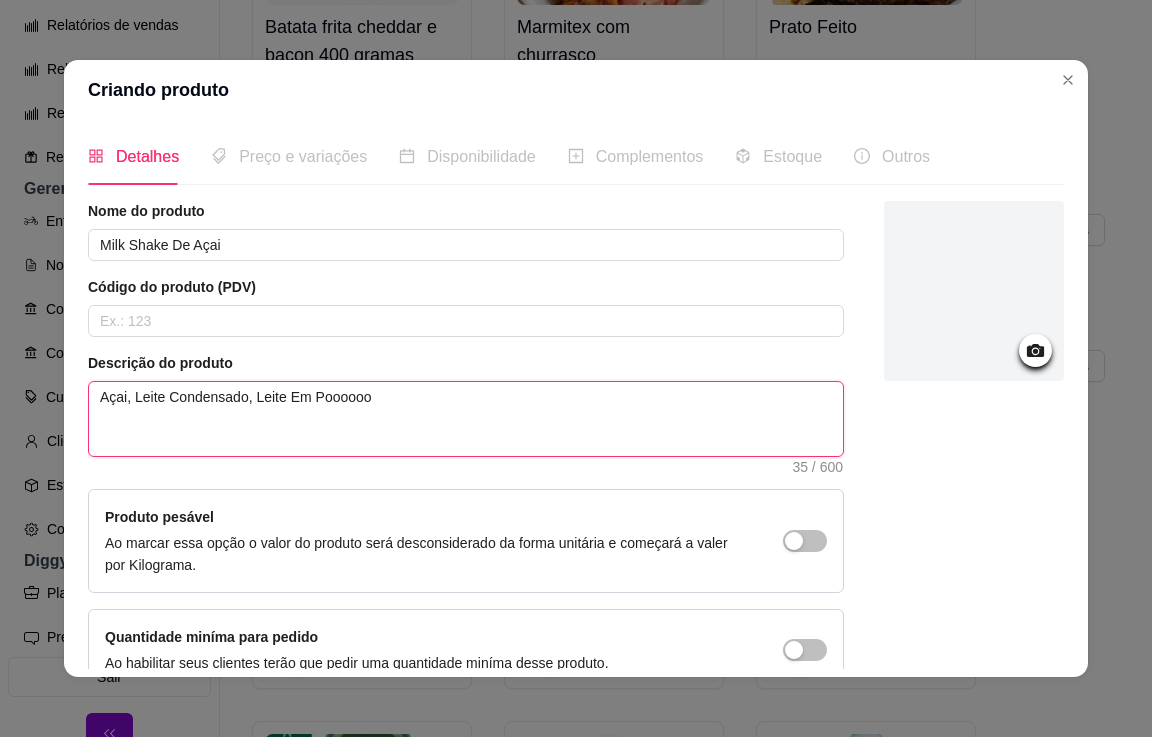 type 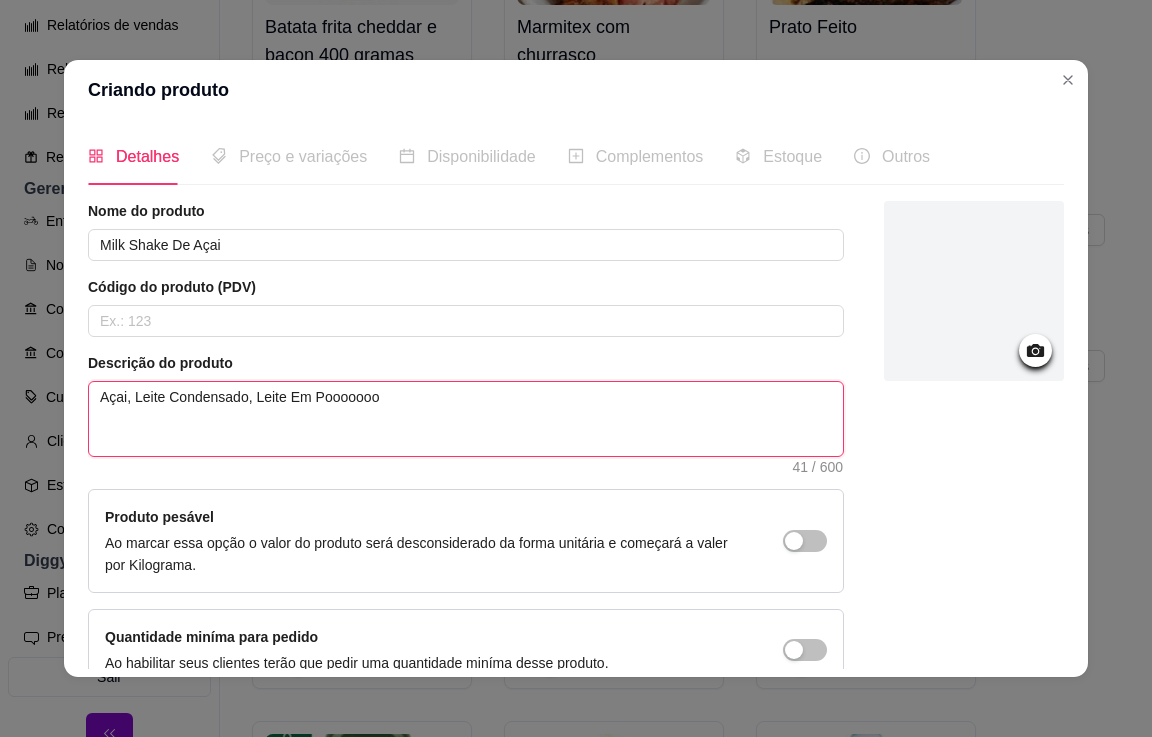 type 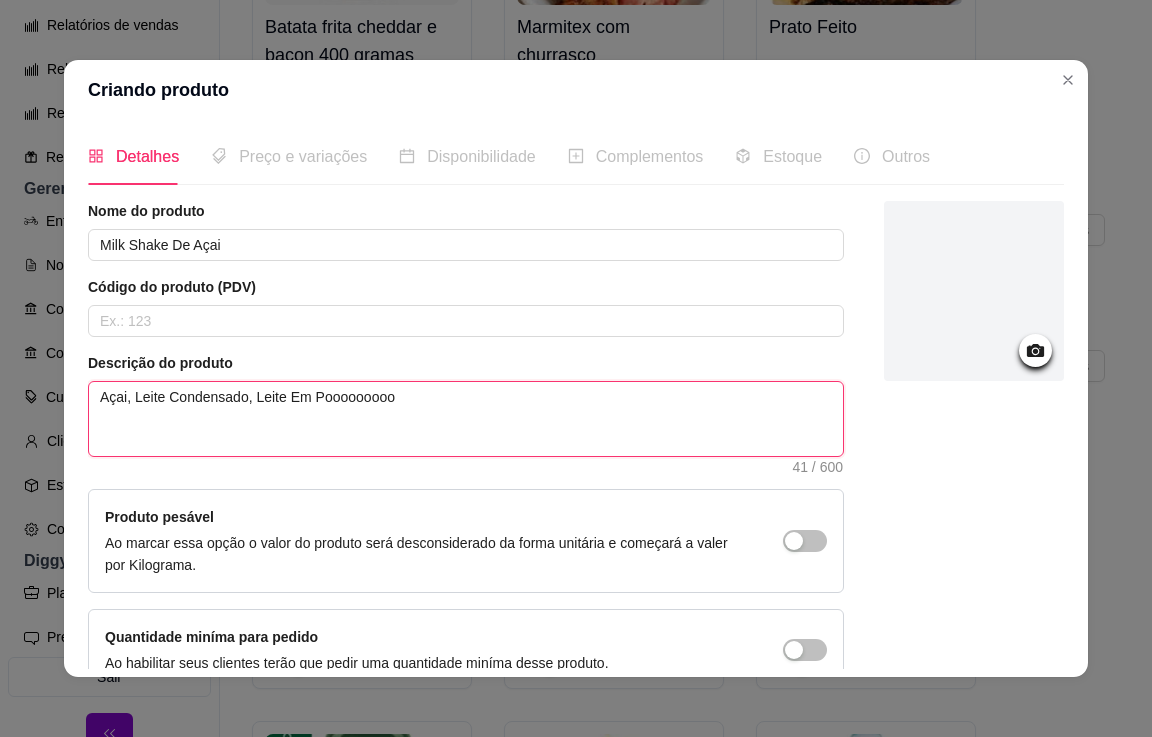 type on "Açai, Leite Condensado, Leite Em Poooooooooo" 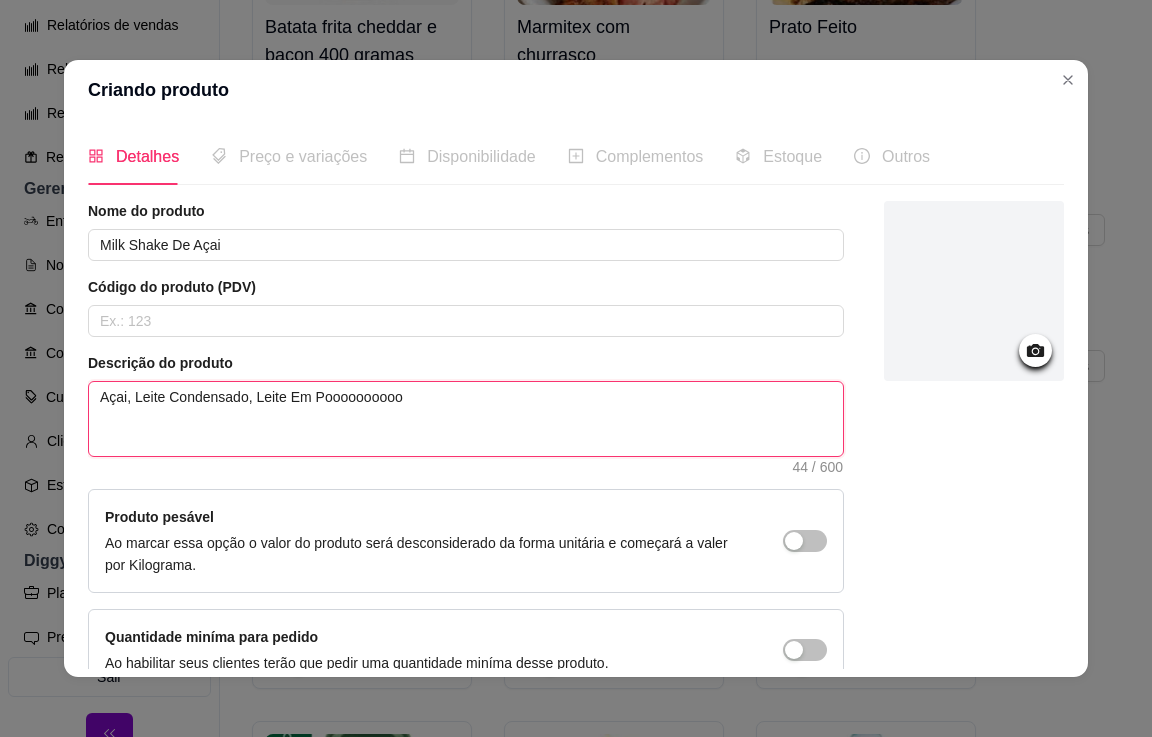type 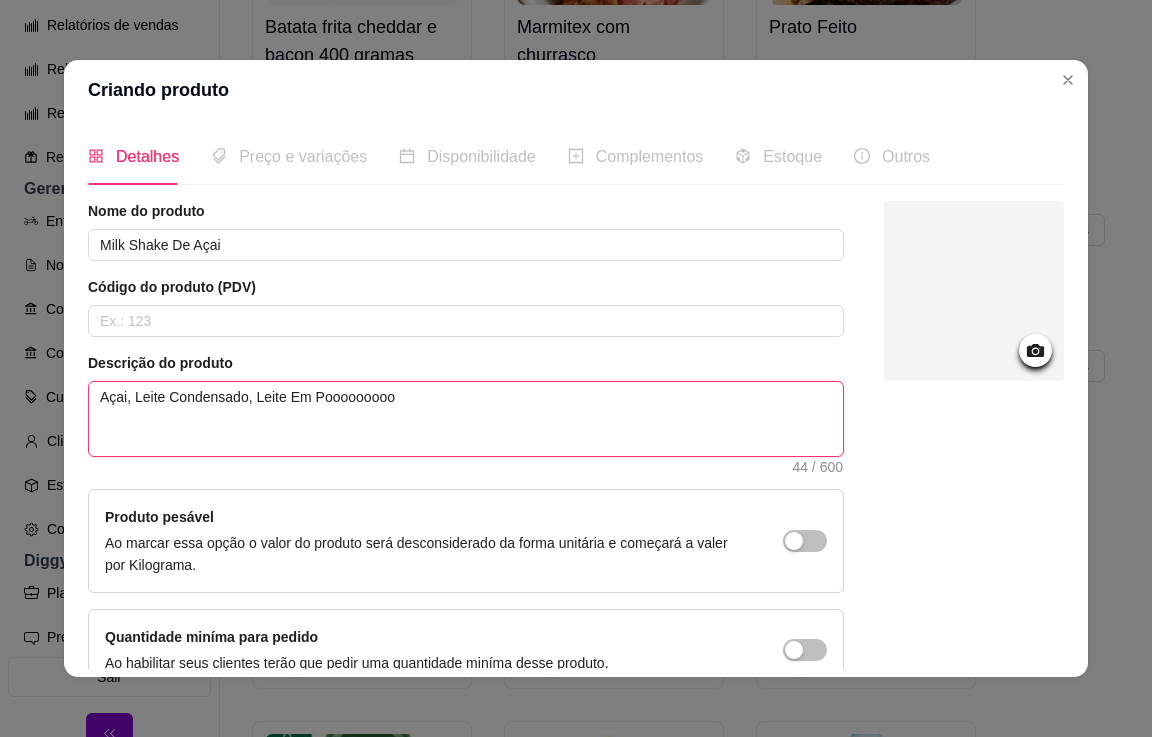 type 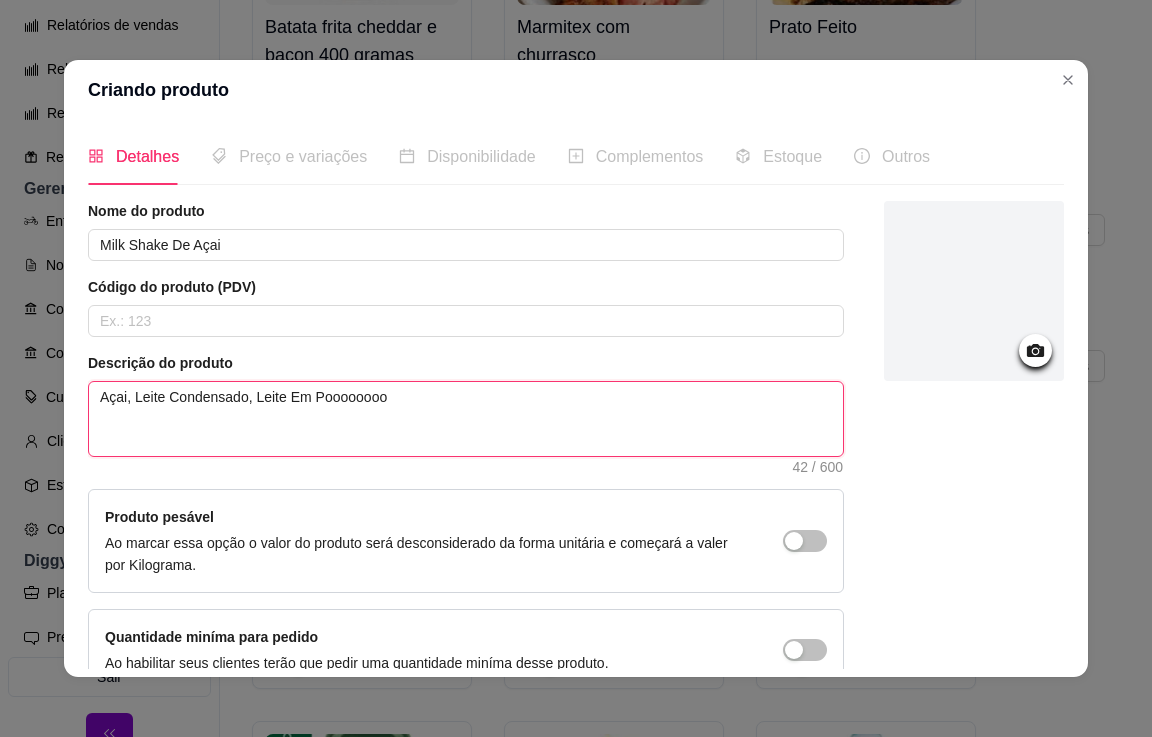 type 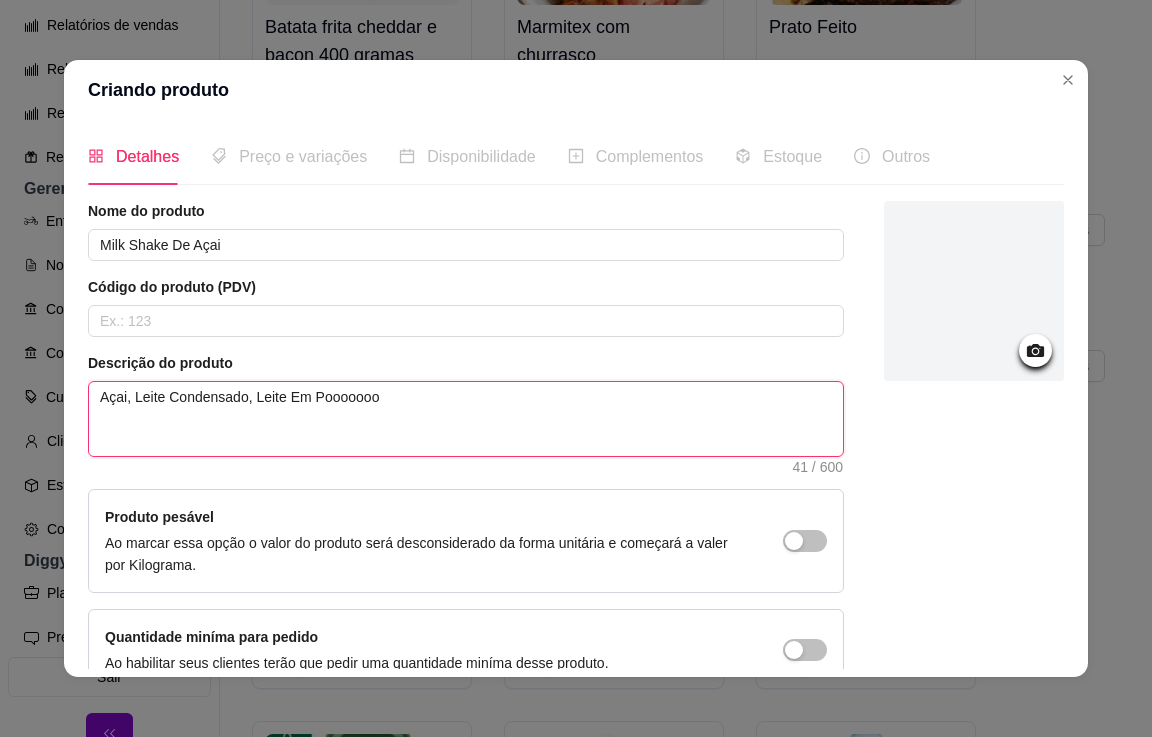 type 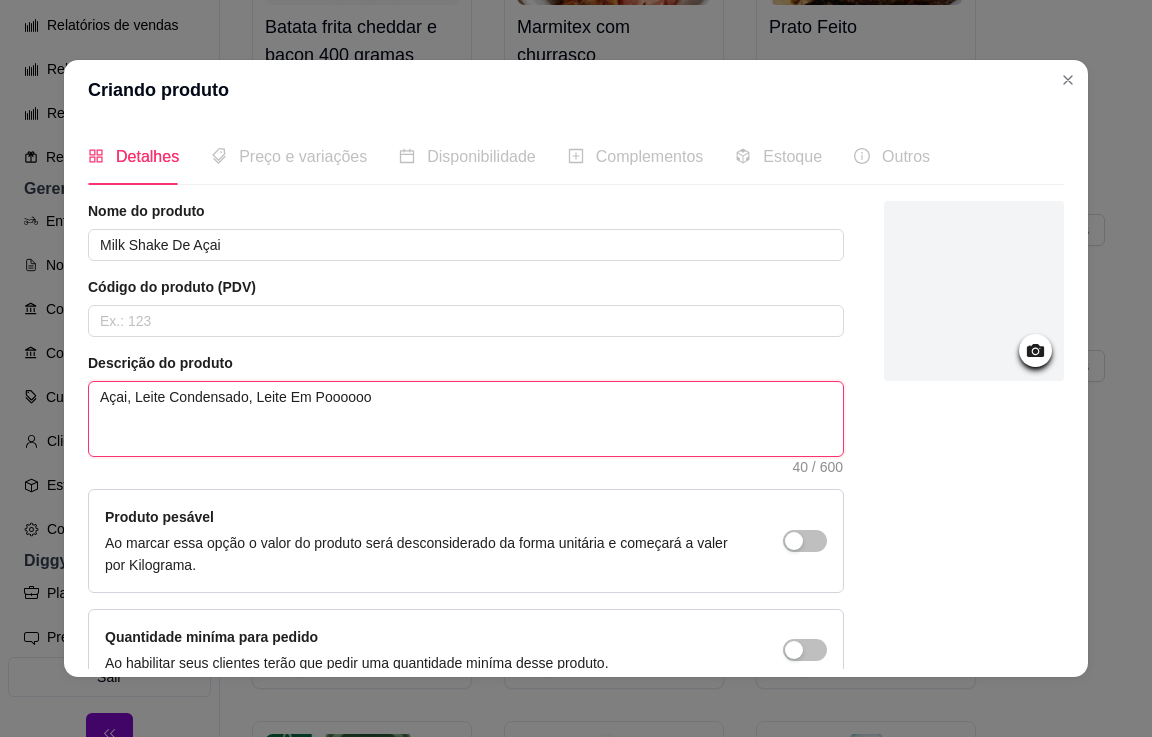 type 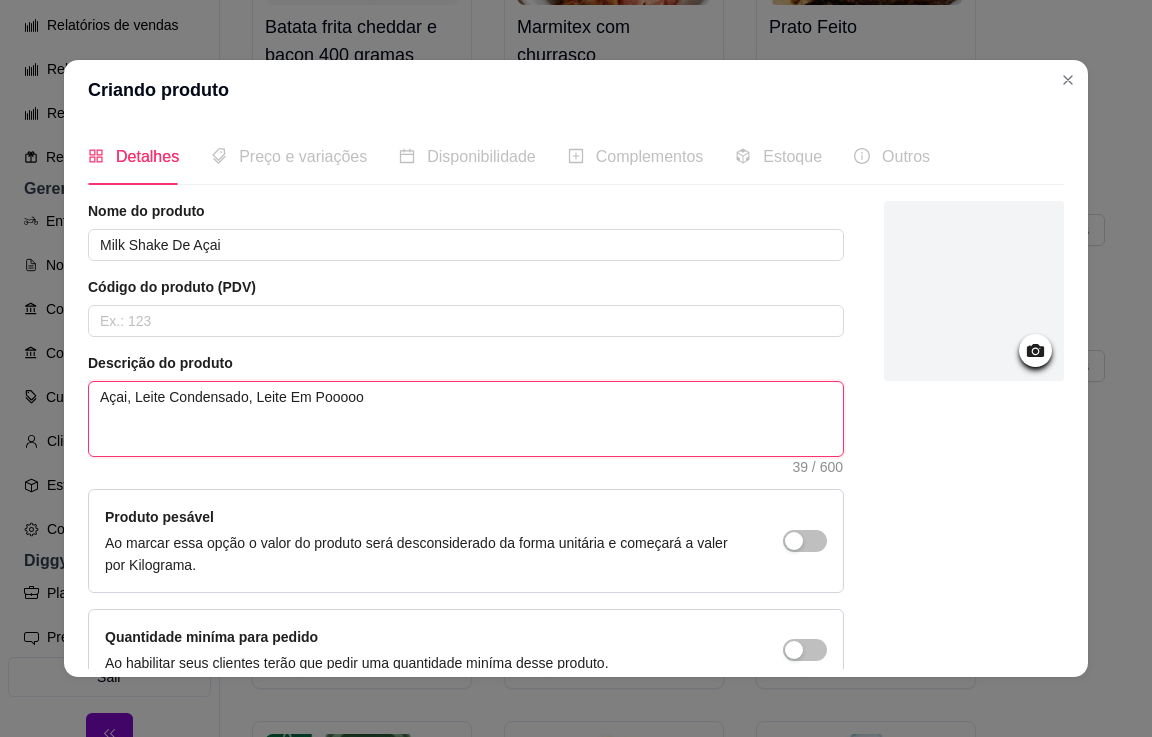 type 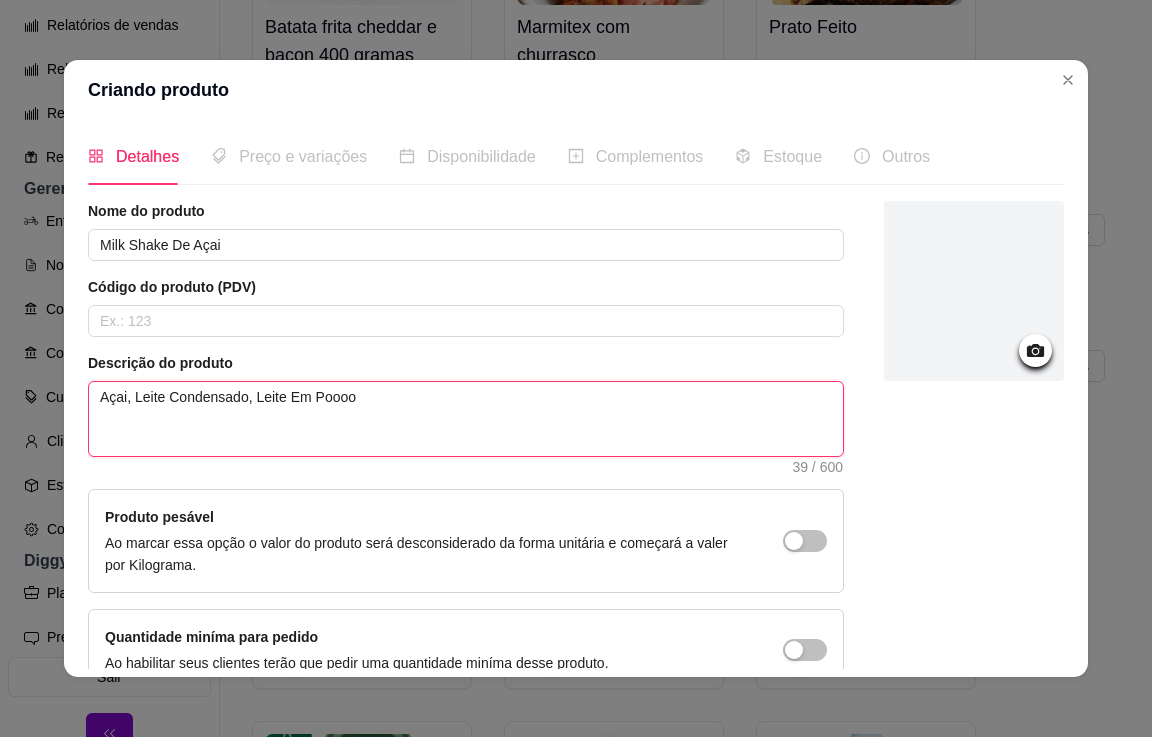 type 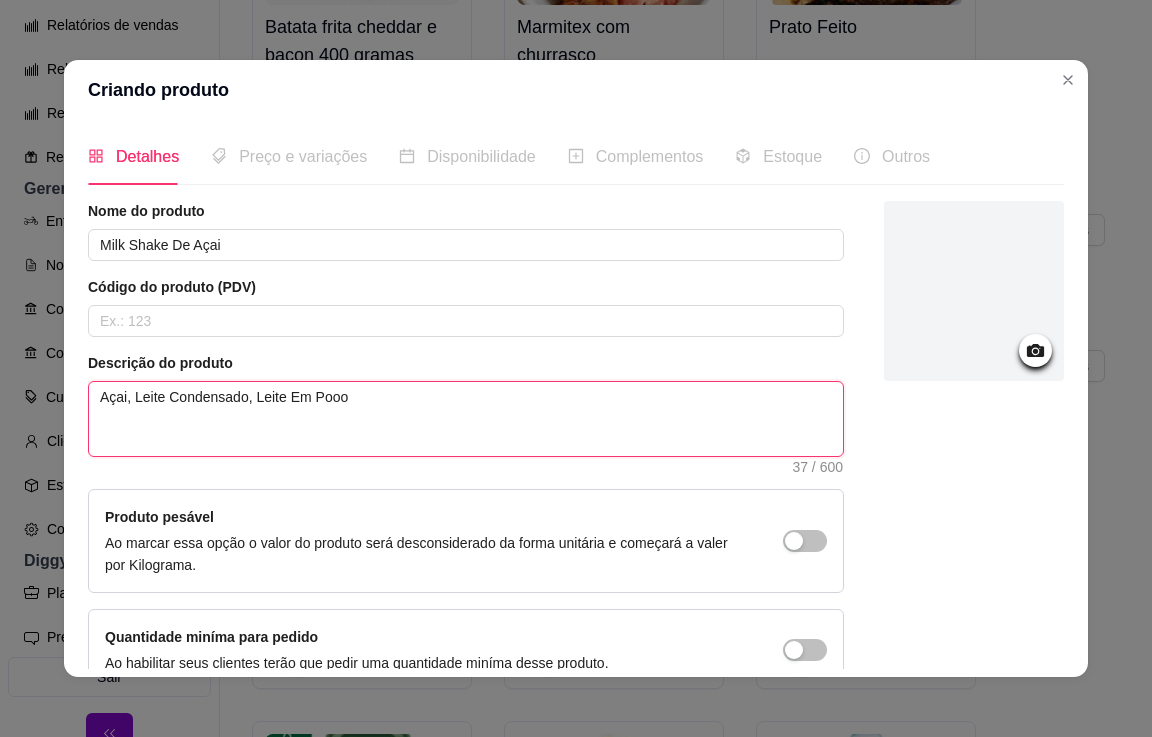 type 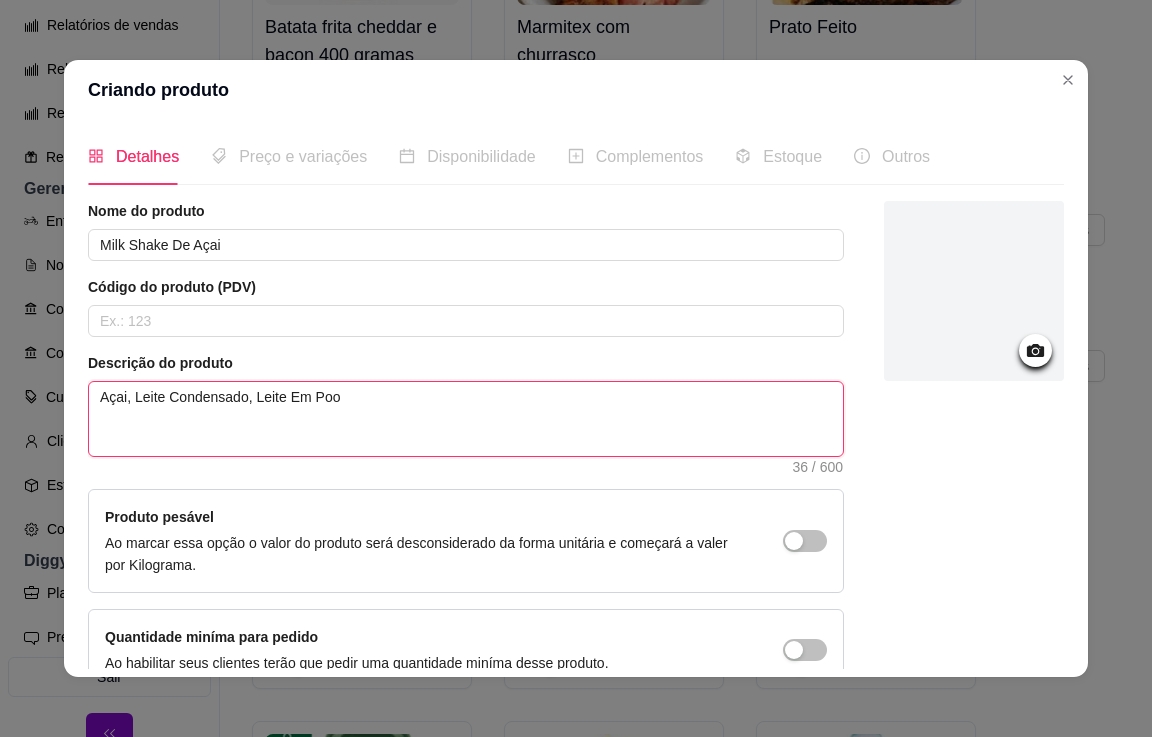 type 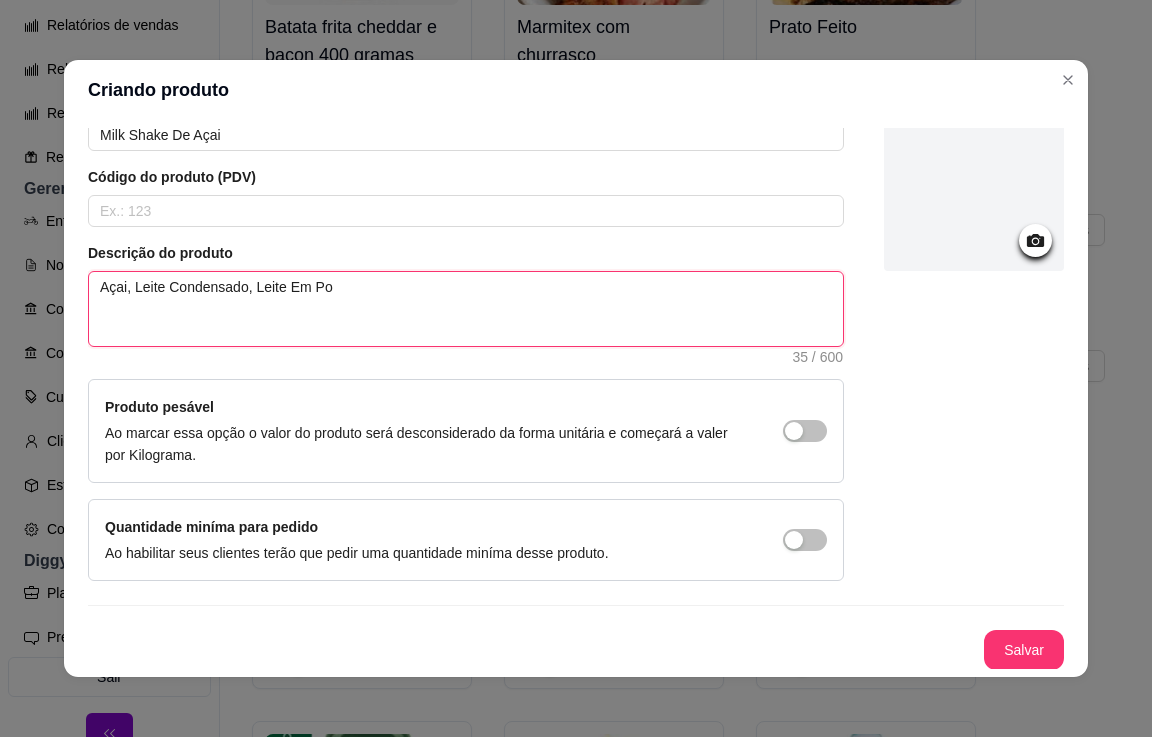 scroll, scrollTop: 111, scrollLeft: 0, axis: vertical 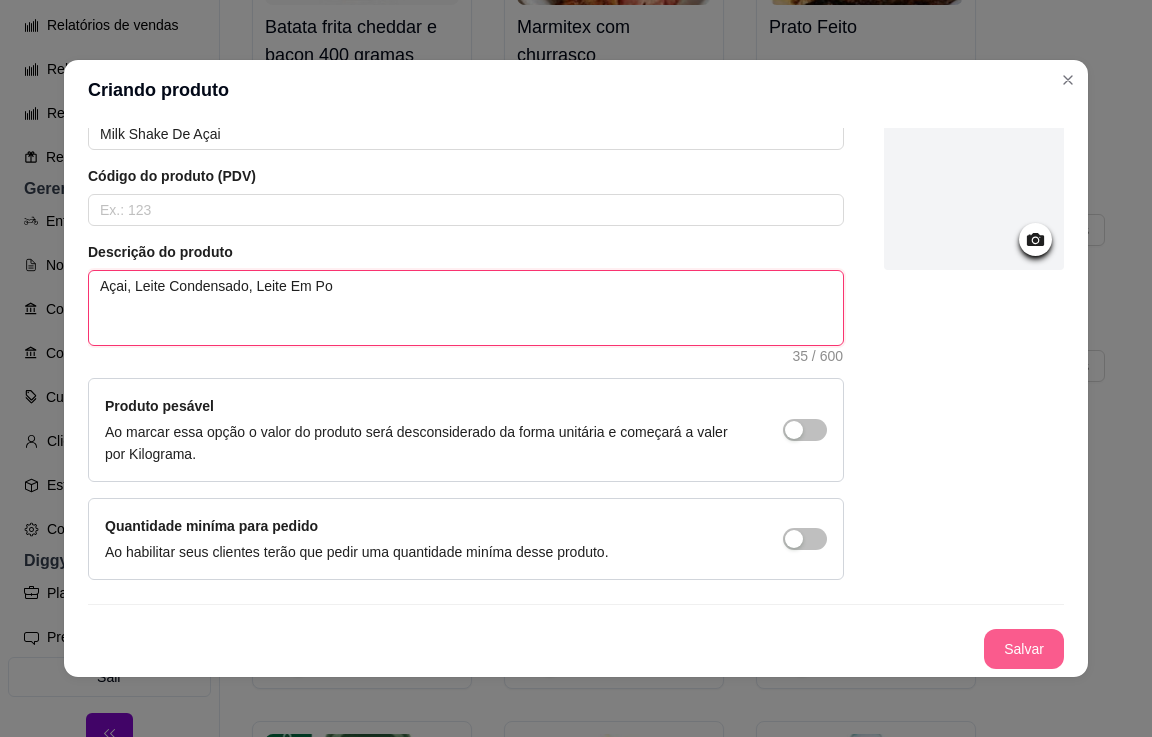 type on "Açai, Leite Condensado, Leite Em Po" 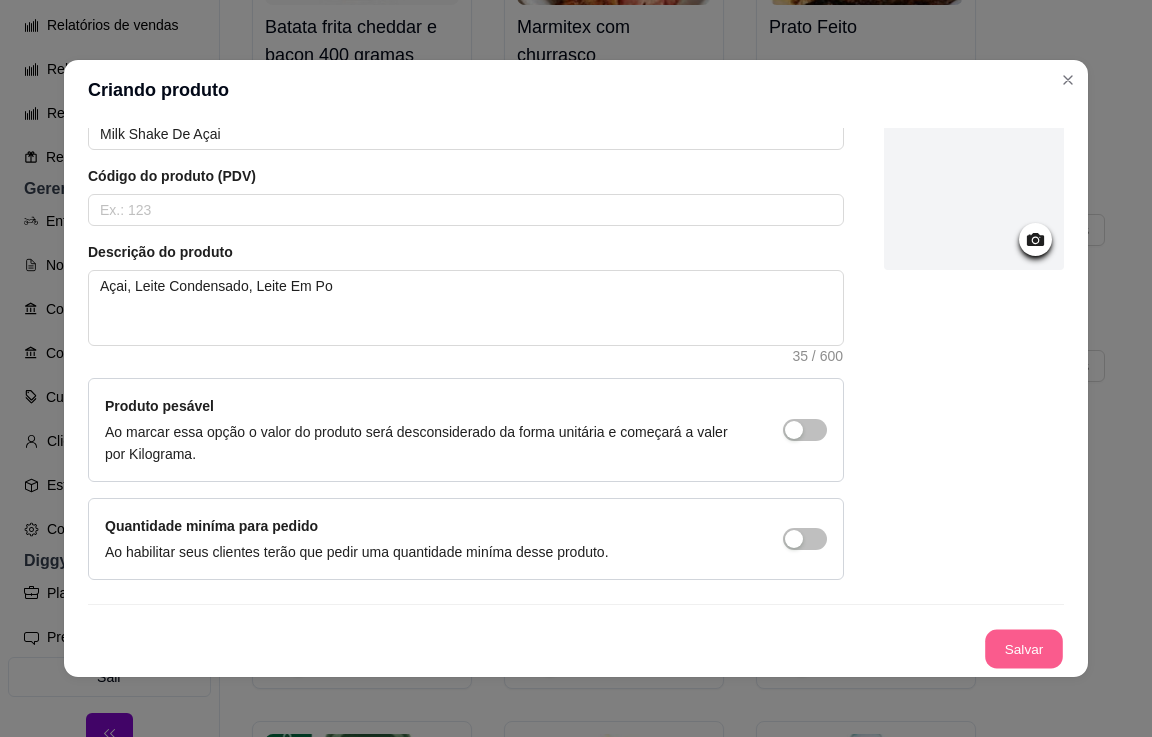 click on "Salvar" at bounding box center (1024, 649) 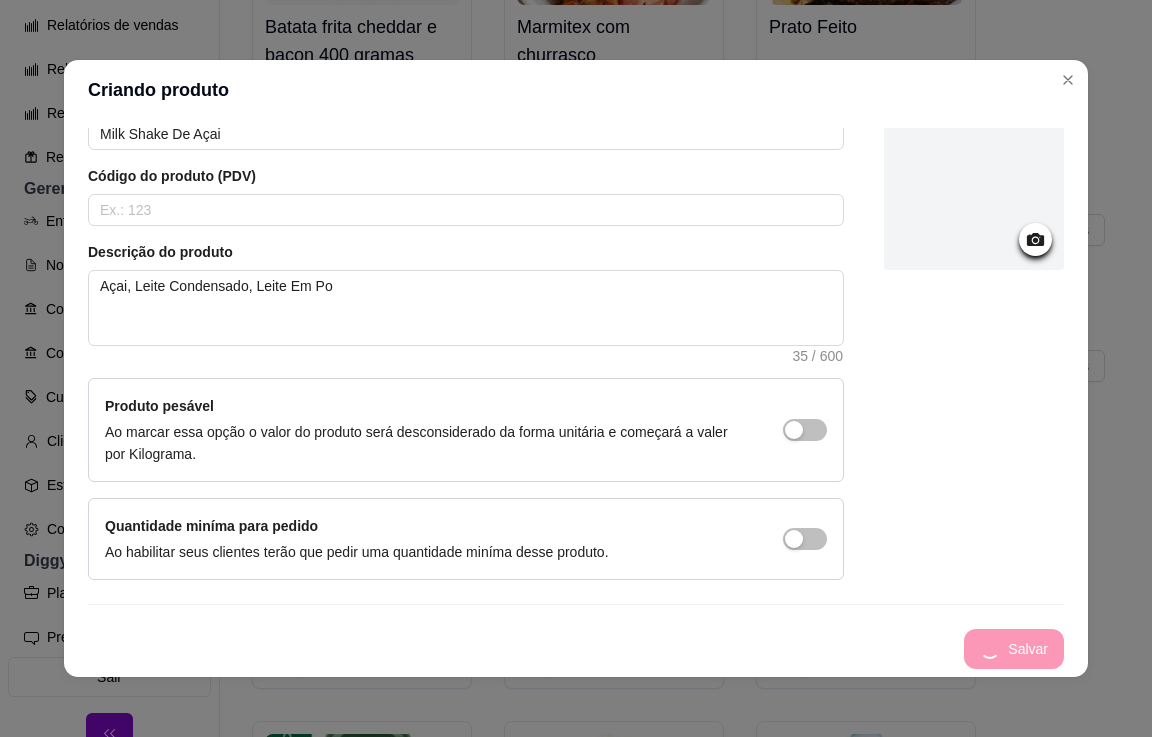type 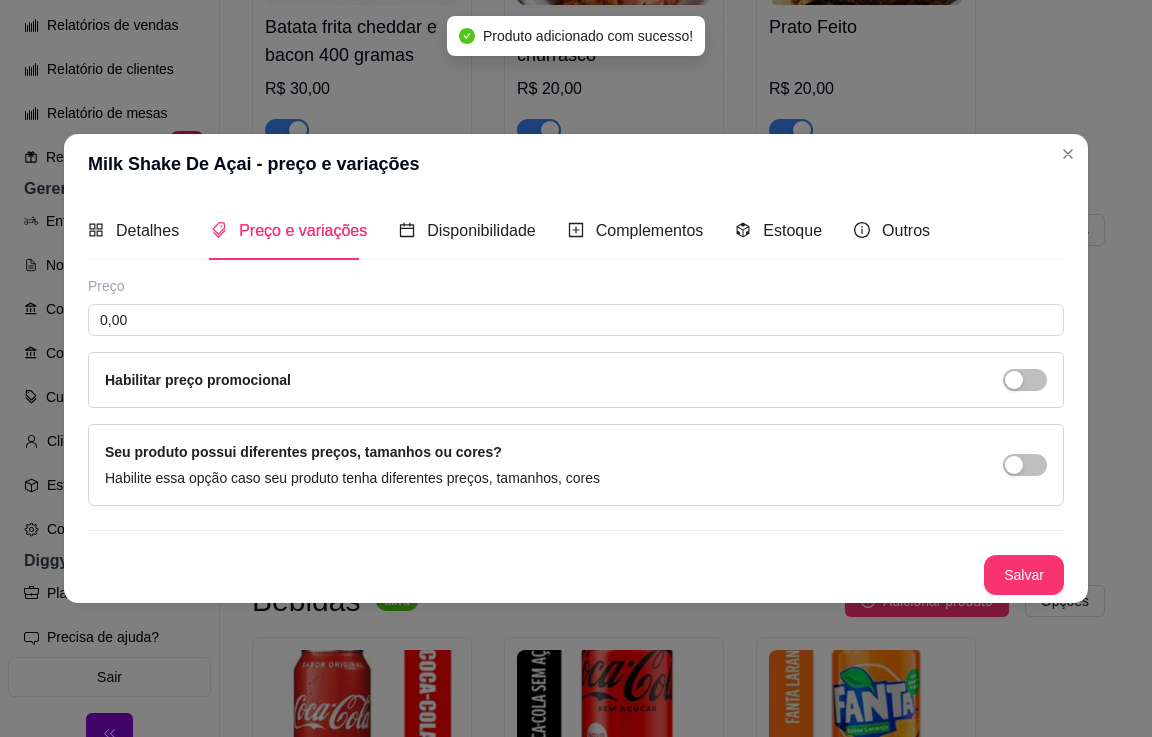scroll, scrollTop: 0, scrollLeft: 0, axis: both 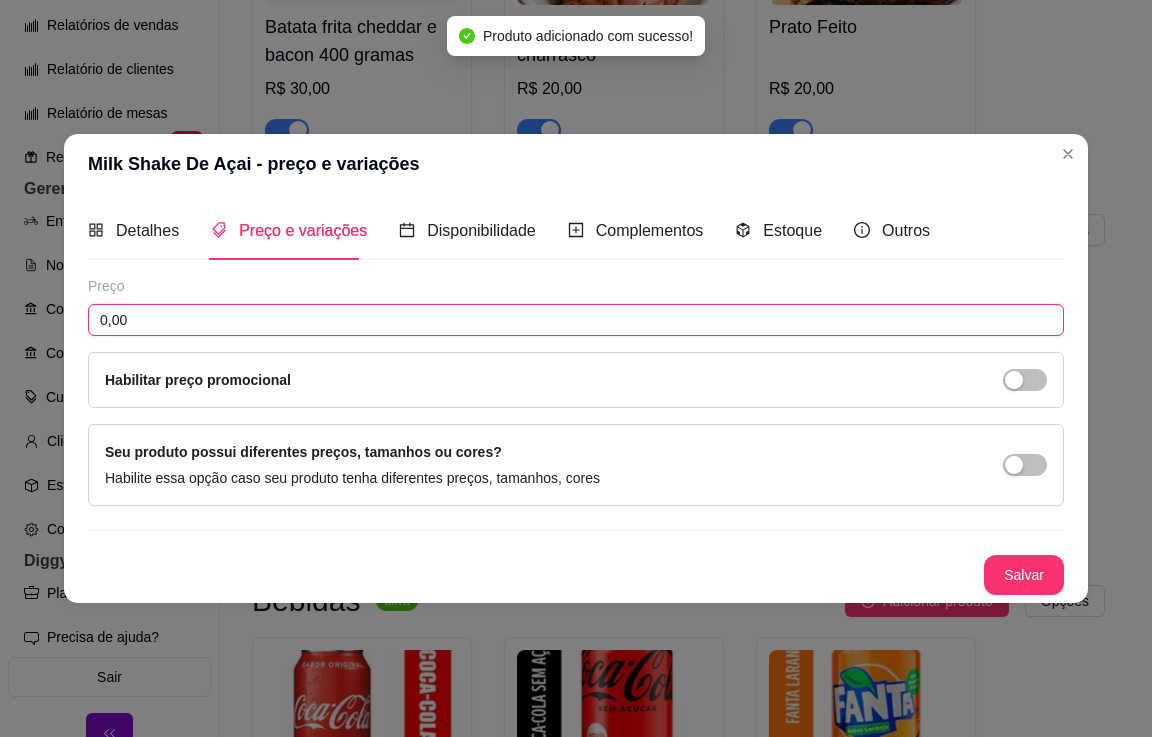 click on "0,00" at bounding box center (576, 320) 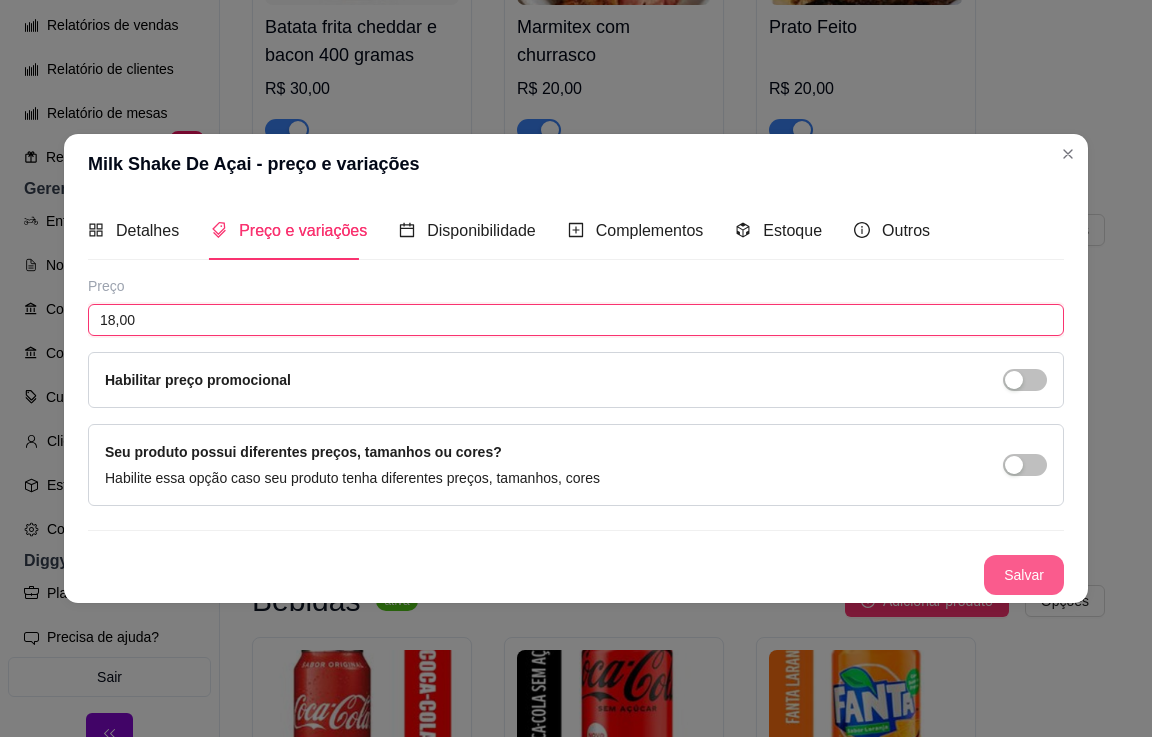 type on "18,00" 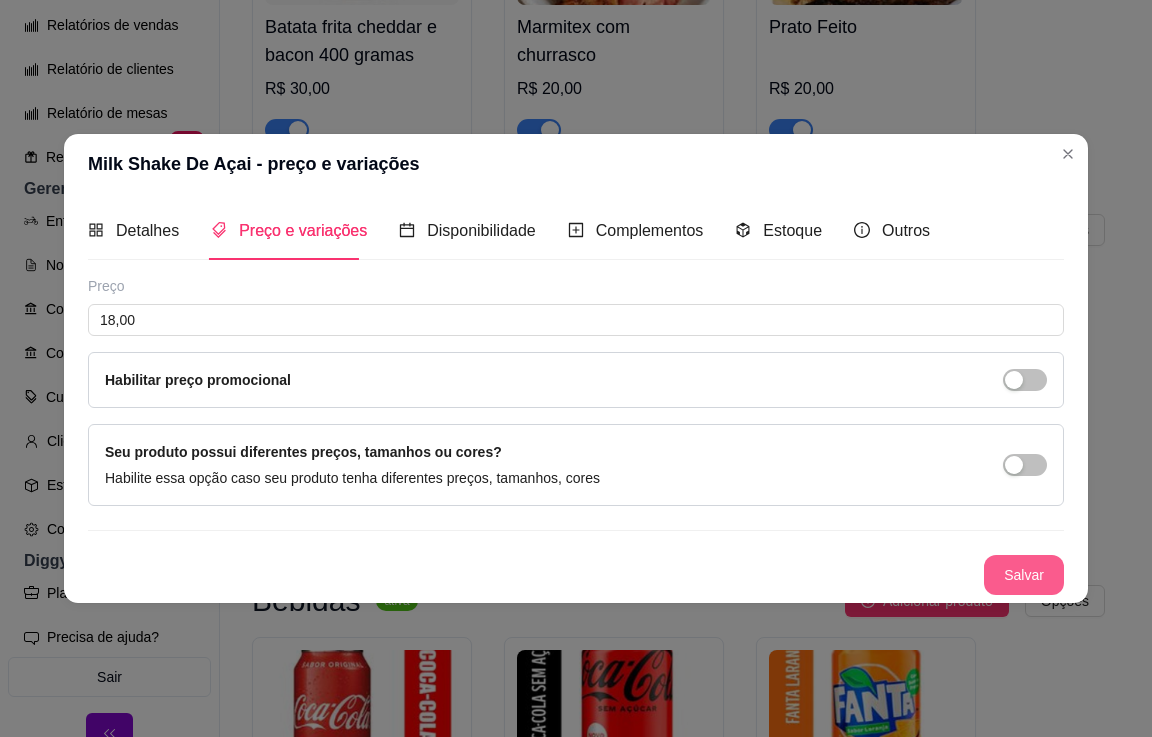 click on "Salvar" at bounding box center [1024, 575] 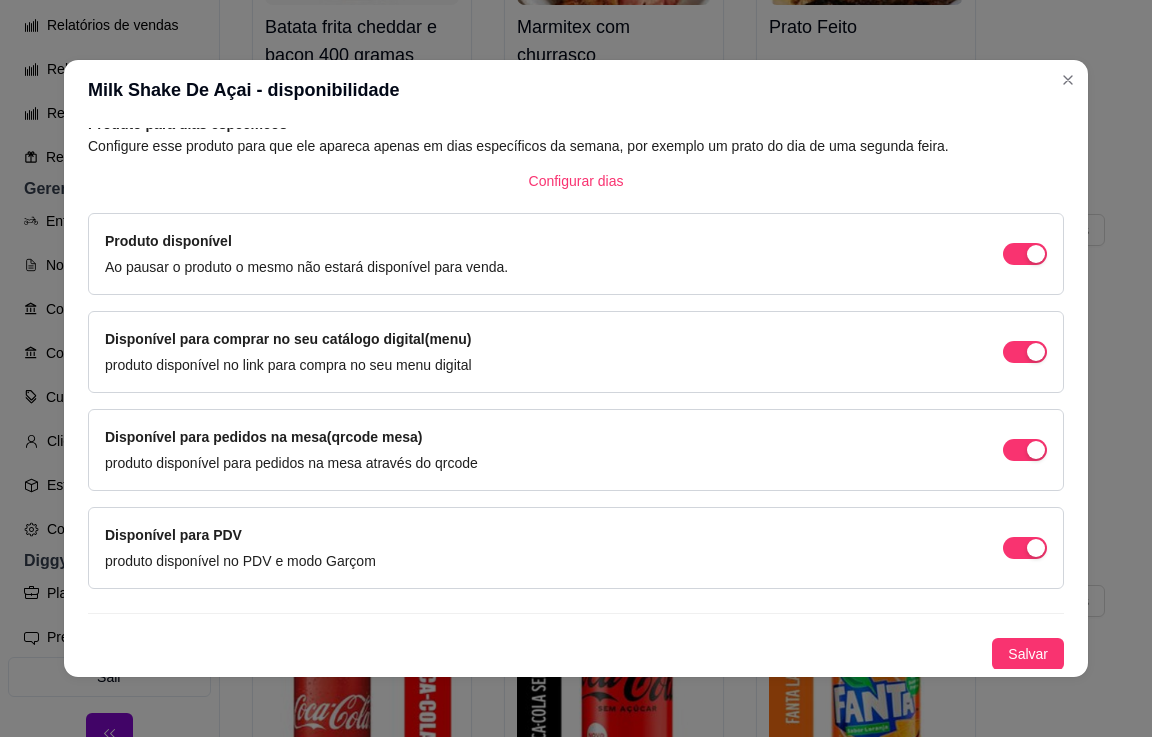 scroll, scrollTop: 109, scrollLeft: 0, axis: vertical 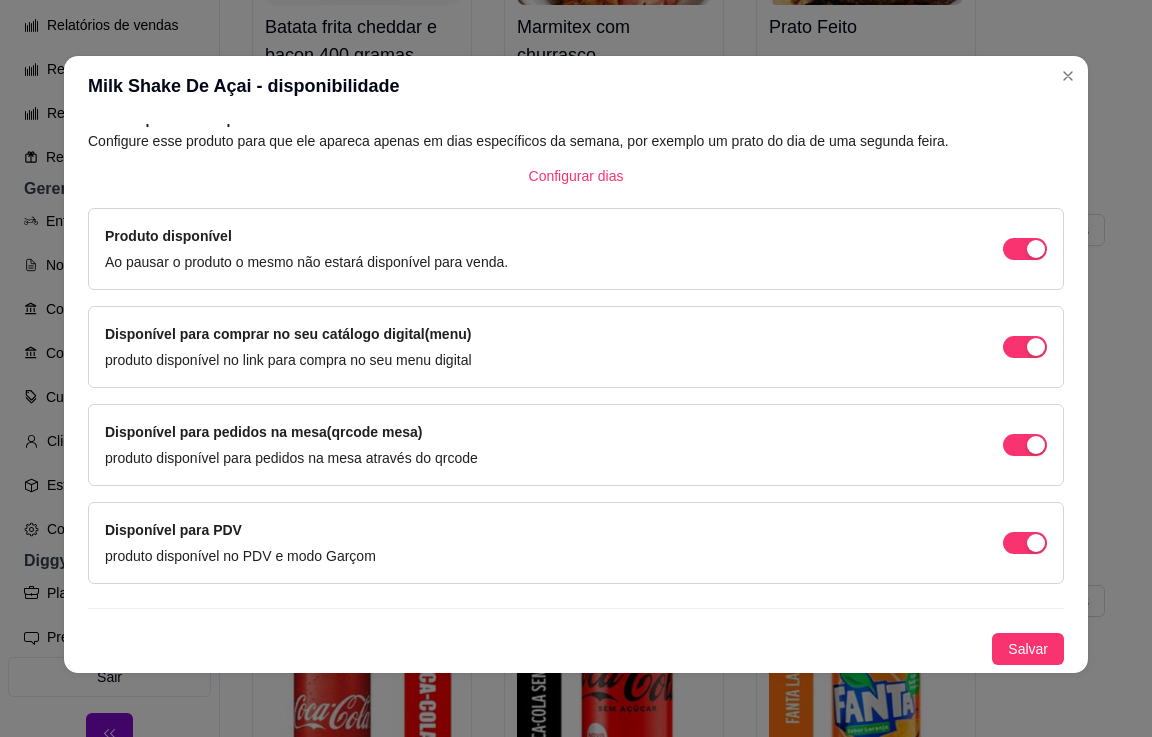 click on "Salvar" at bounding box center (576, 649) 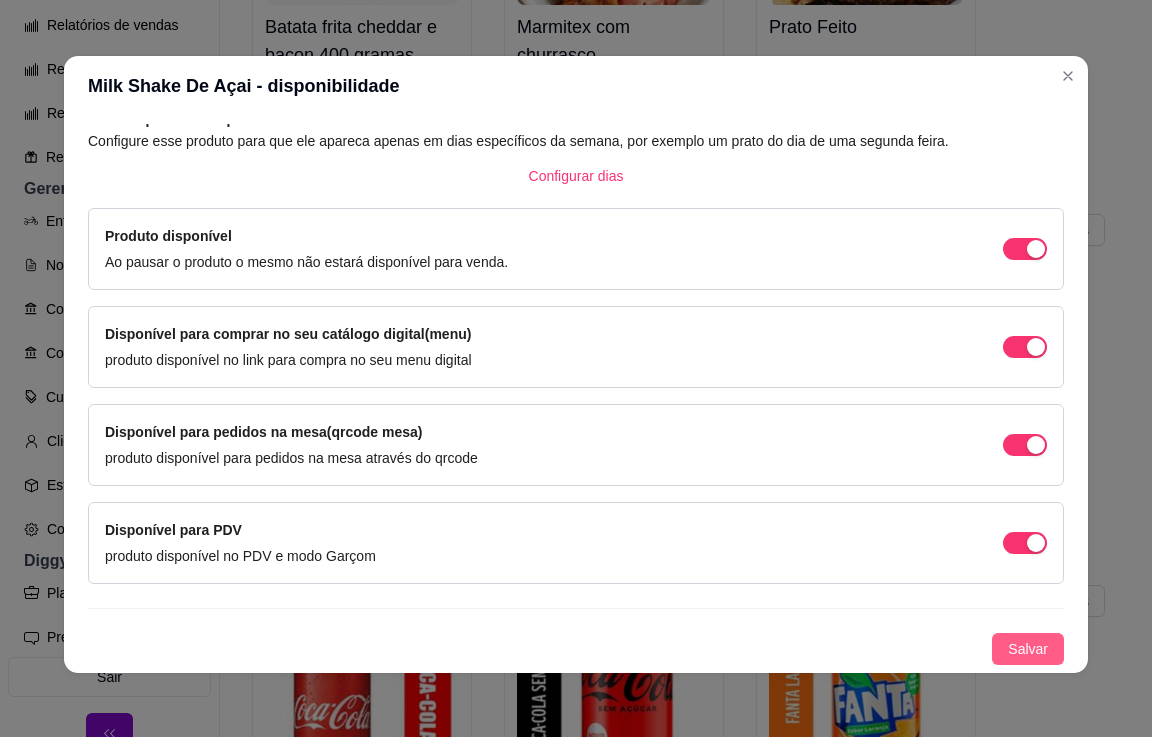 click on "Salvar" at bounding box center [1028, 649] 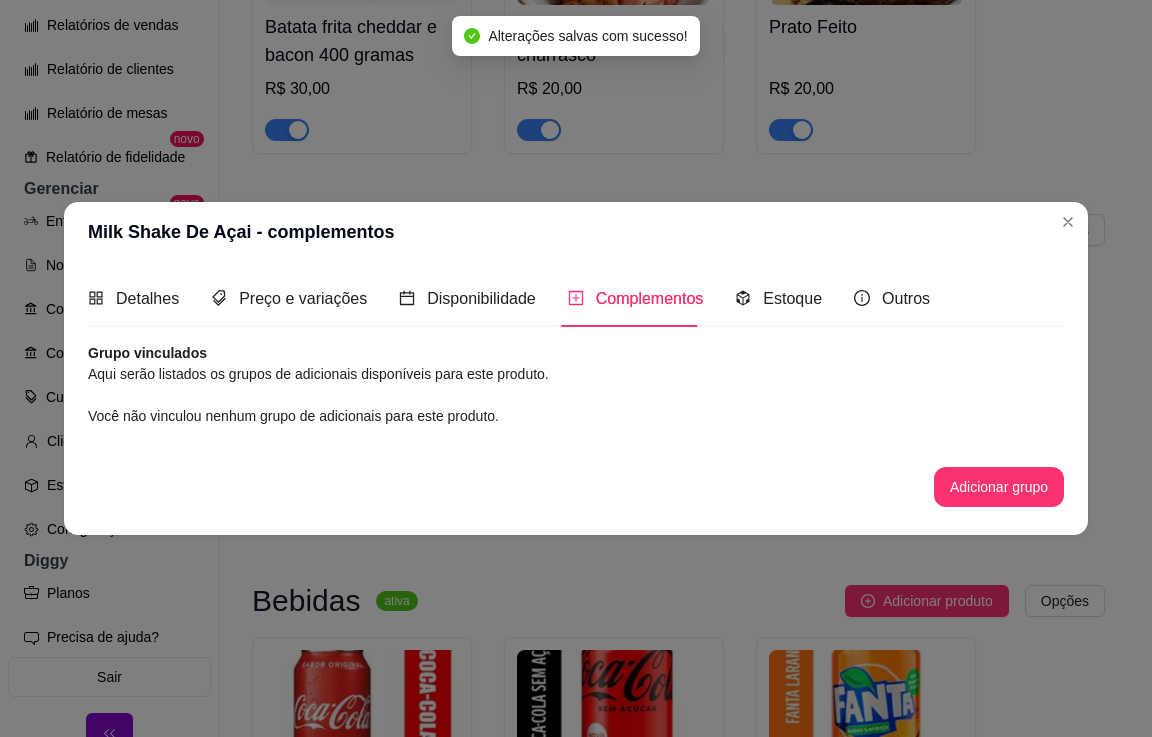 scroll, scrollTop: 0, scrollLeft: 0, axis: both 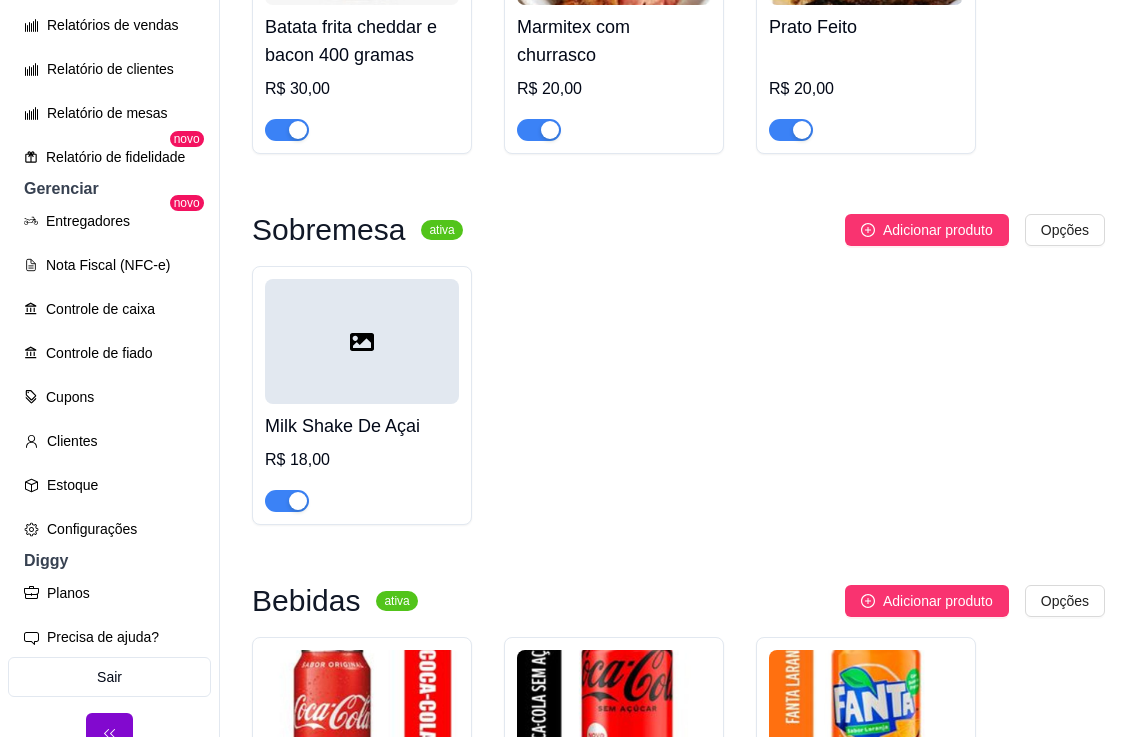 click at bounding box center [362, 341] 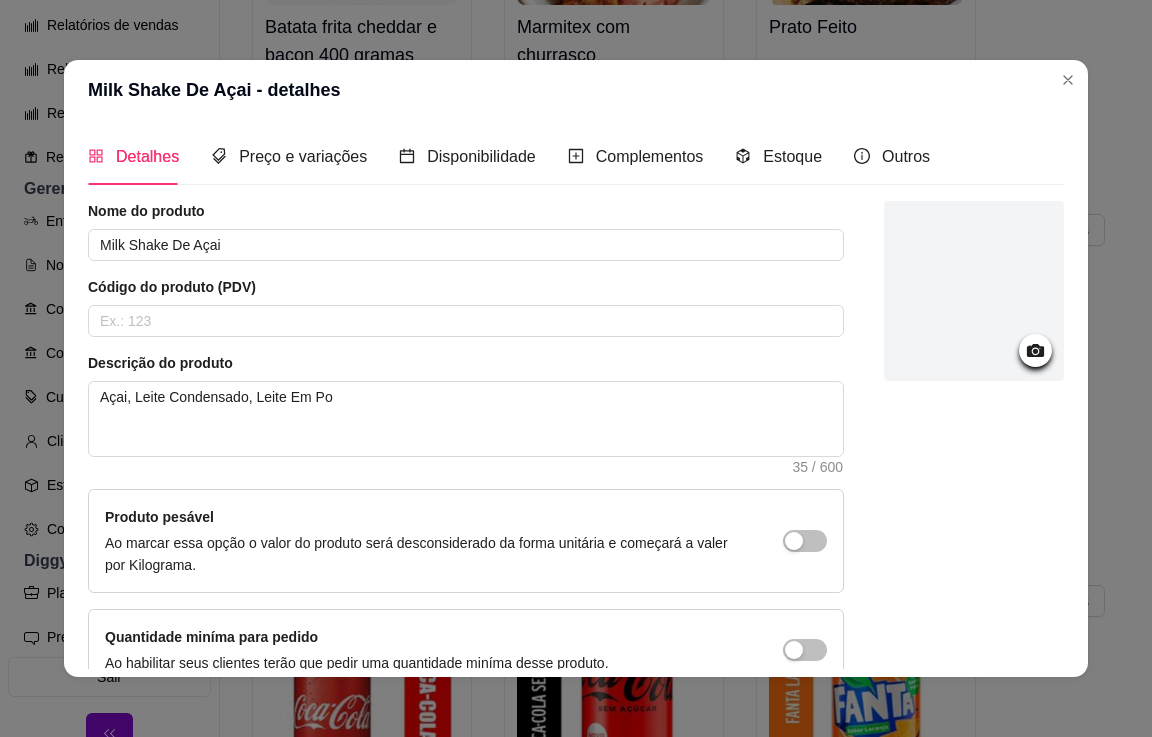 click 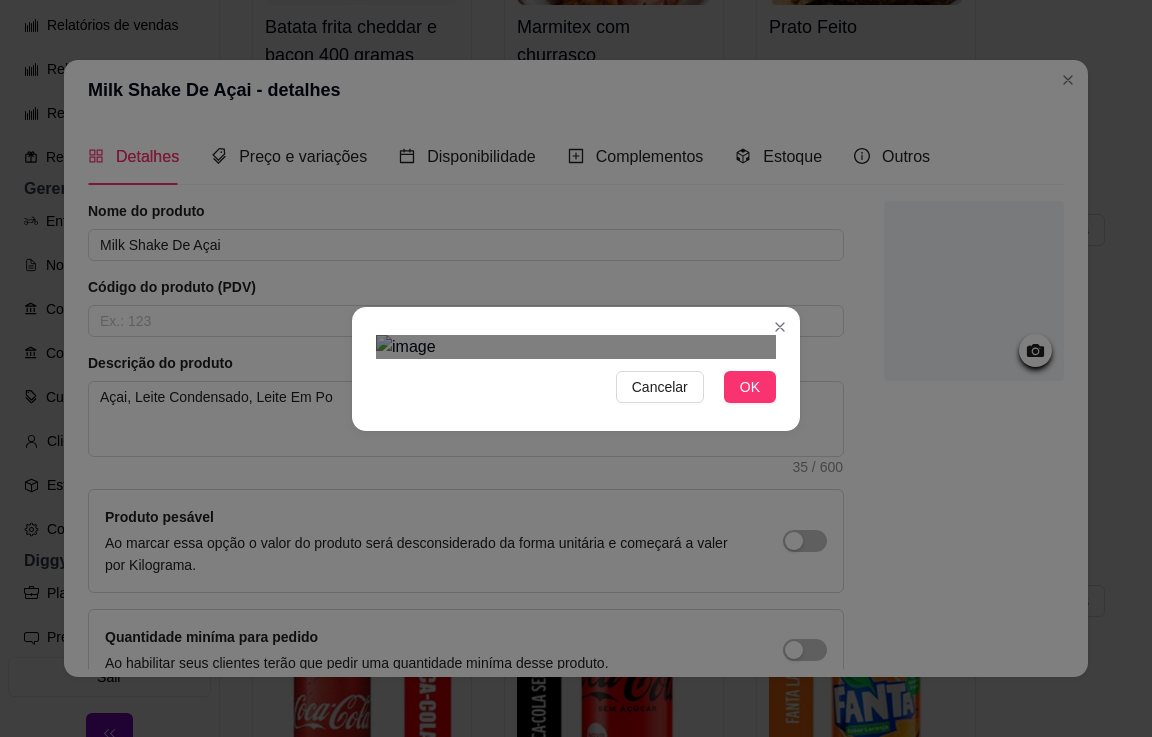 click at bounding box center (576, 347) 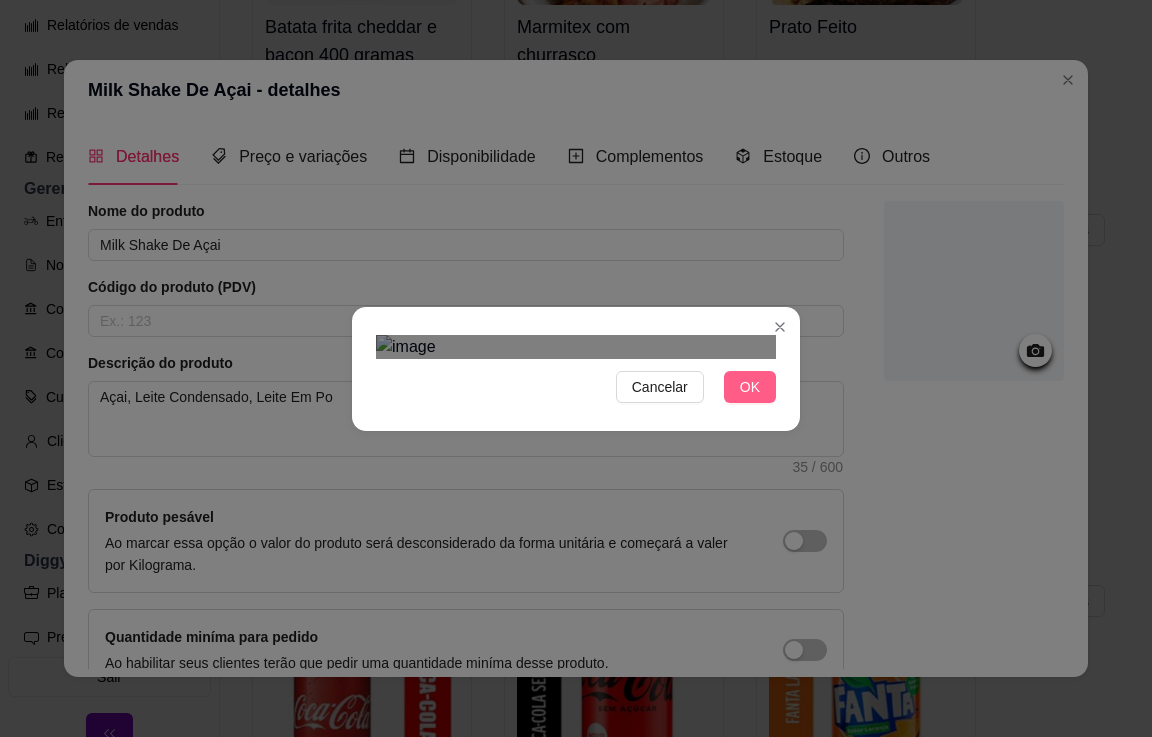 click on "OK" at bounding box center [750, 387] 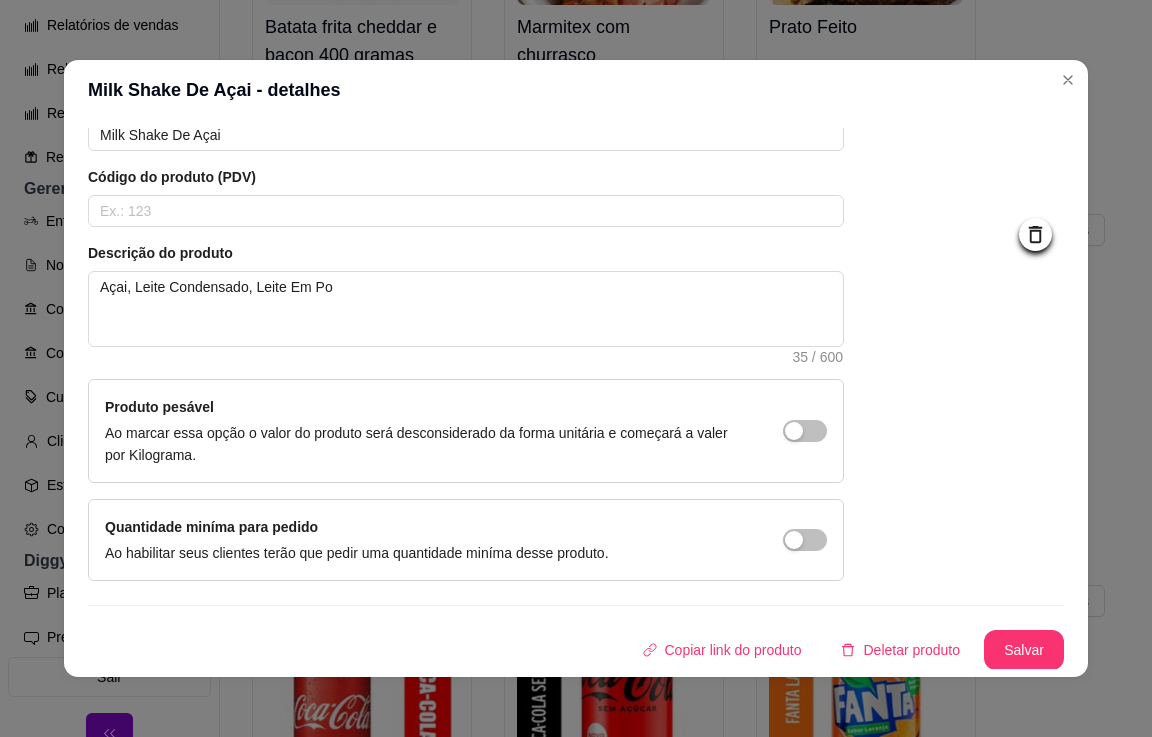 scroll, scrollTop: 111, scrollLeft: 0, axis: vertical 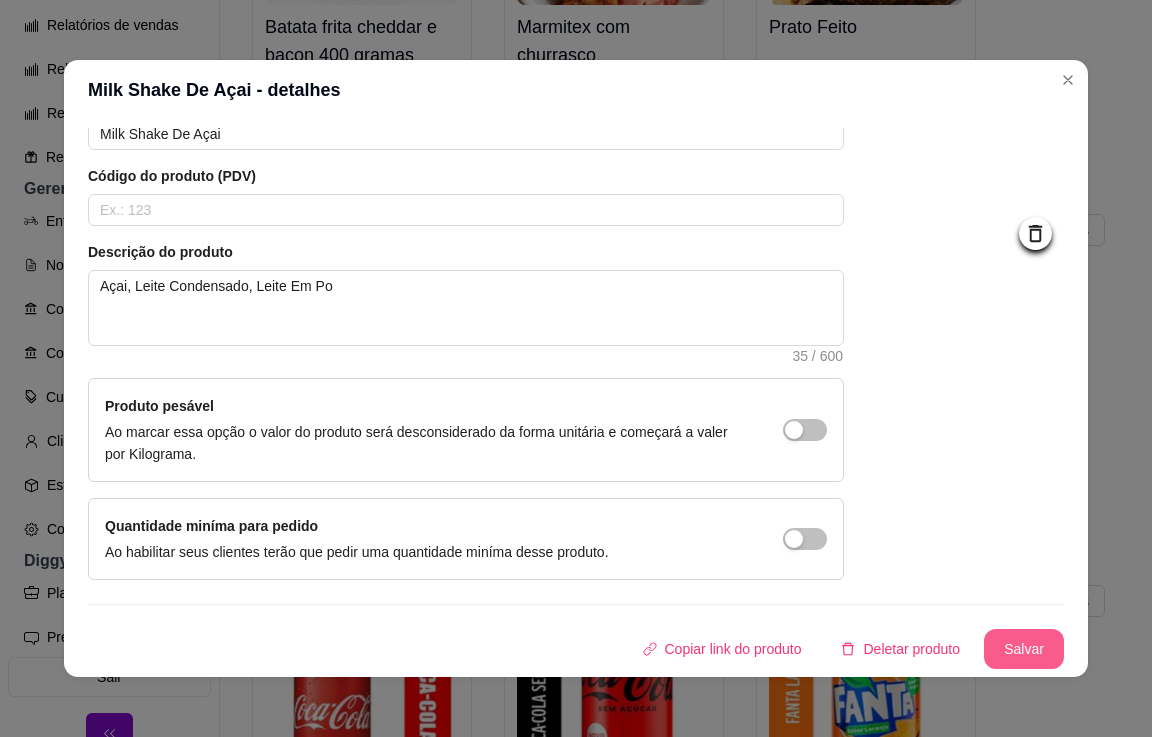 click on "Salvar" at bounding box center (1024, 649) 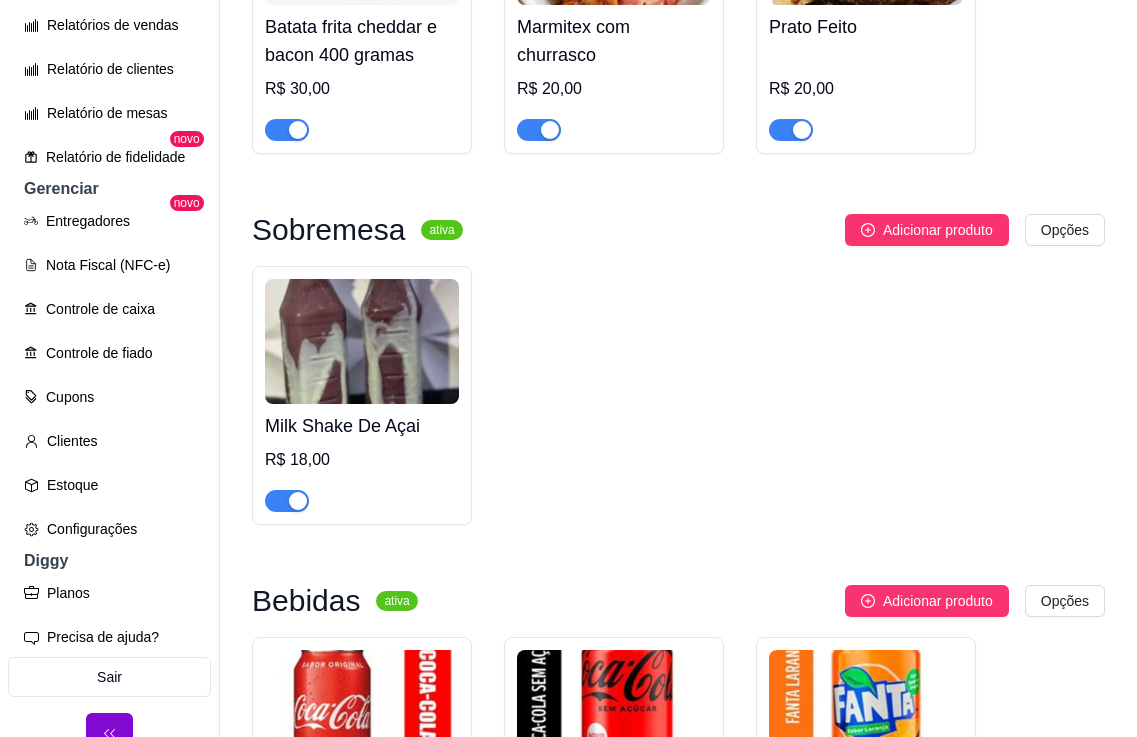 click on "Milk Shake De Açai" at bounding box center [362, 426] 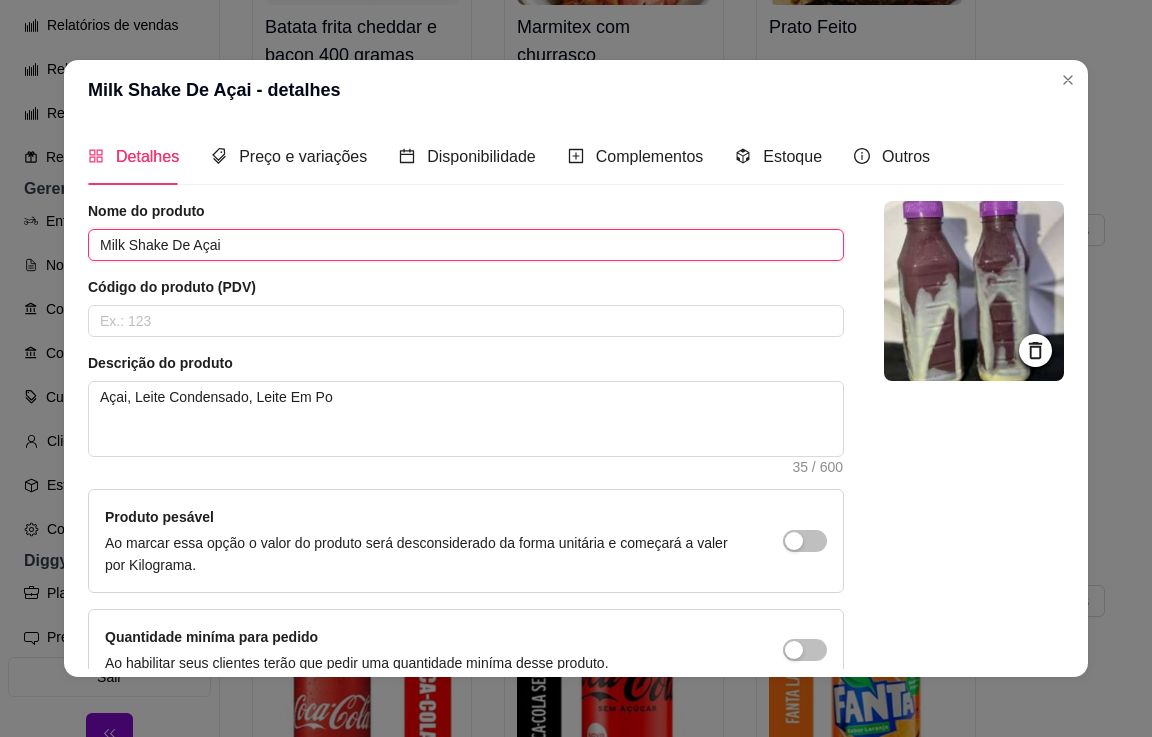 click on "Milk Shake De Açai" at bounding box center [466, 245] 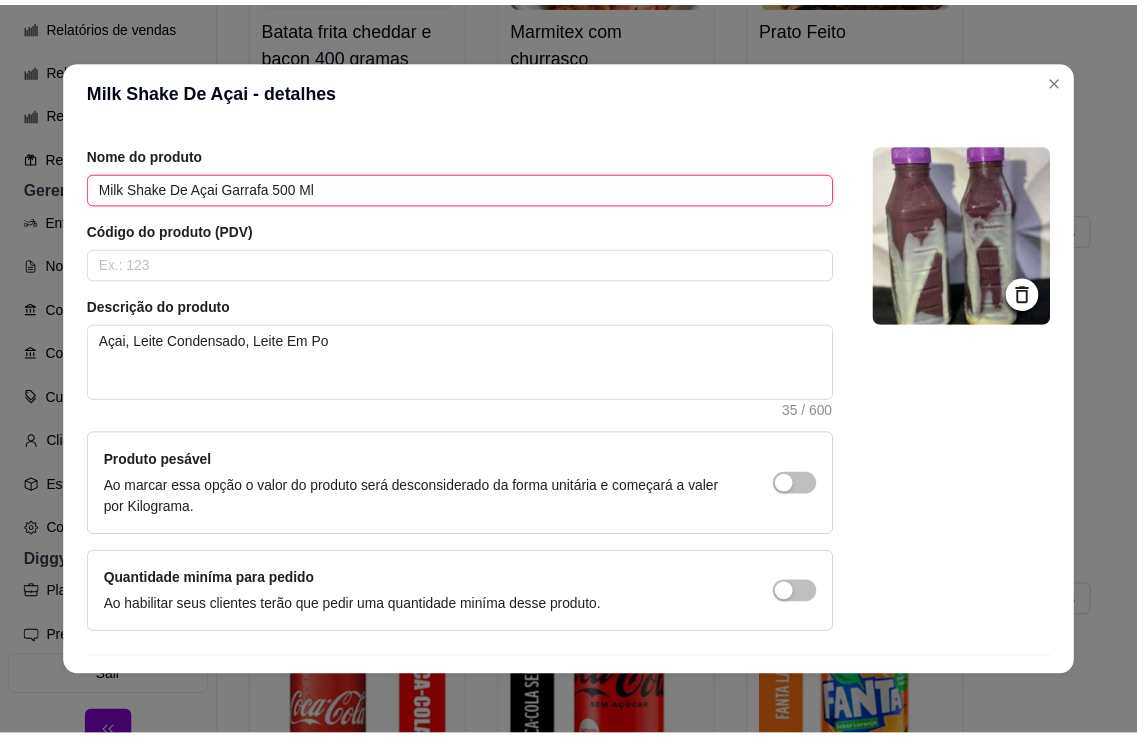 scroll, scrollTop: 111, scrollLeft: 0, axis: vertical 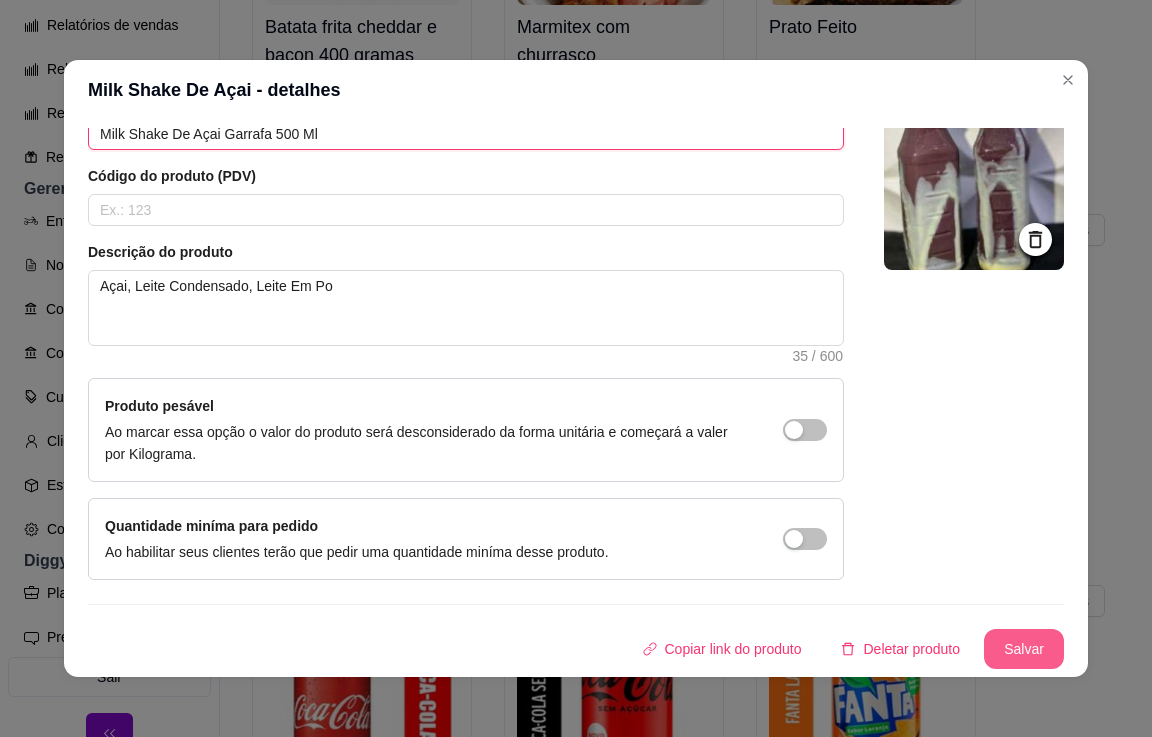 type on "Milk Shake De Açai Garrafa 500 Ml" 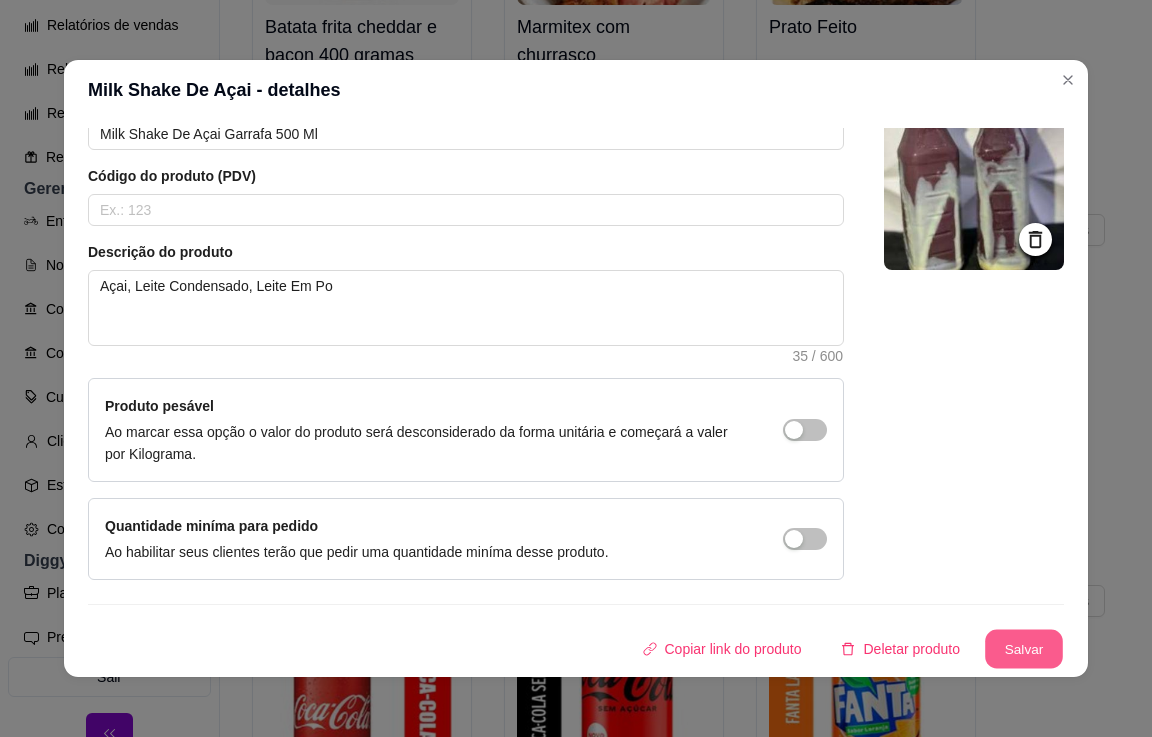 click on "Salvar" at bounding box center [1024, 649] 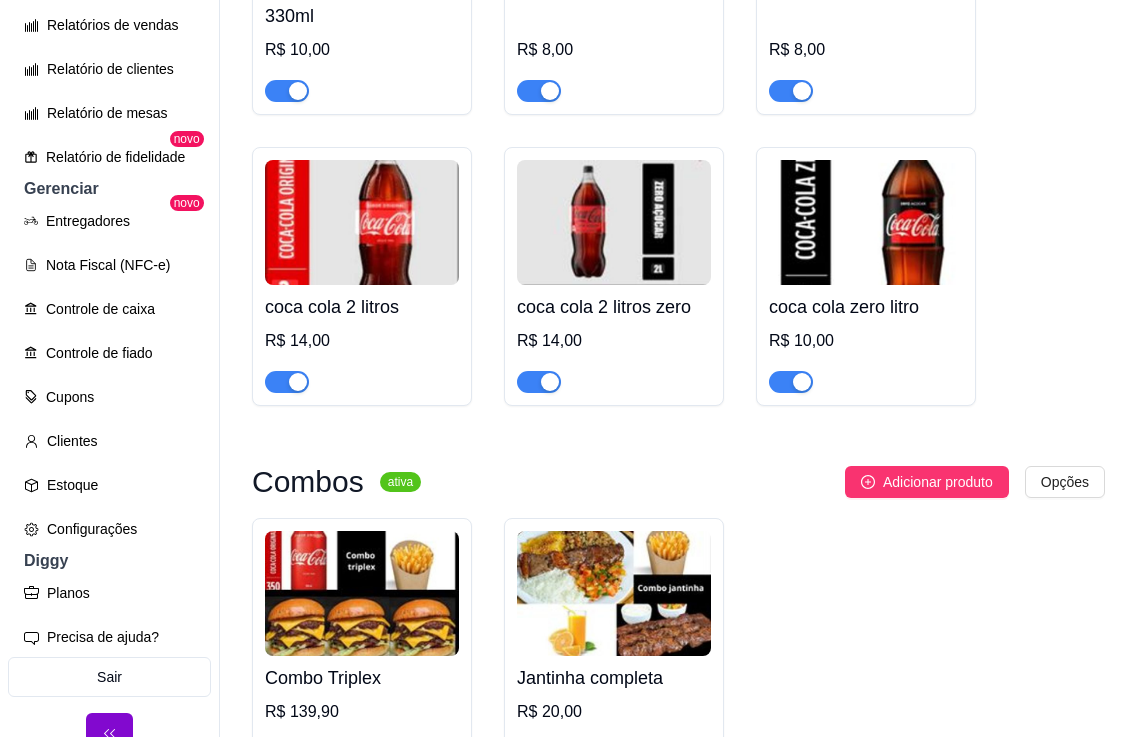 scroll, scrollTop: 4686, scrollLeft: 0, axis: vertical 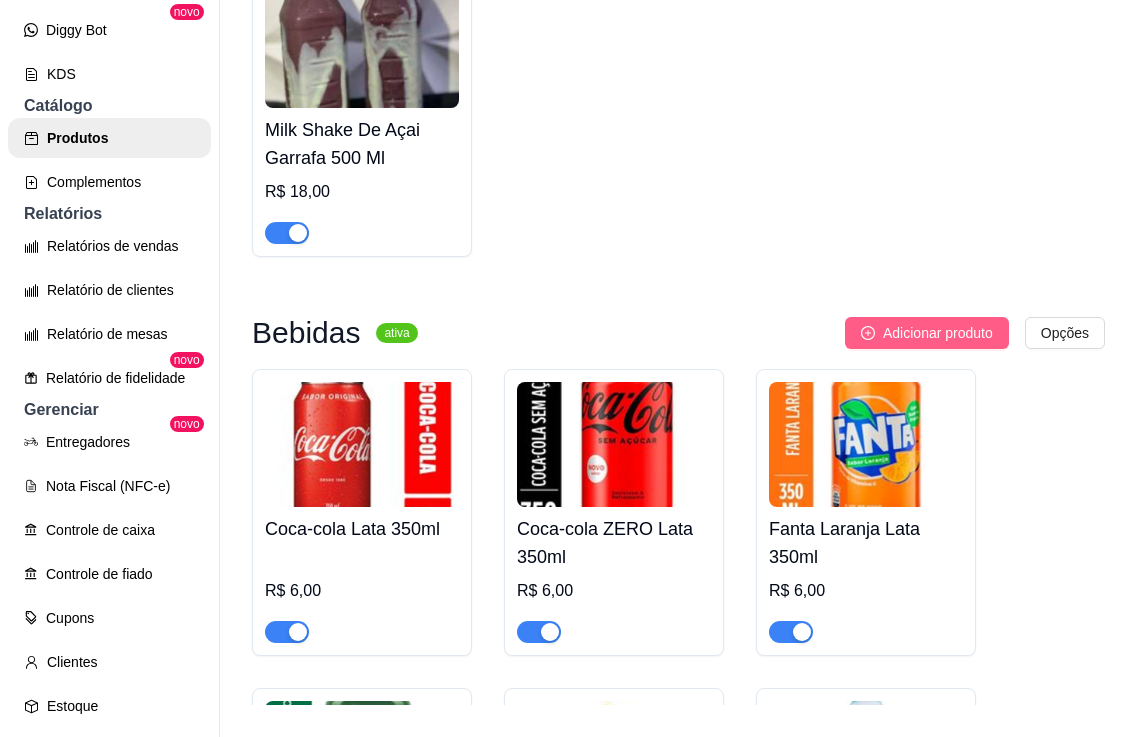 click on "Adicionar produto" at bounding box center (938, 333) 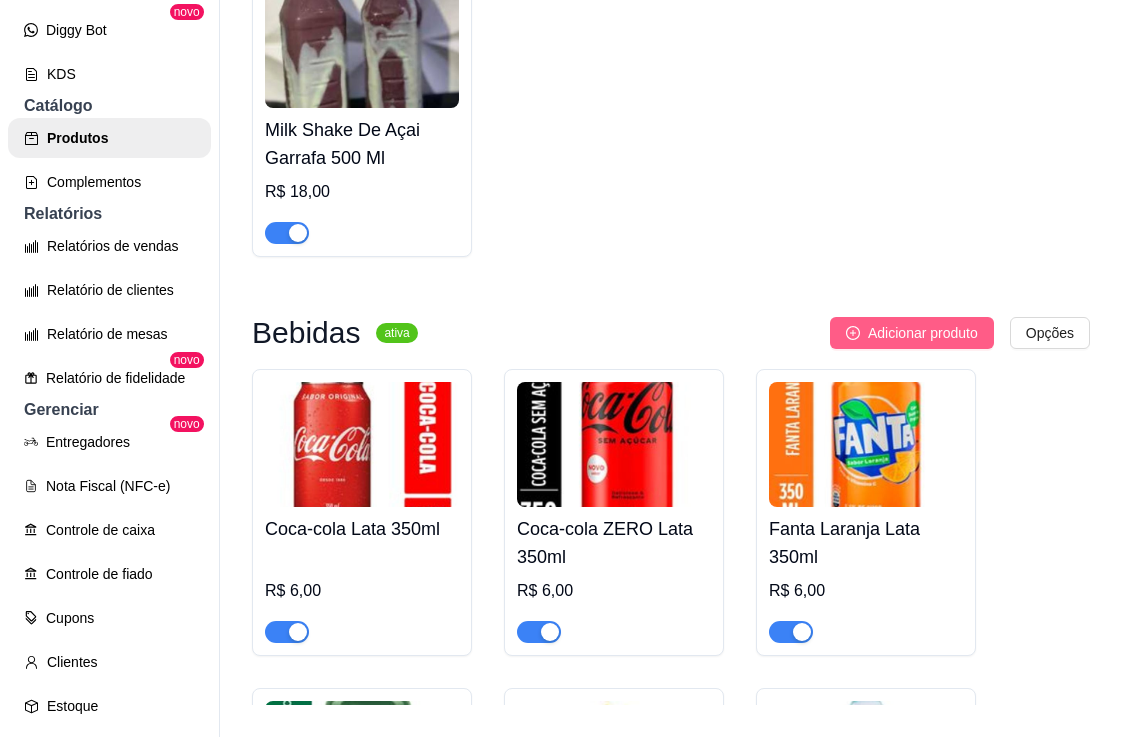 type 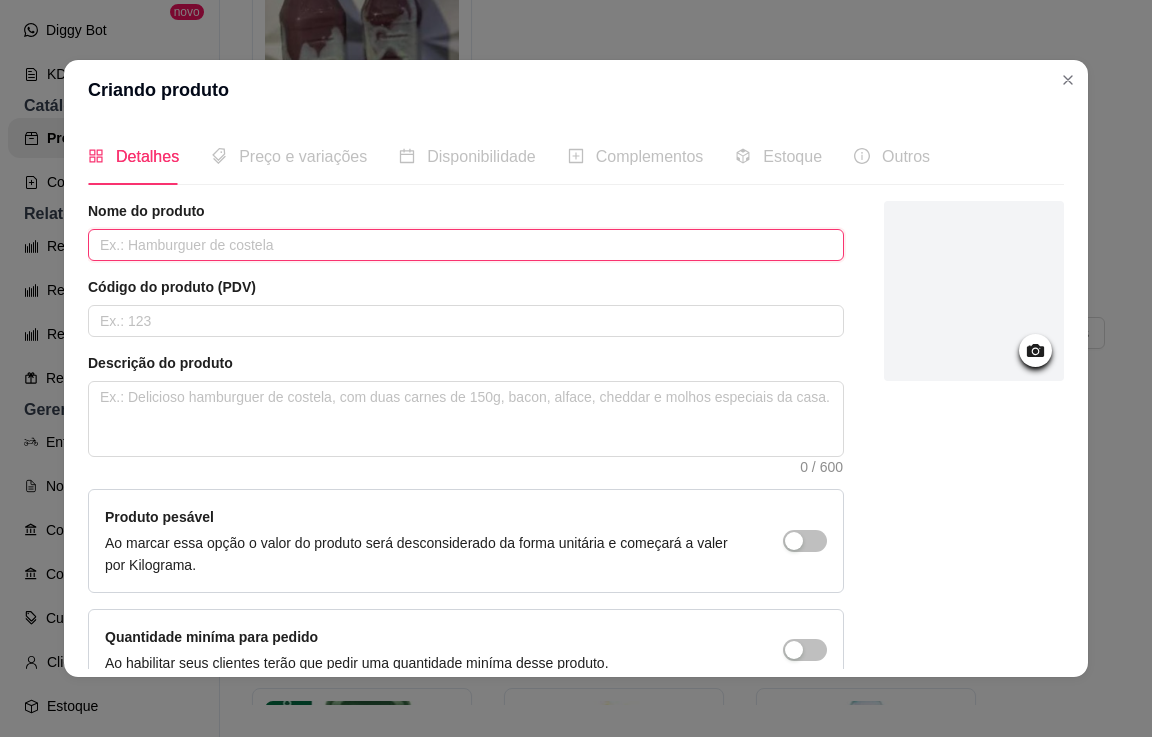 click at bounding box center (466, 245) 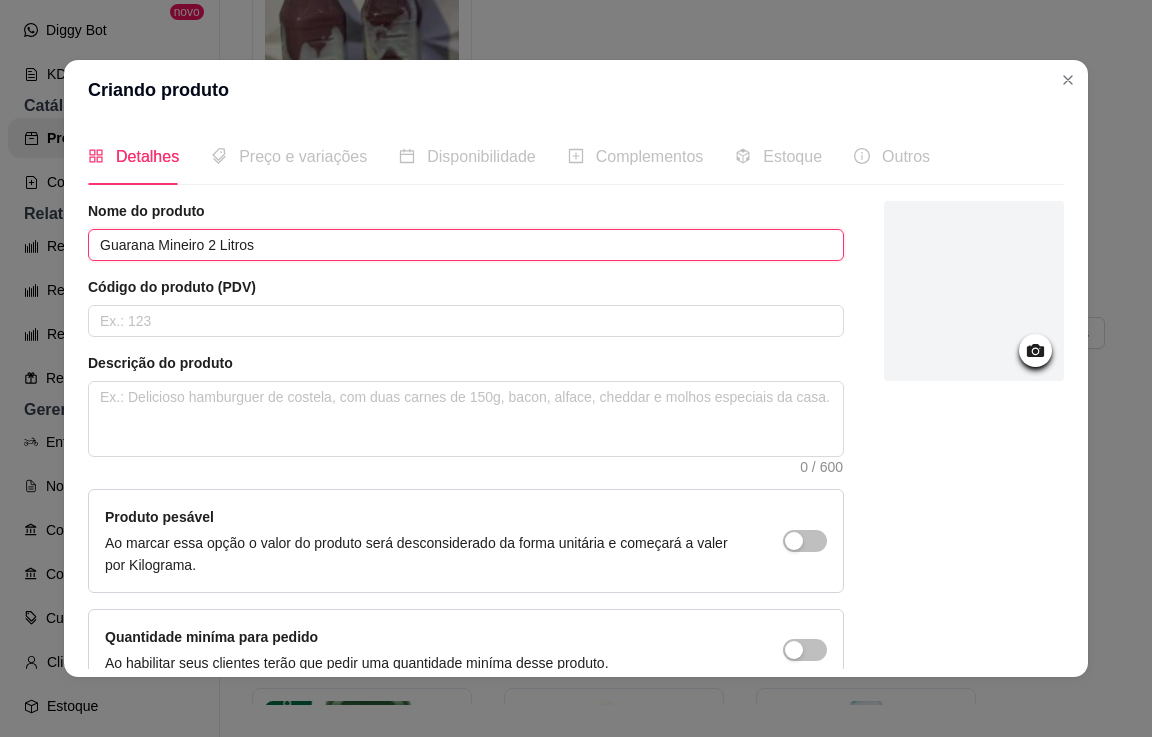 scroll, scrollTop: 111, scrollLeft: 0, axis: vertical 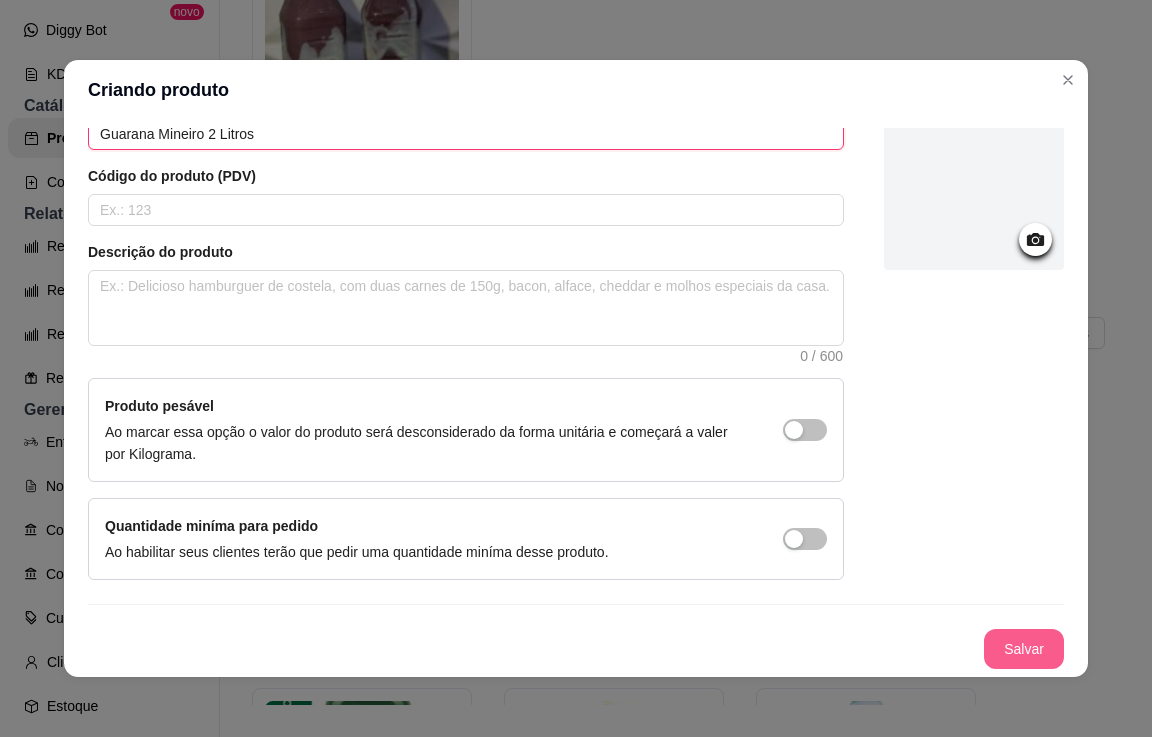 type on "Guarana Mineiro 2 Litros" 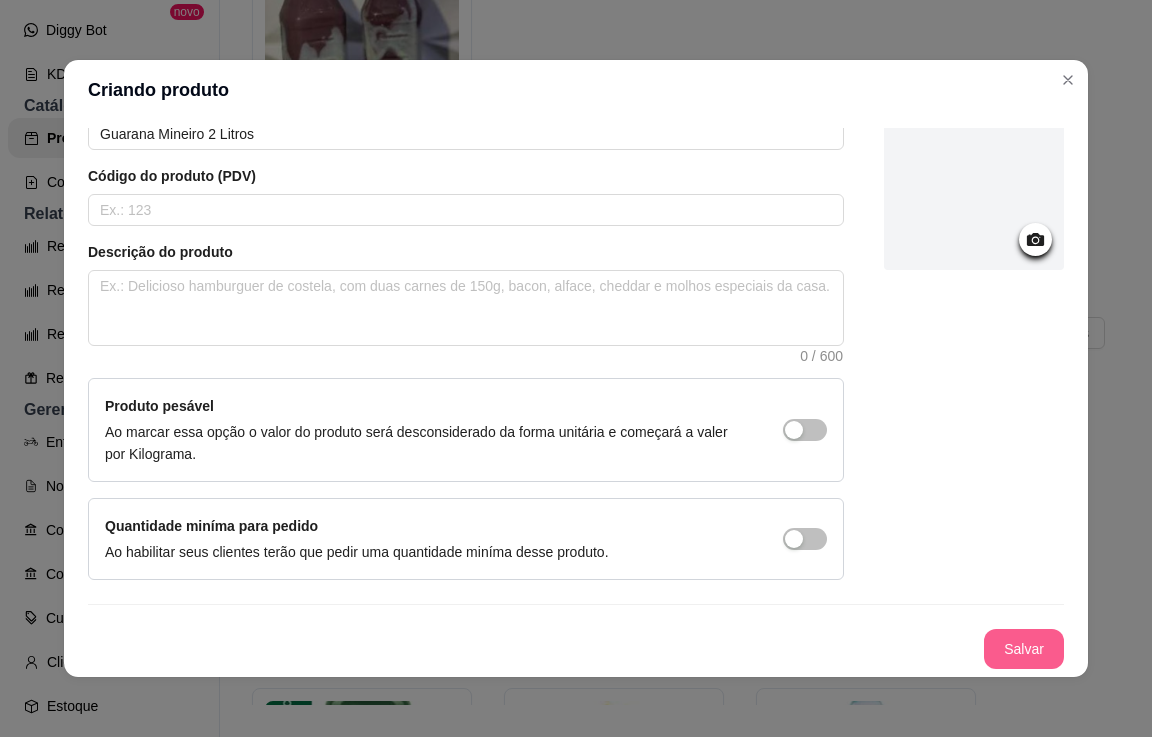 click on "Salvar" at bounding box center [1024, 649] 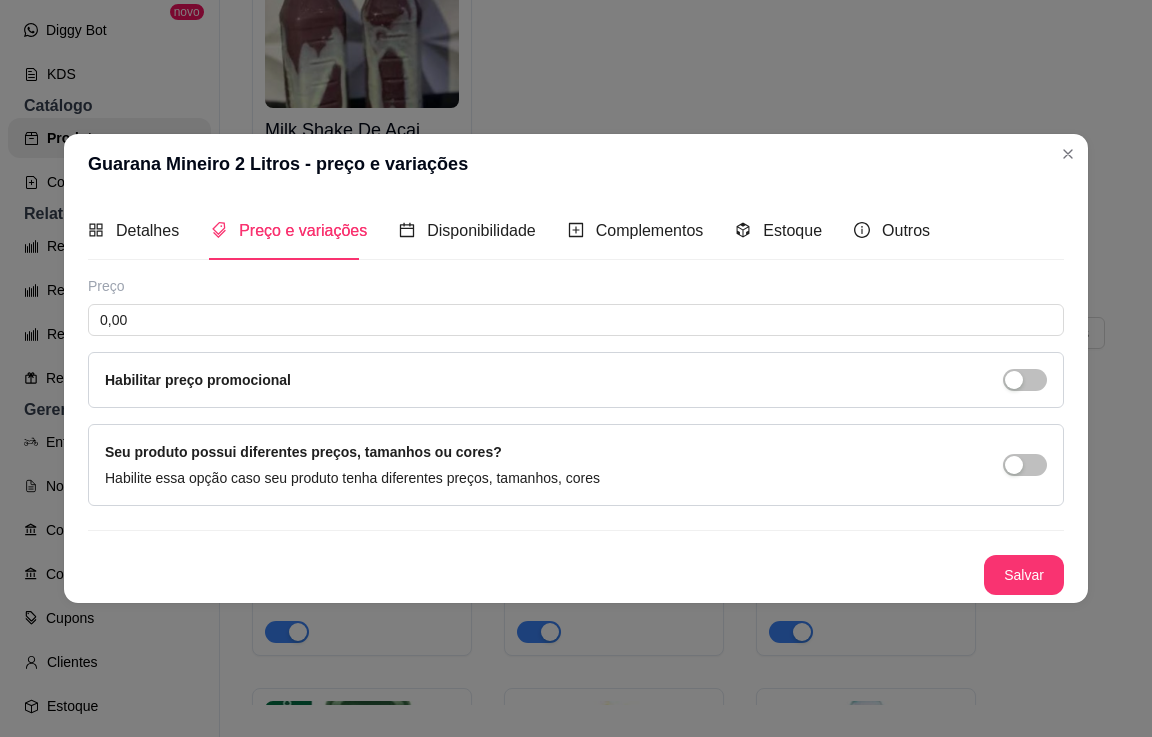 type 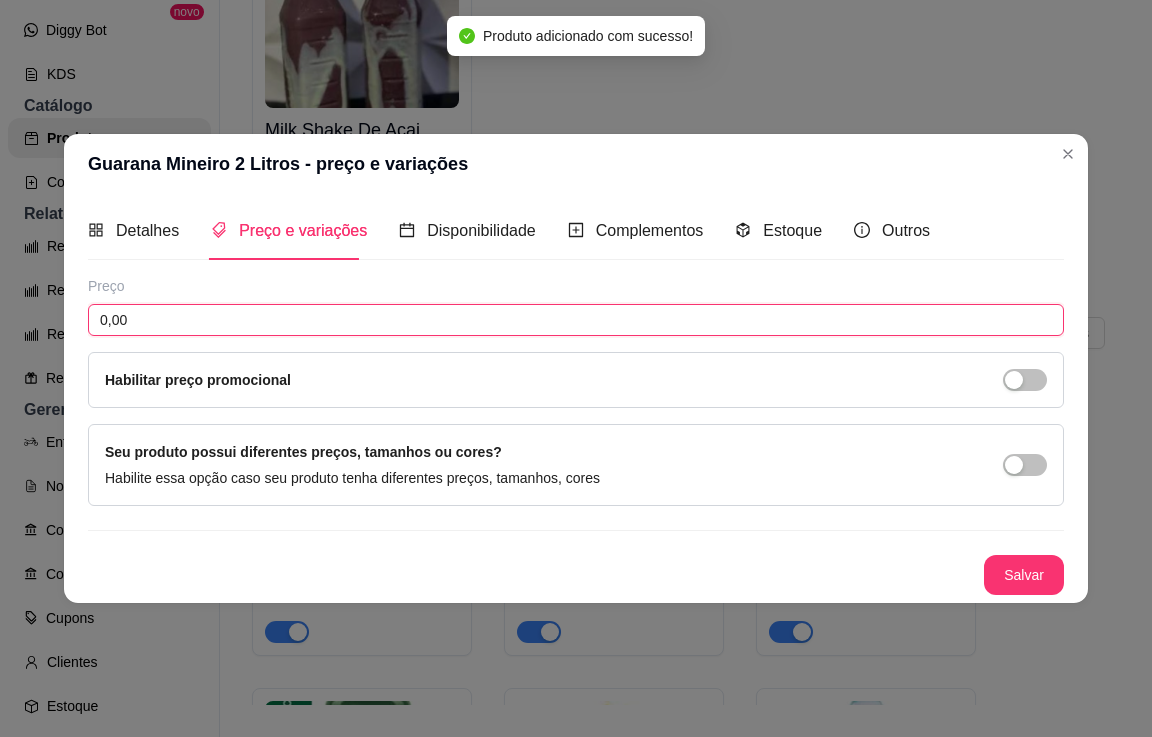 click on "0,00" at bounding box center [576, 320] 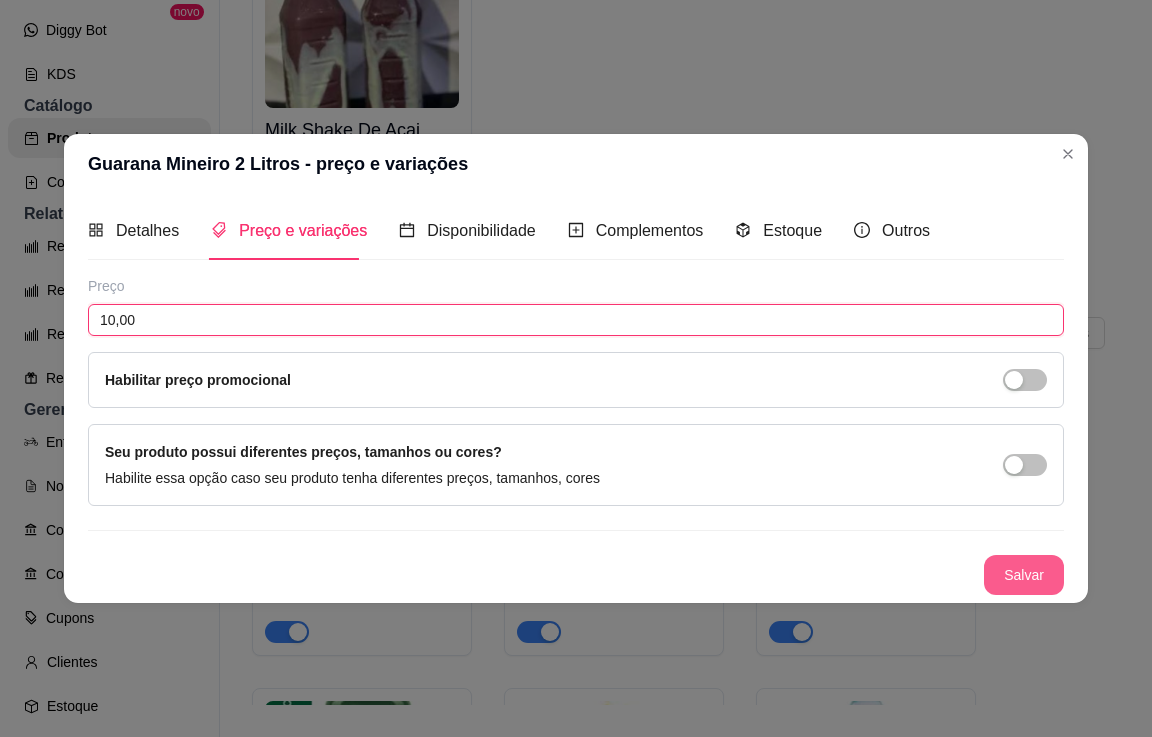 type on "10,00" 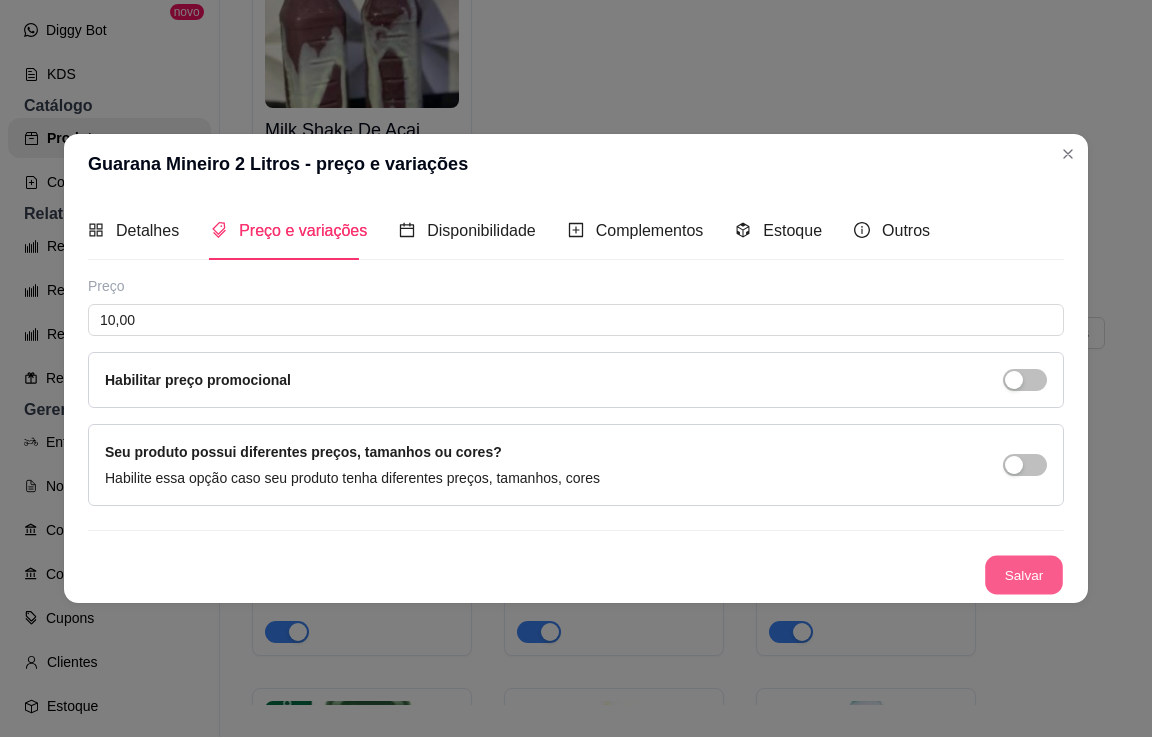click on "Salvar" at bounding box center [1024, 574] 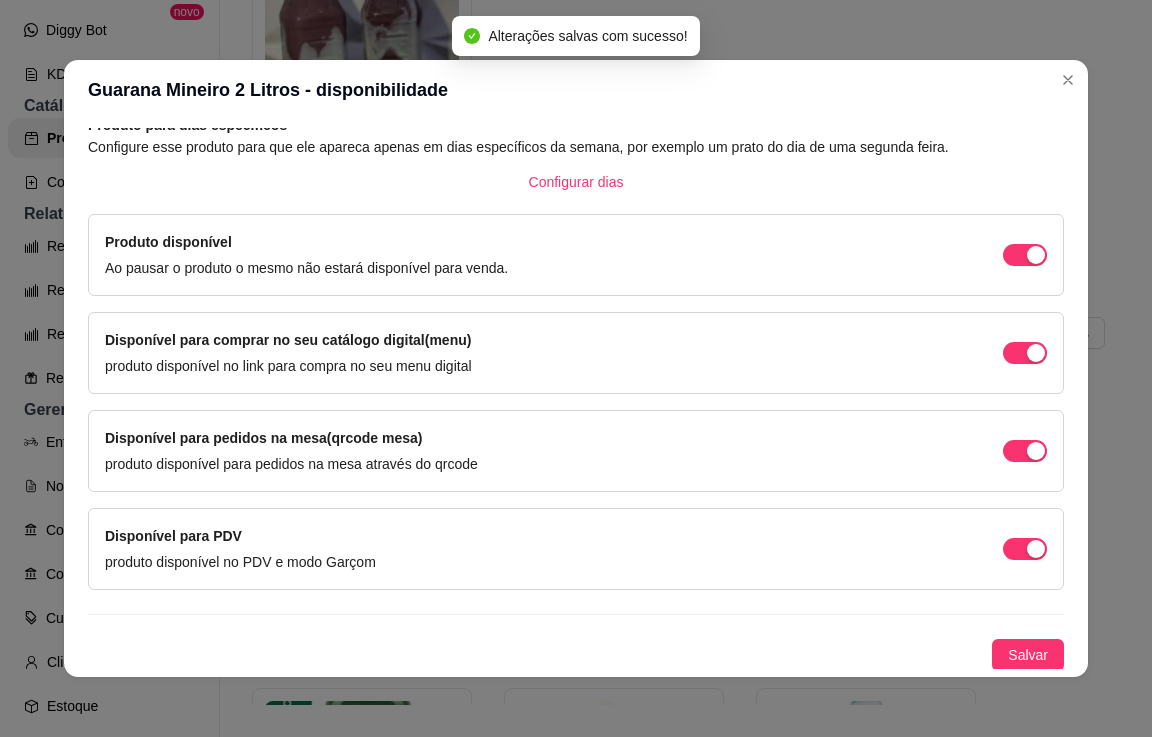 scroll, scrollTop: 109, scrollLeft: 0, axis: vertical 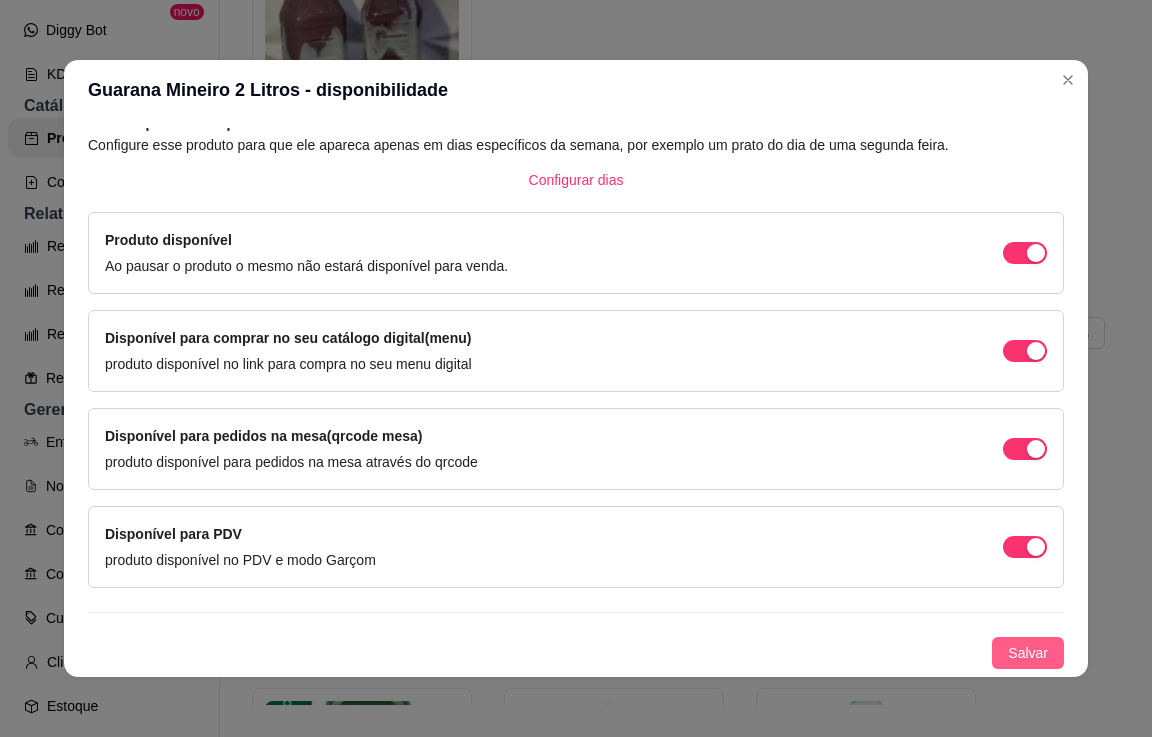 click on "Salvar" at bounding box center (1028, 653) 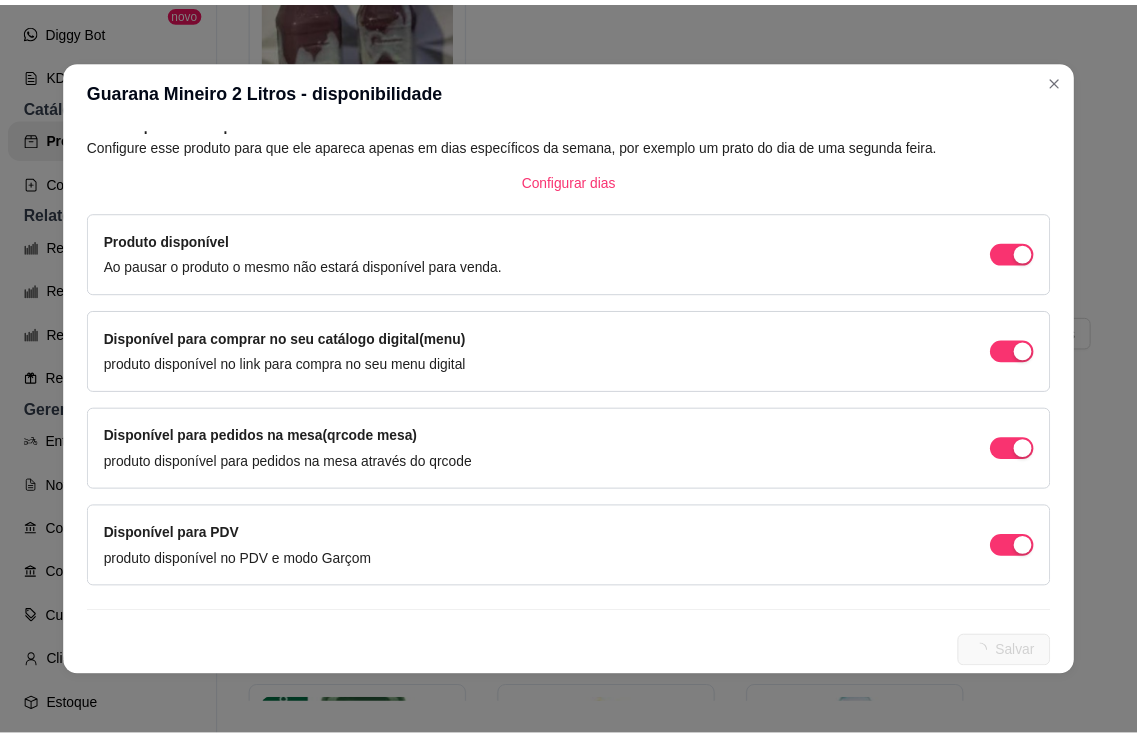 scroll, scrollTop: 0, scrollLeft: 0, axis: both 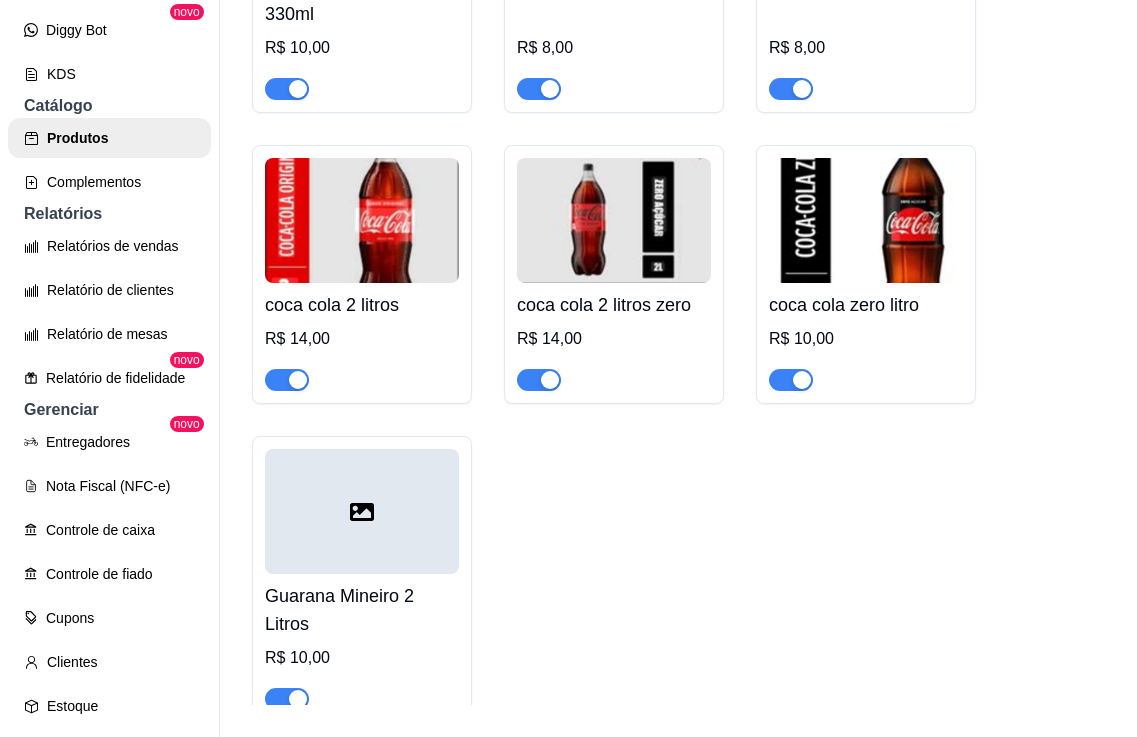 click at bounding box center (362, 511) 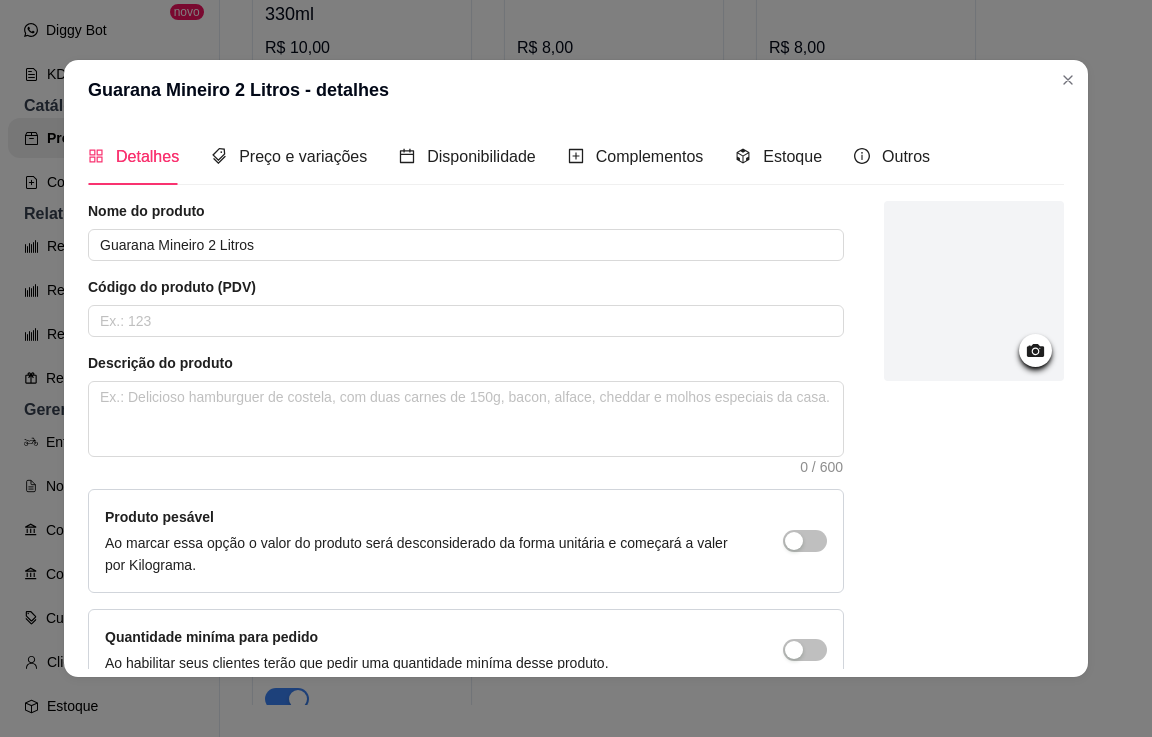 click 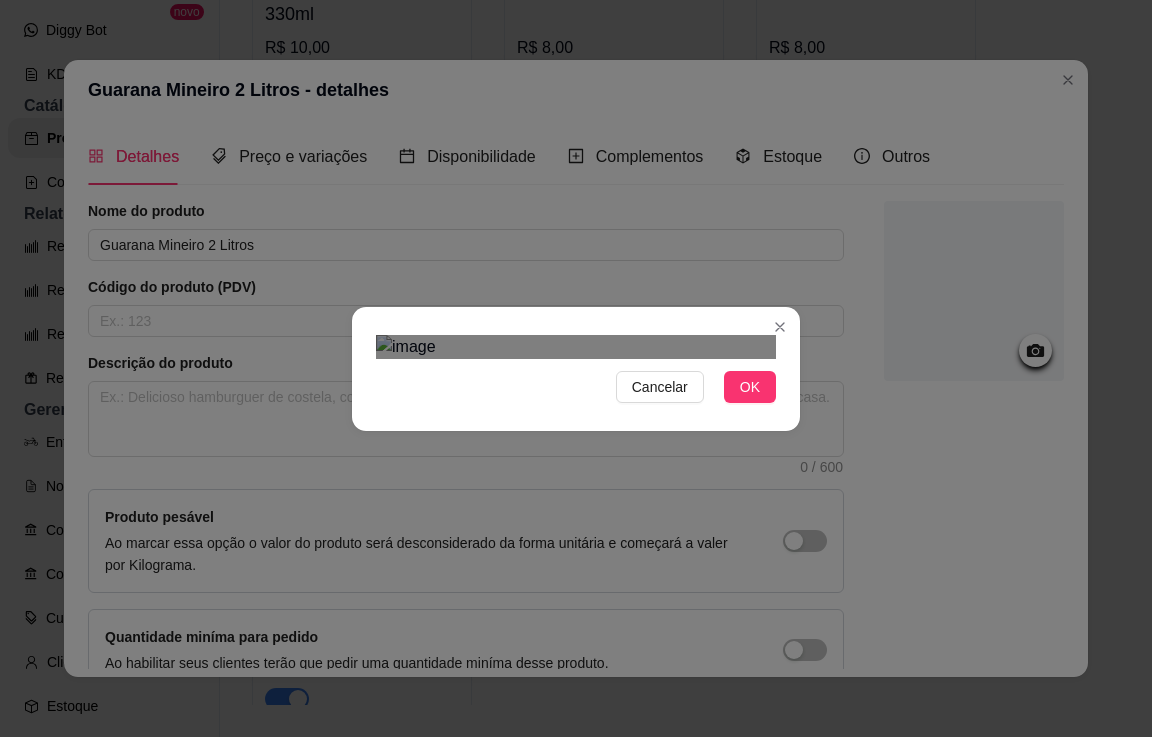 click on "Cancelar OK" at bounding box center (576, 369) 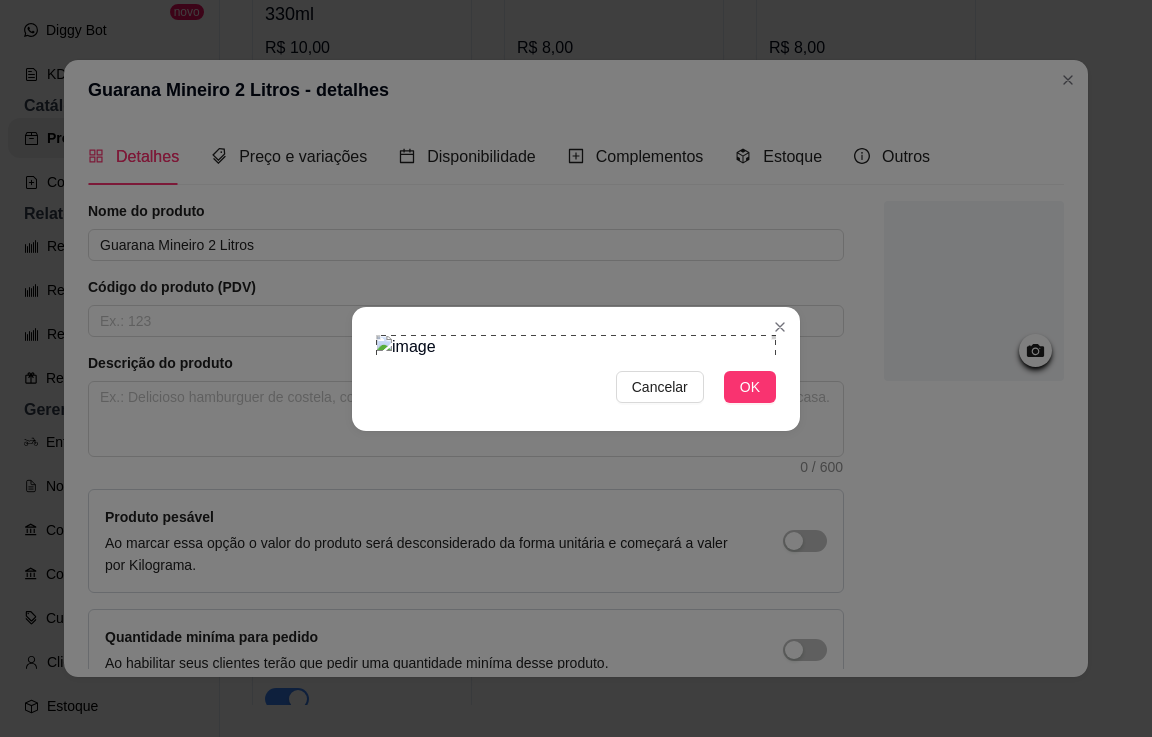 click on "Cancelar OK" at bounding box center [576, 369] 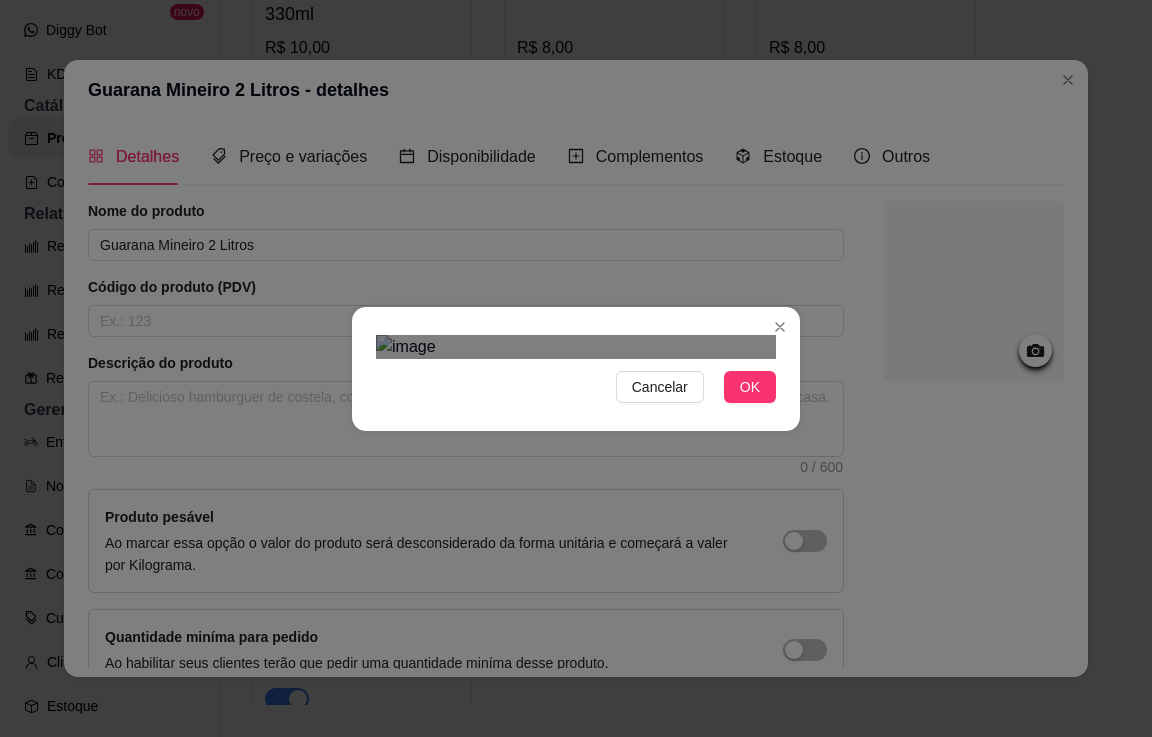 click on "Cancelar OK" at bounding box center (576, 369) 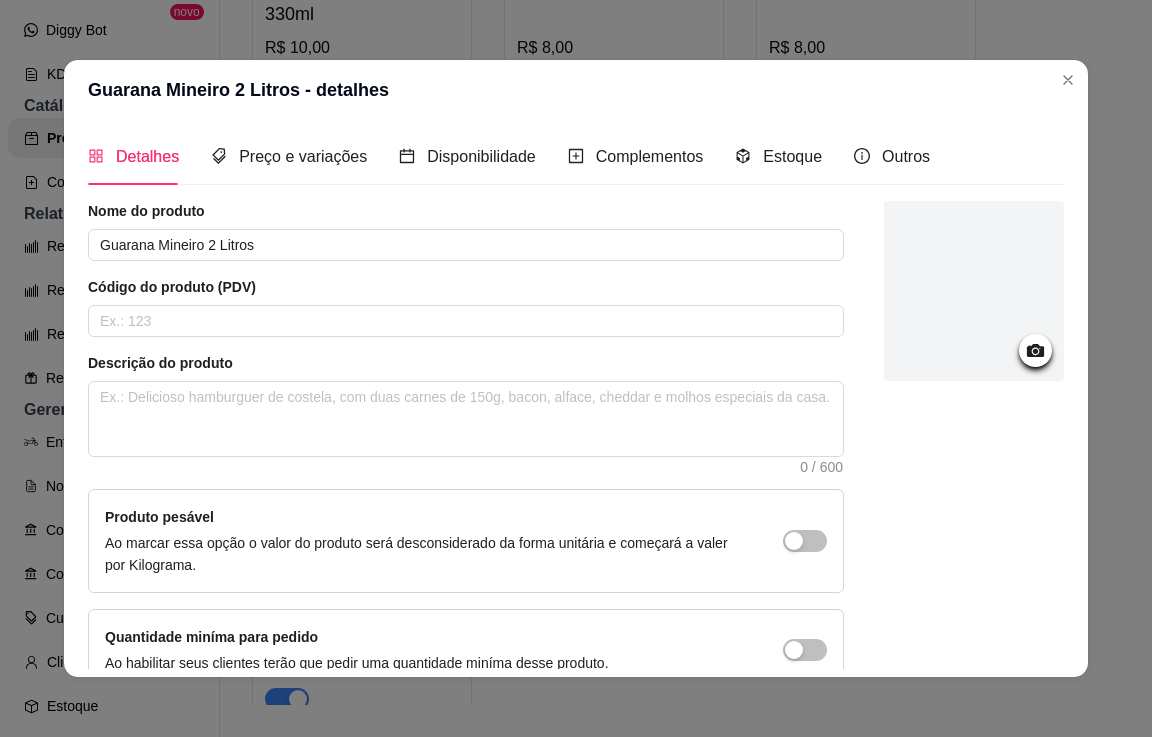 click 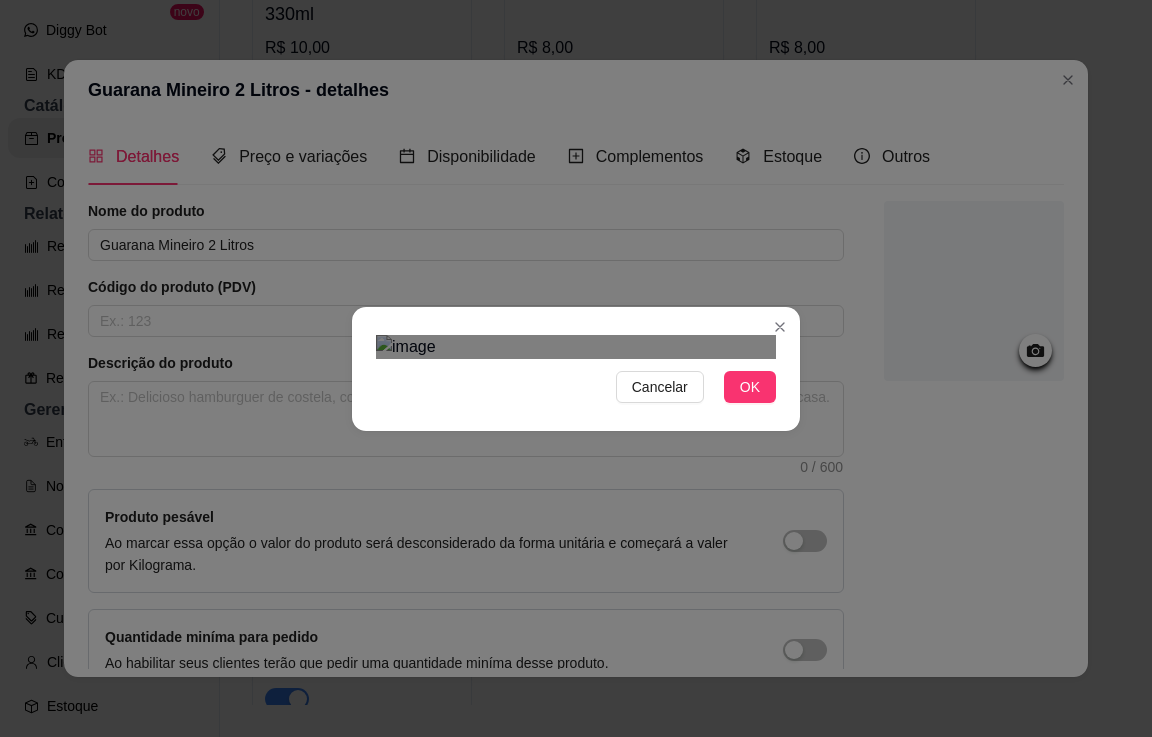 click at bounding box center (583, 617) 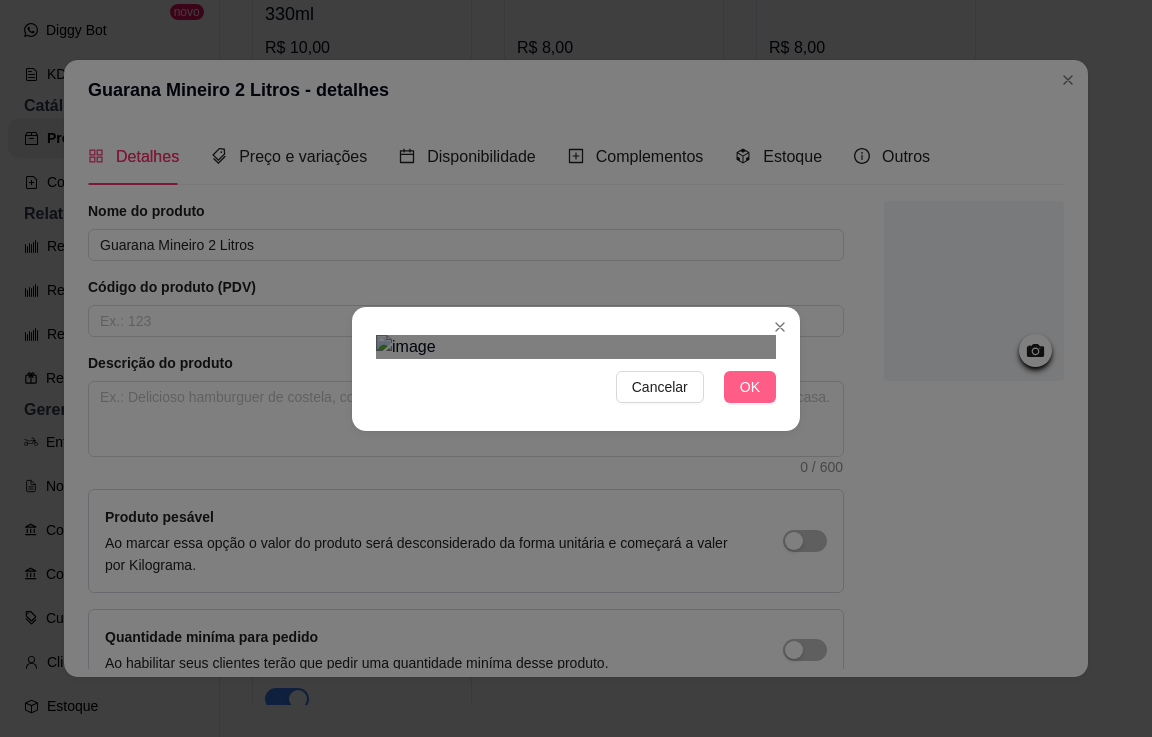 click on "OK" at bounding box center [750, 387] 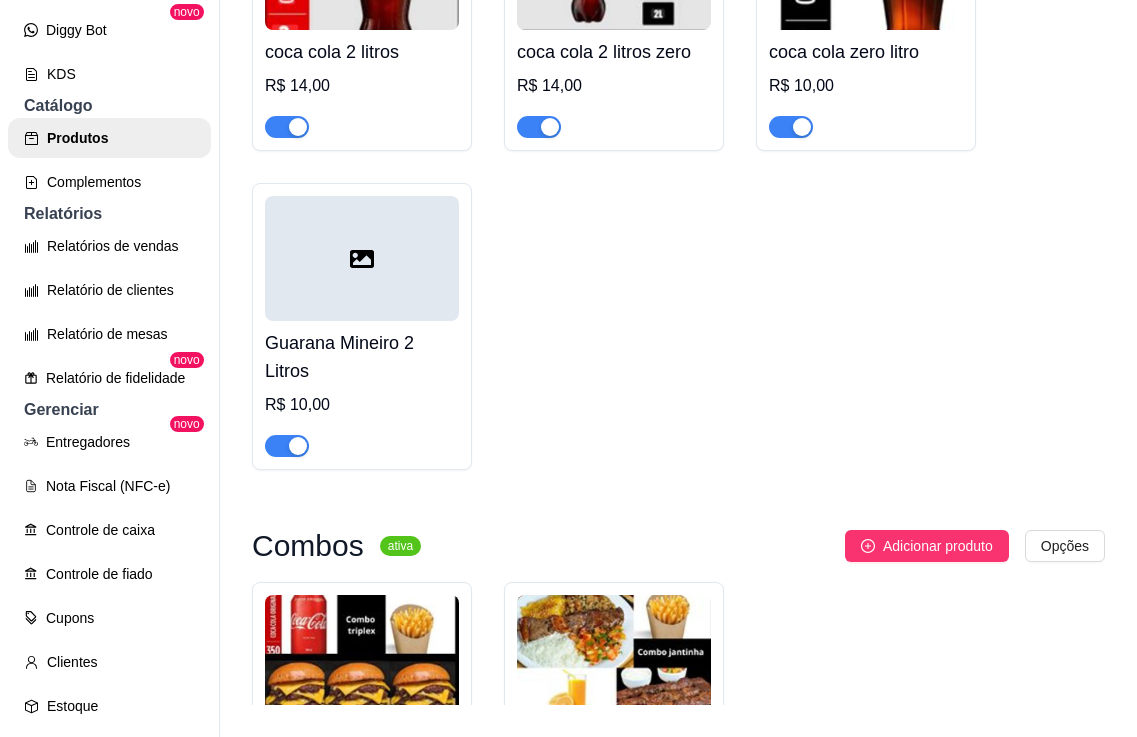 scroll, scrollTop: 4786, scrollLeft: 0, axis: vertical 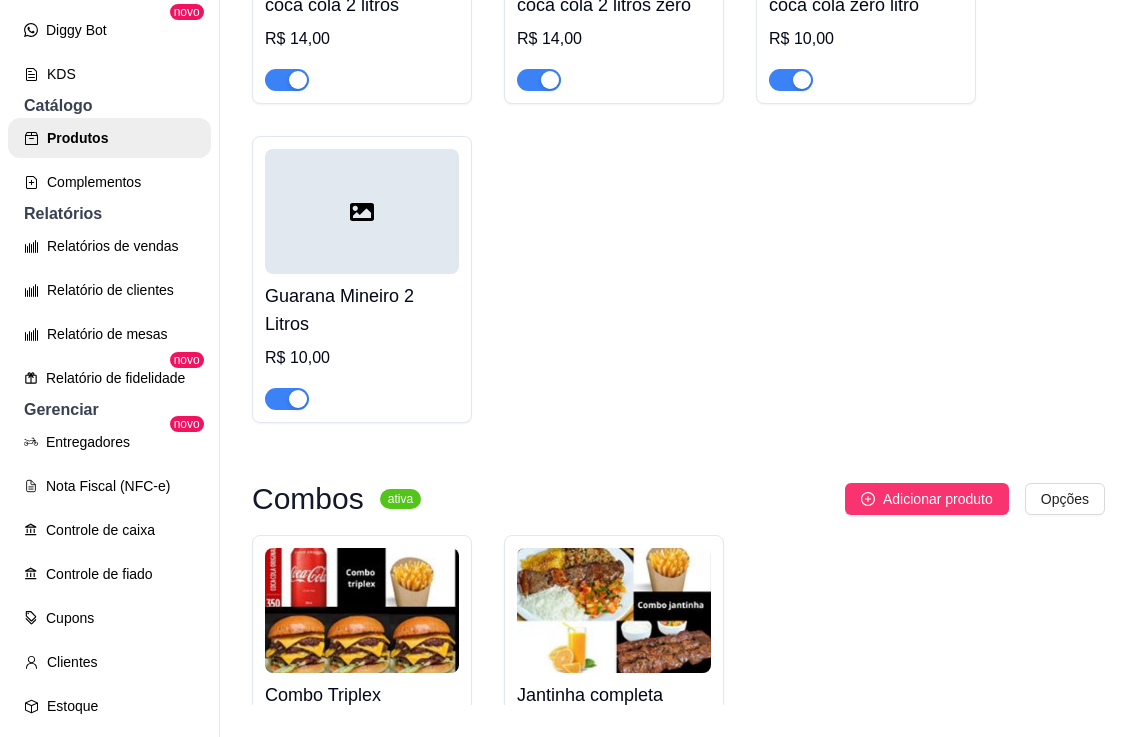 click at bounding box center [362, 211] 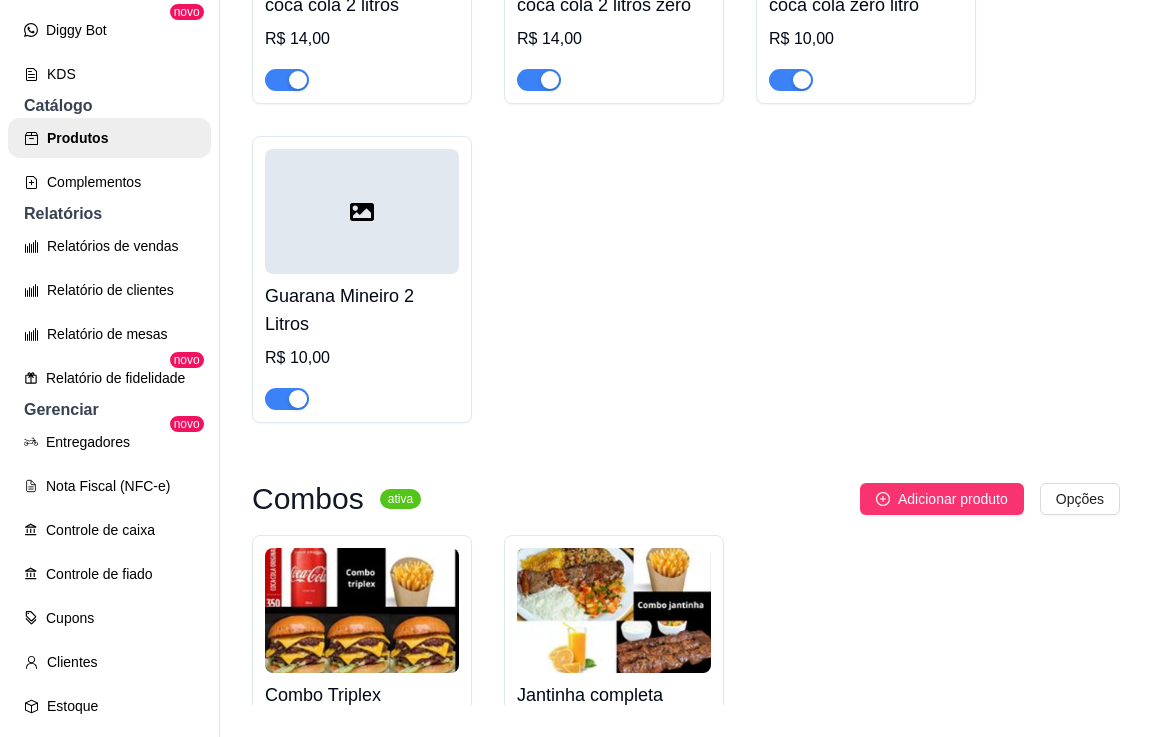 type 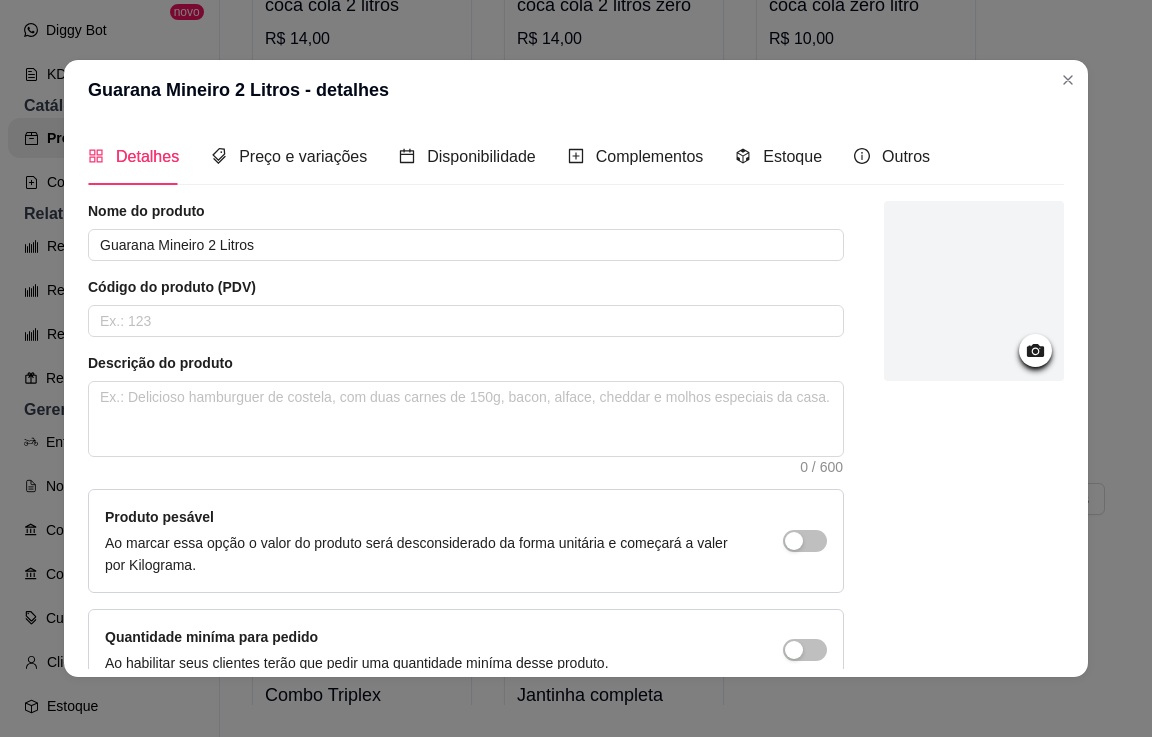 click 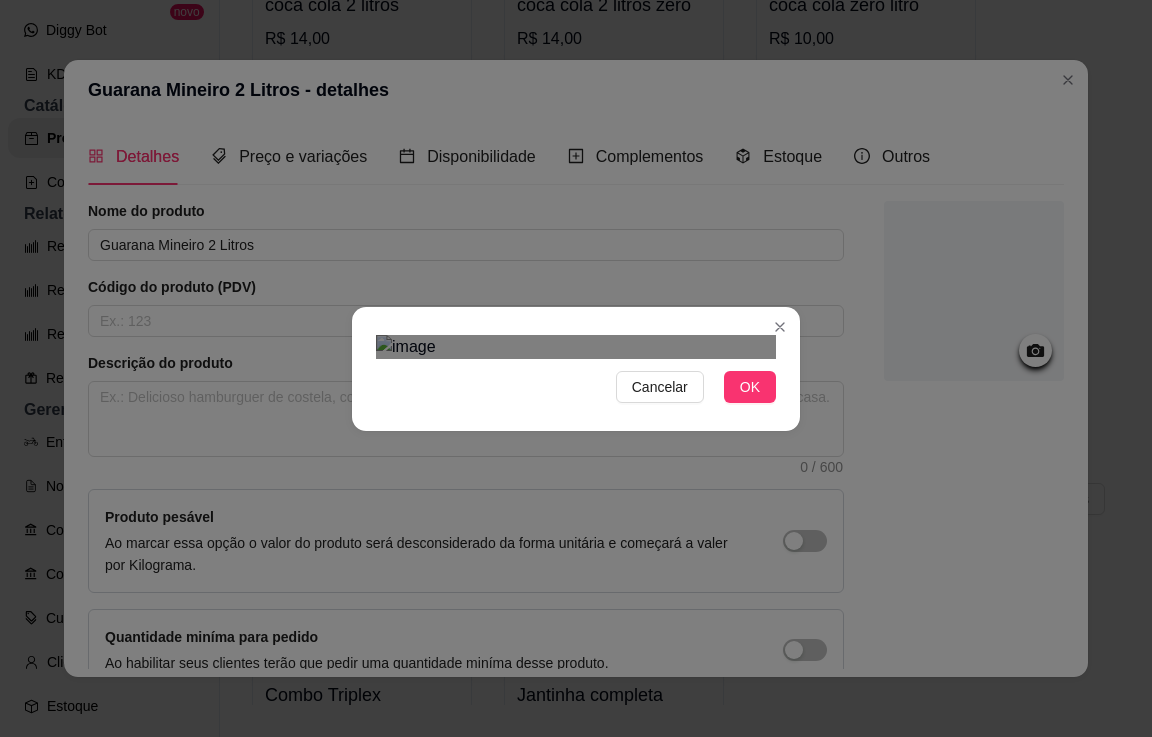 click on "Cancelar OK" at bounding box center (576, 369) 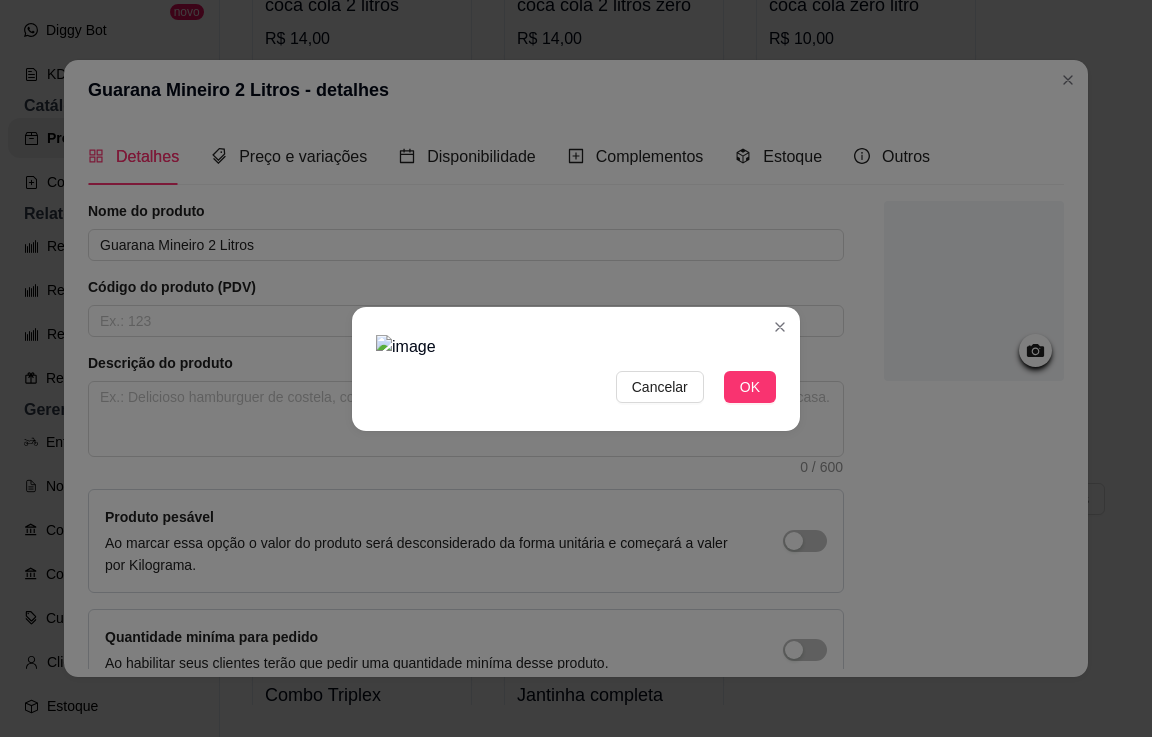 click at bounding box center [576, 347] 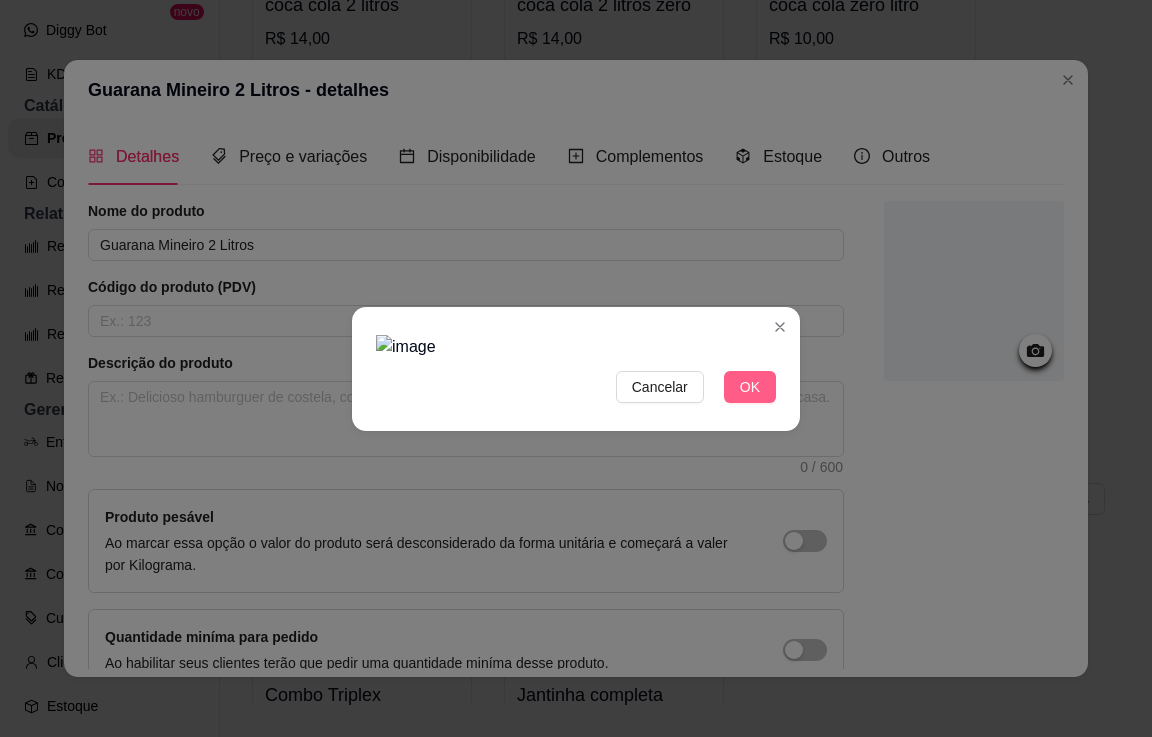 click on "OK" at bounding box center (750, 387) 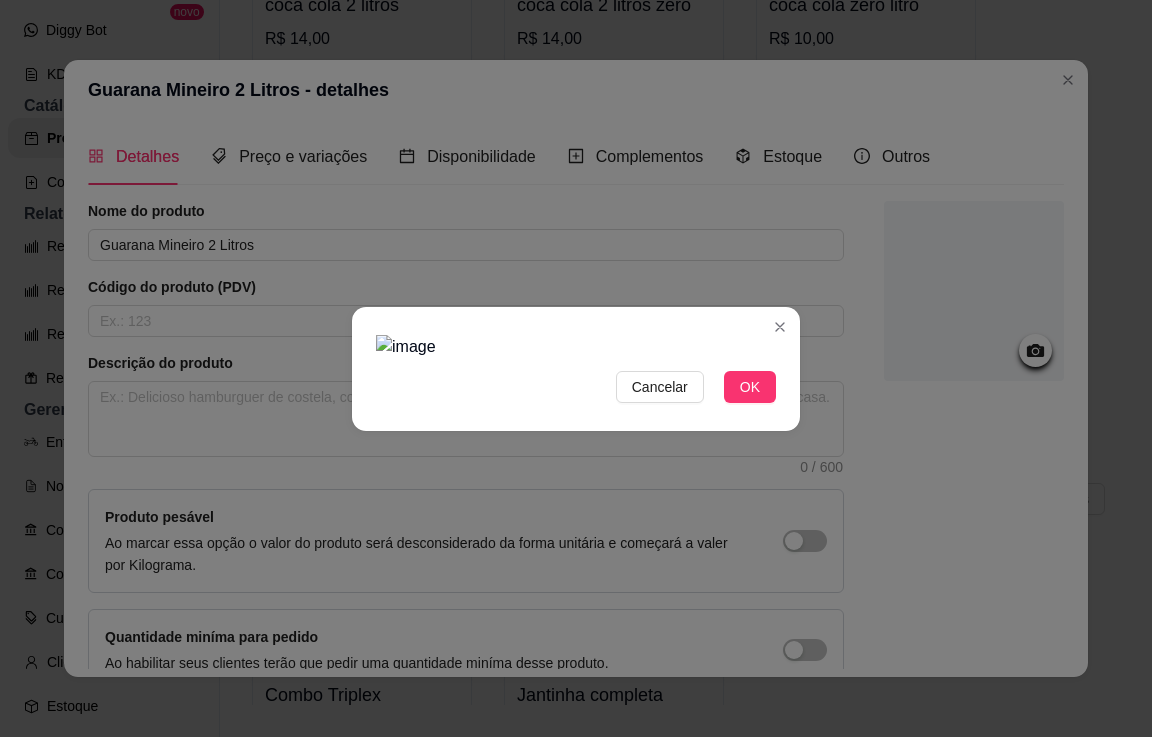click at bounding box center [576, 347] 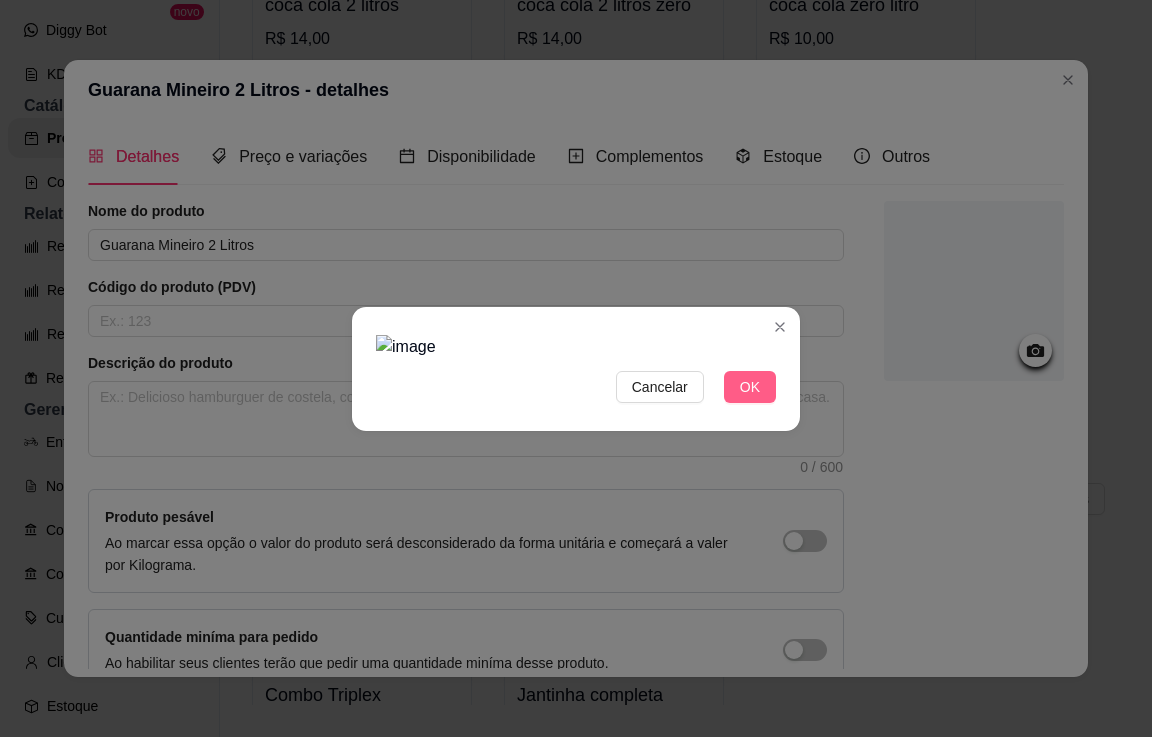 click on "OK" at bounding box center [750, 387] 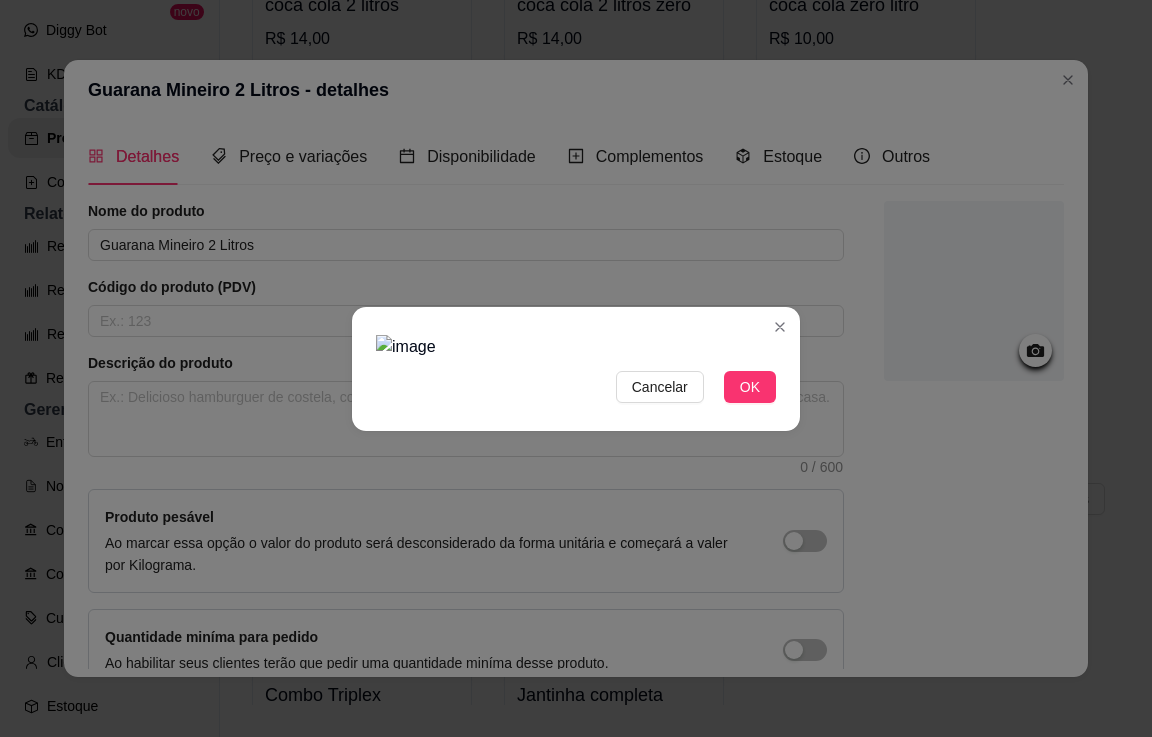 click at bounding box center [576, 347] 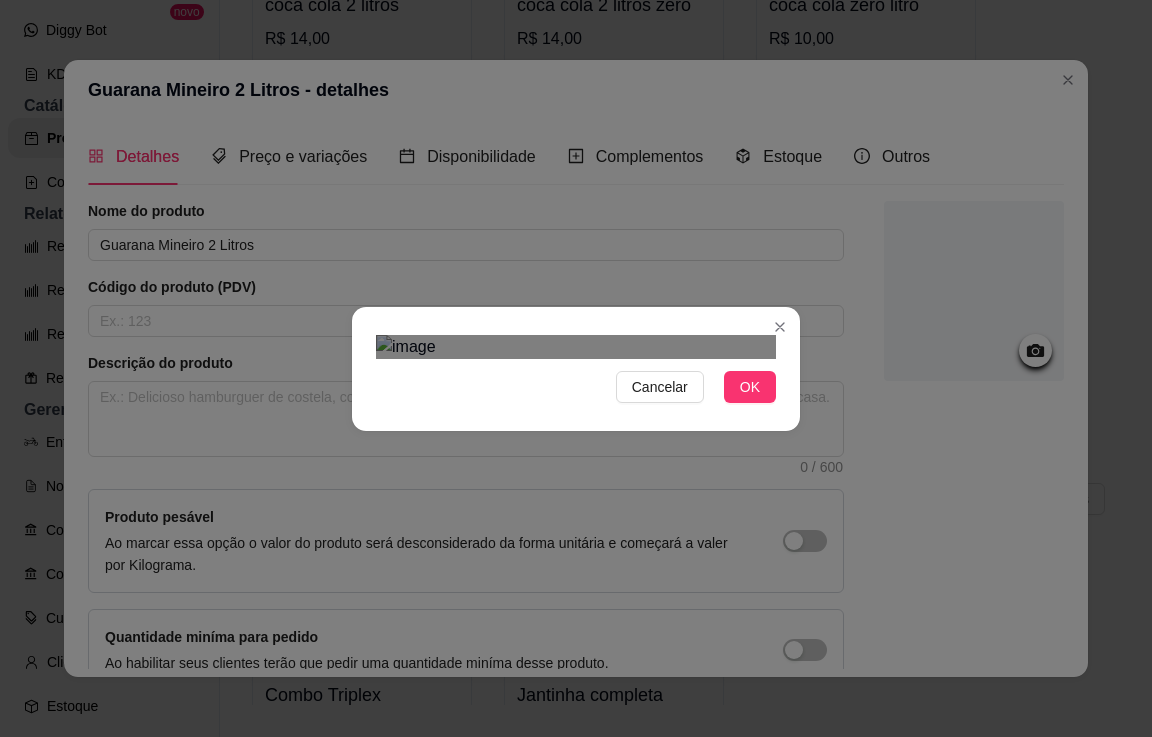 click at bounding box center [576, 347] 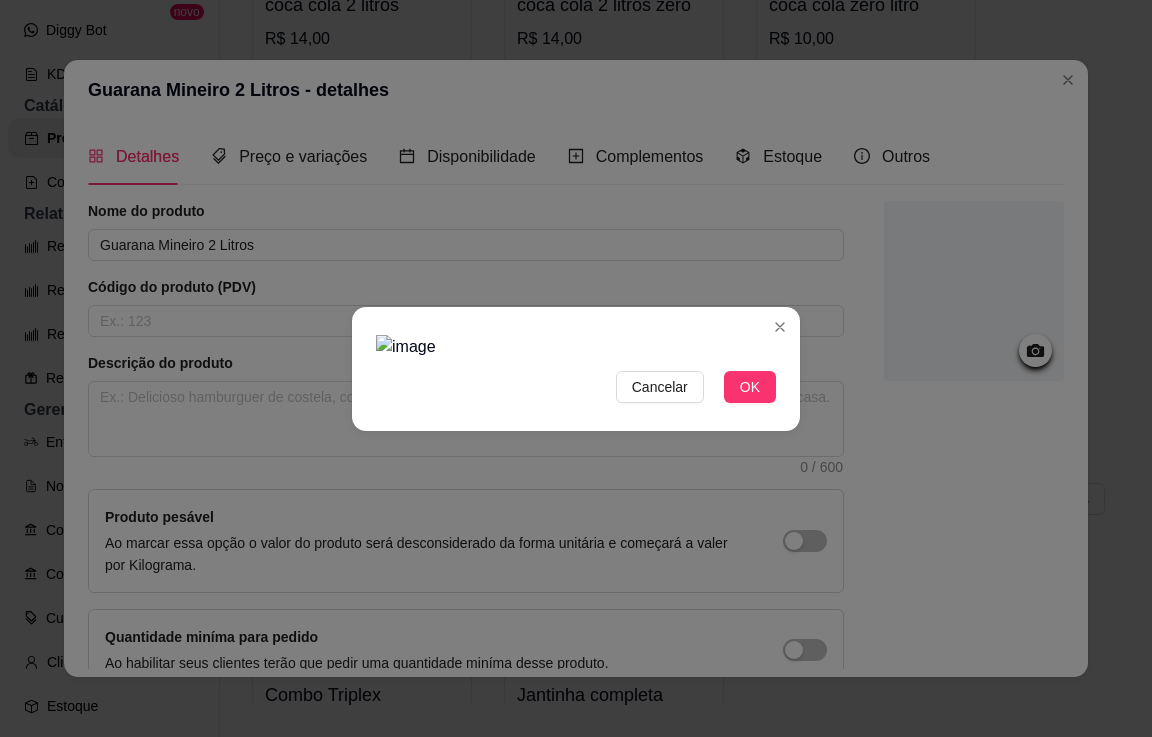 click at bounding box center [576, 347] 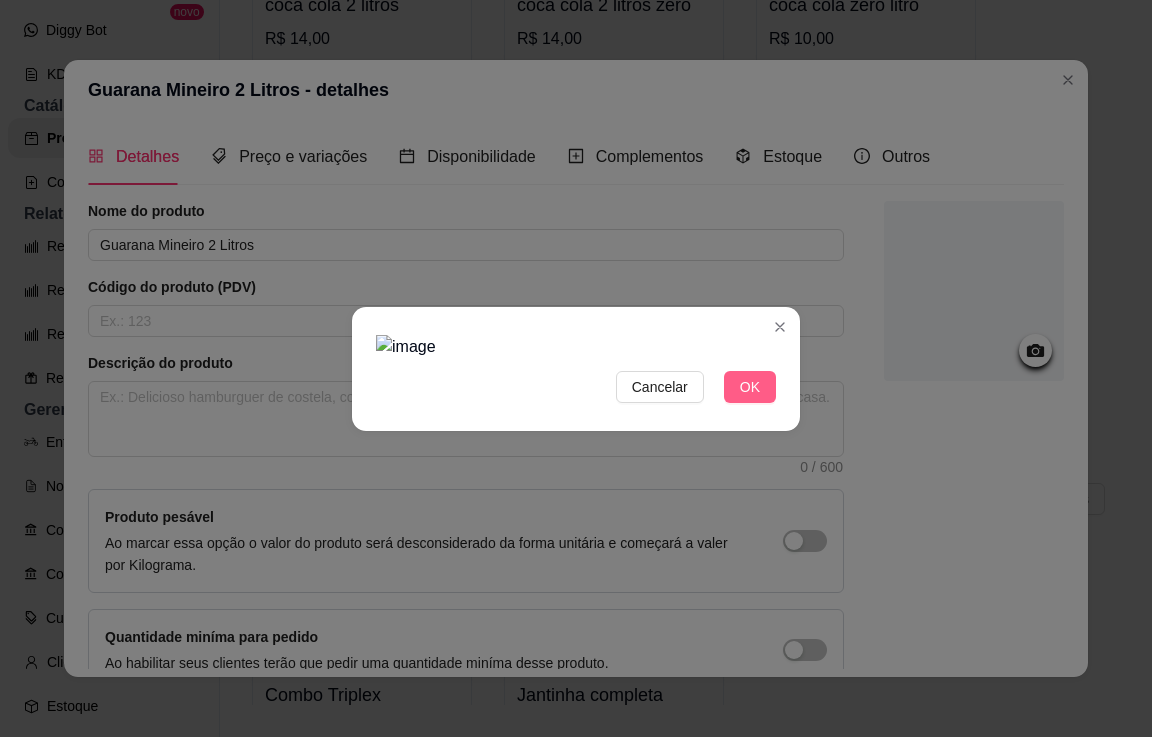 click on "OK" at bounding box center (750, 387) 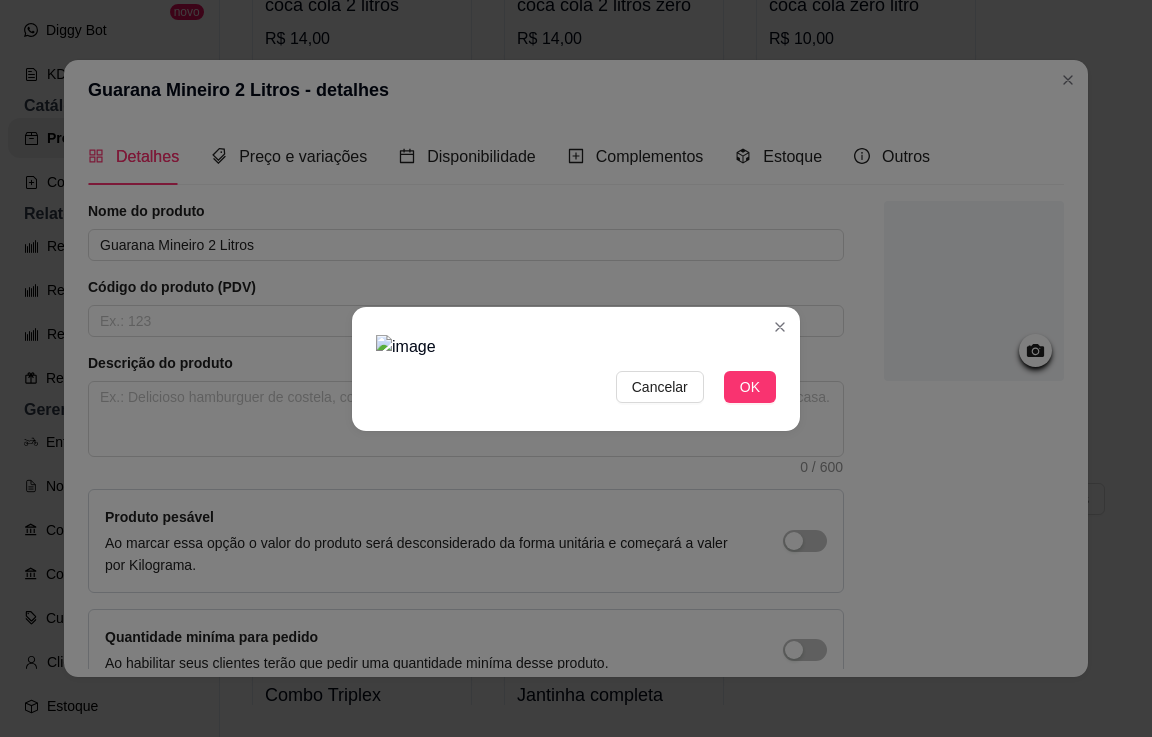 click at bounding box center (576, 347) 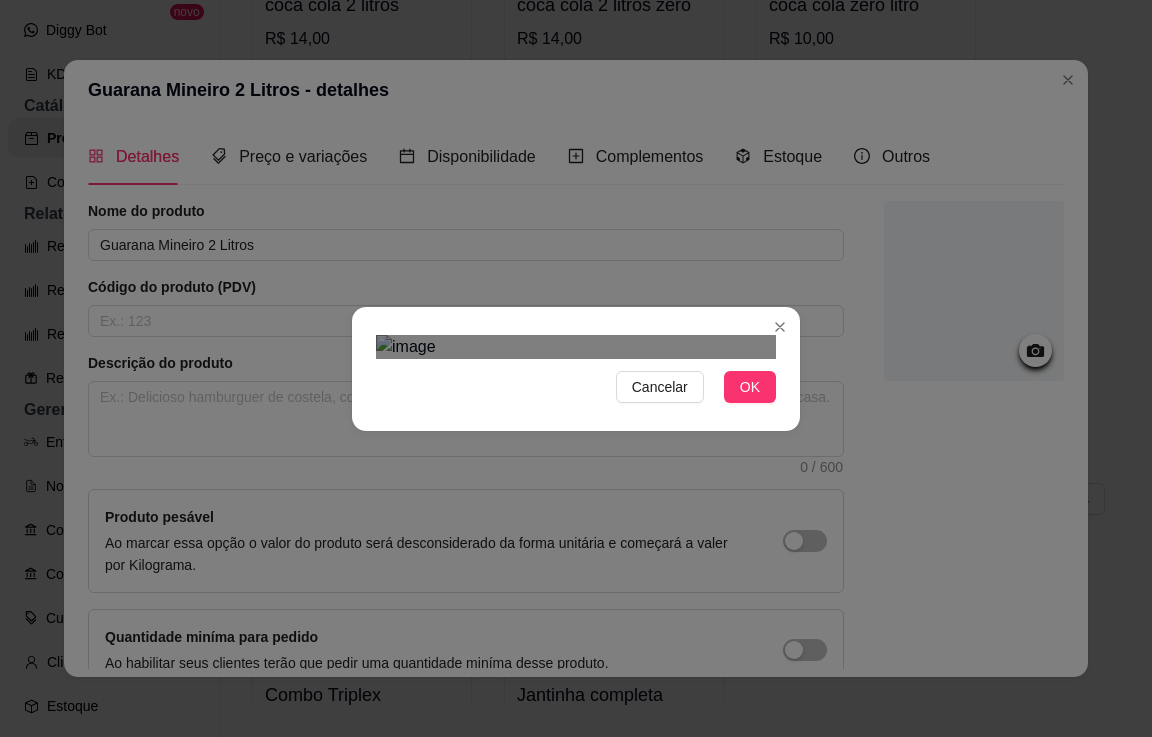 click at bounding box center (576, 347) 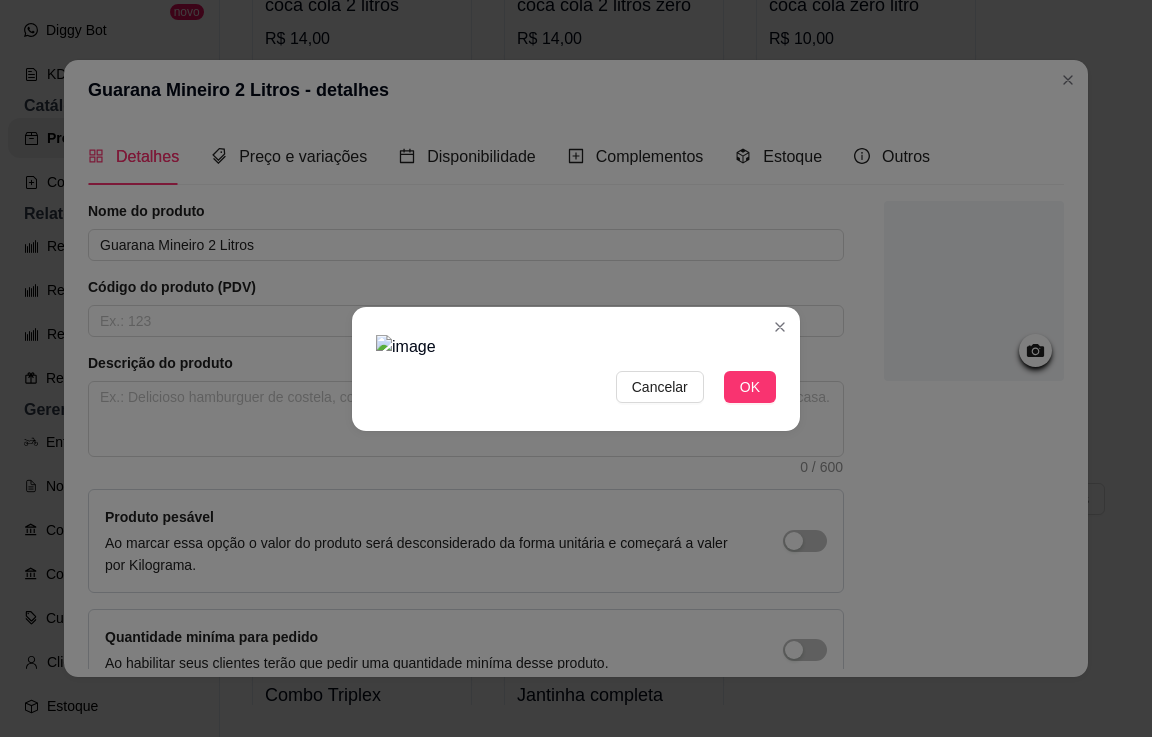 click at bounding box center [576, 347] 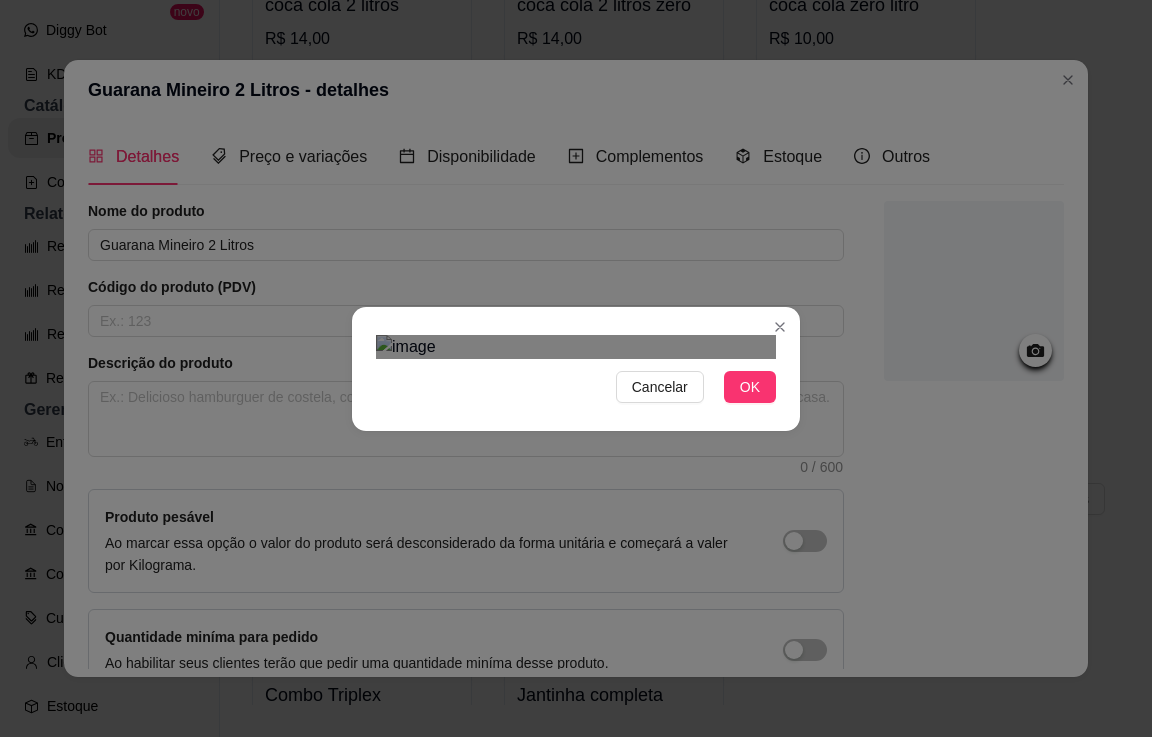 click at bounding box center (543, 607) 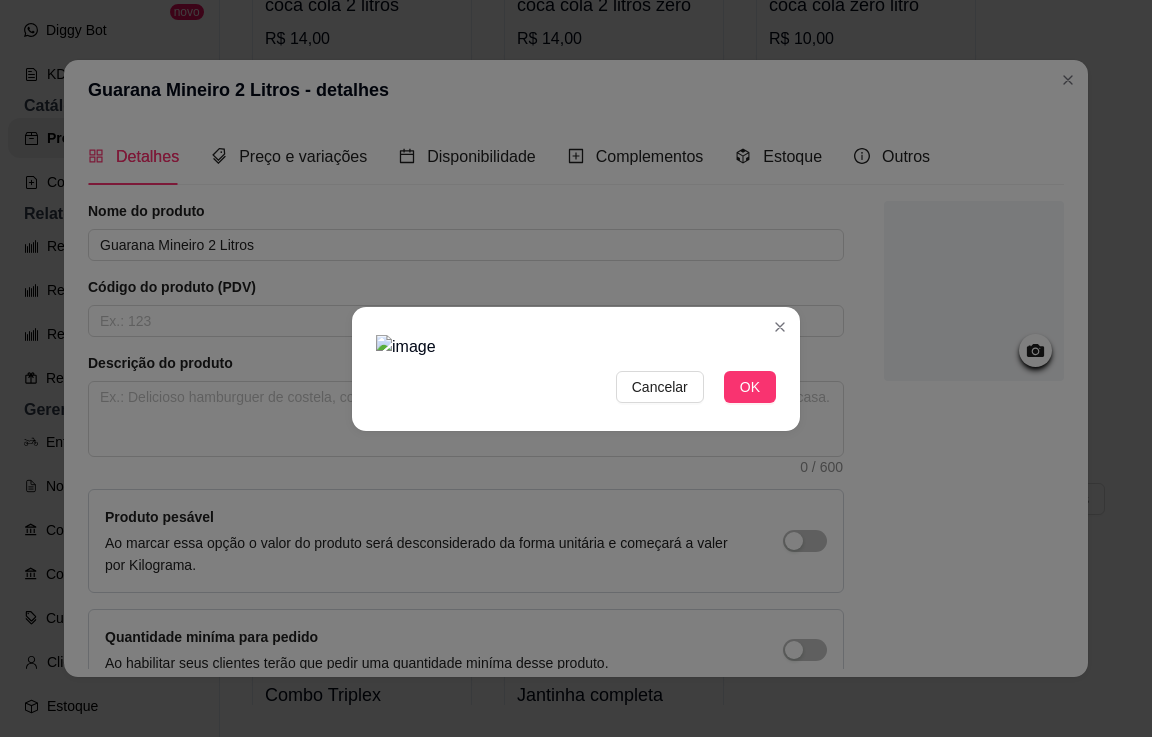 click at bounding box center (576, 347) 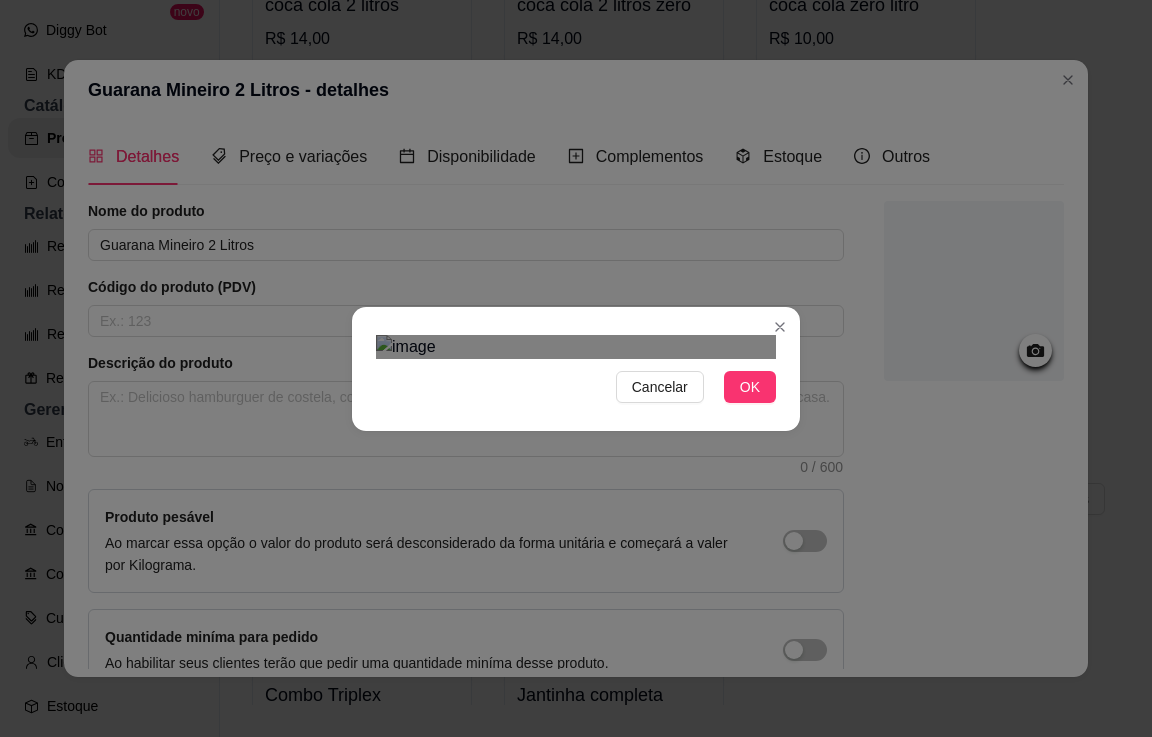 click at bounding box center [576, 347] 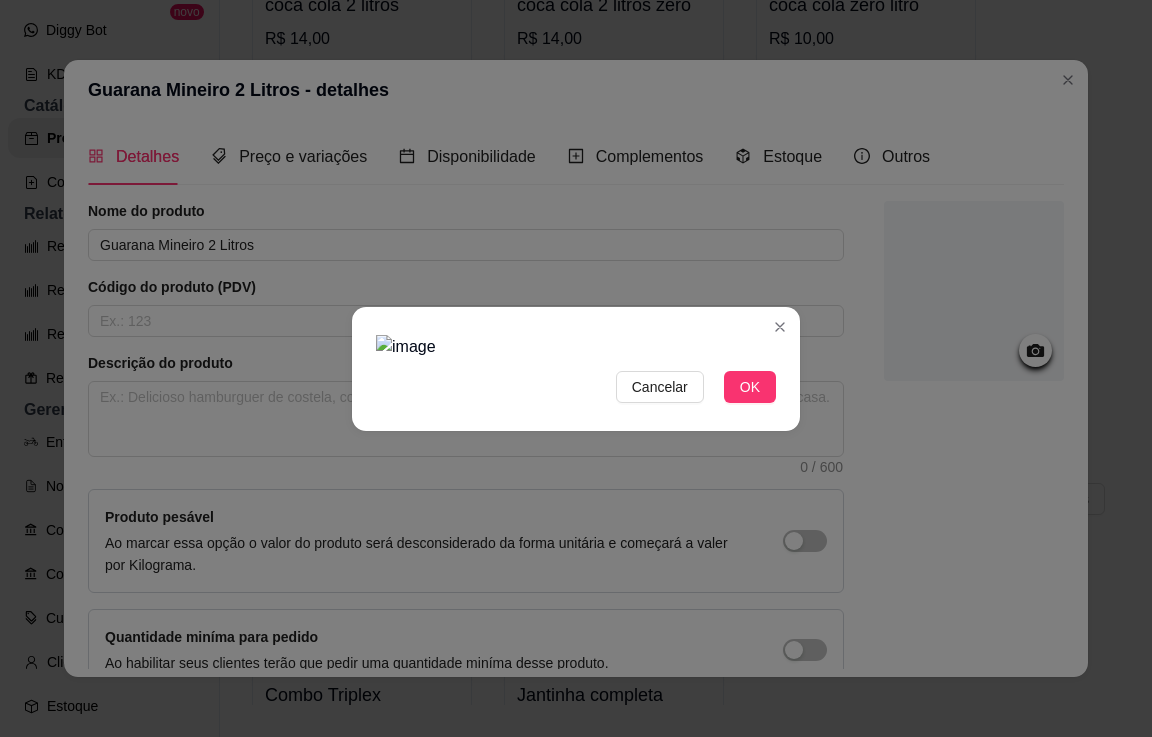 click at bounding box center [576, 347] 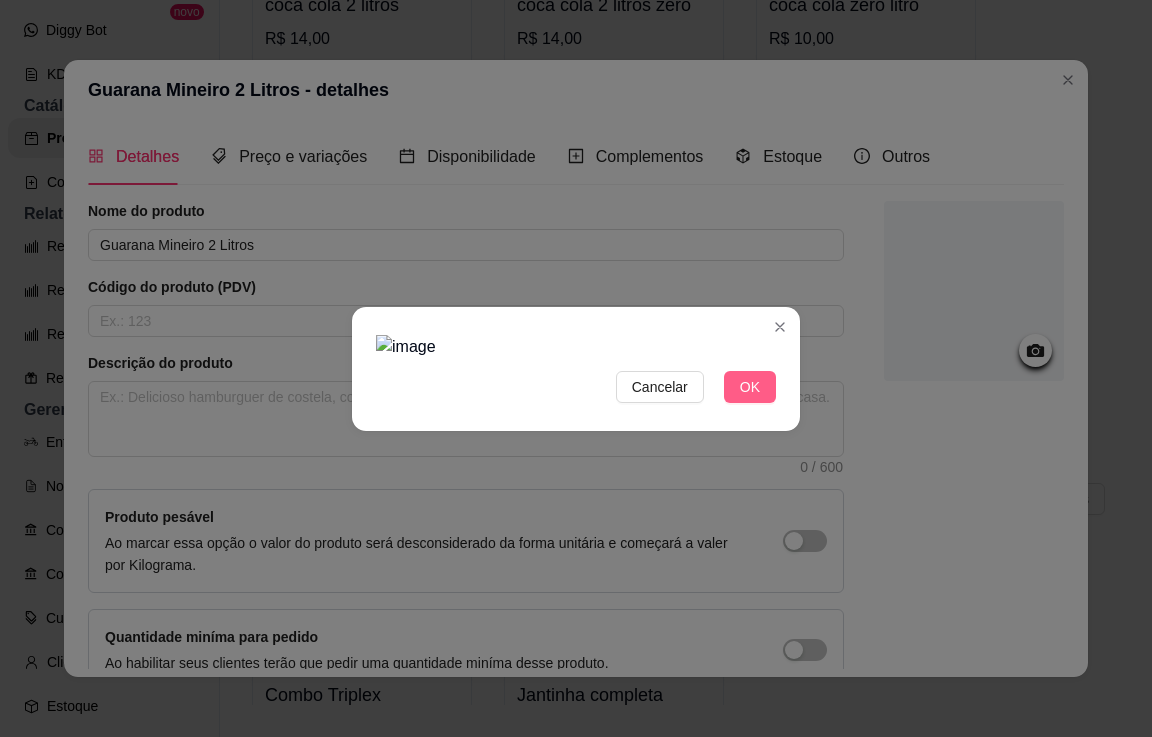 click on "OK" at bounding box center [750, 387] 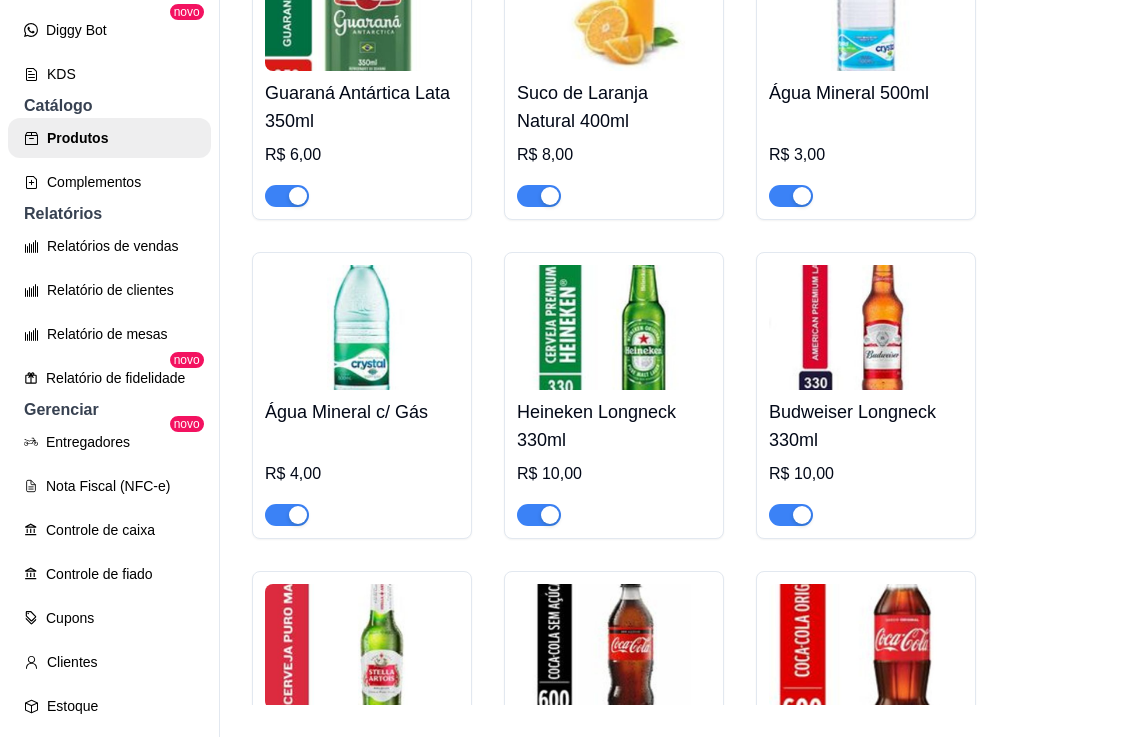scroll, scrollTop: 3806, scrollLeft: 0, axis: vertical 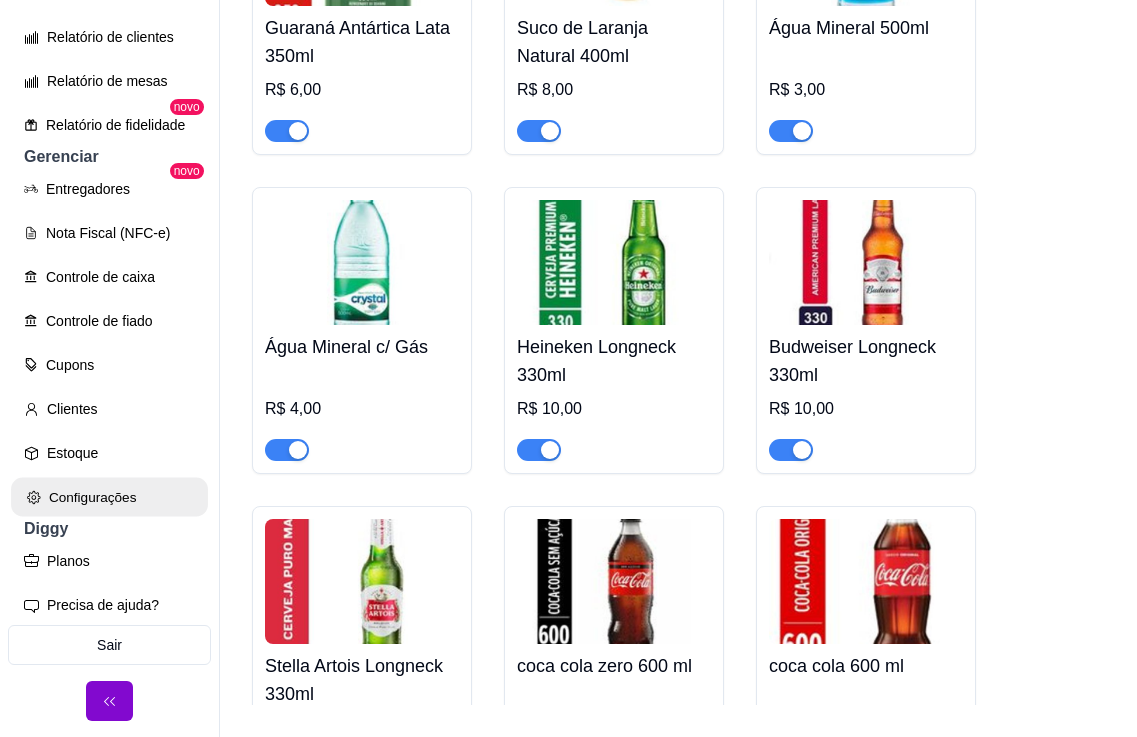 click on "Configurações" at bounding box center (109, 497) 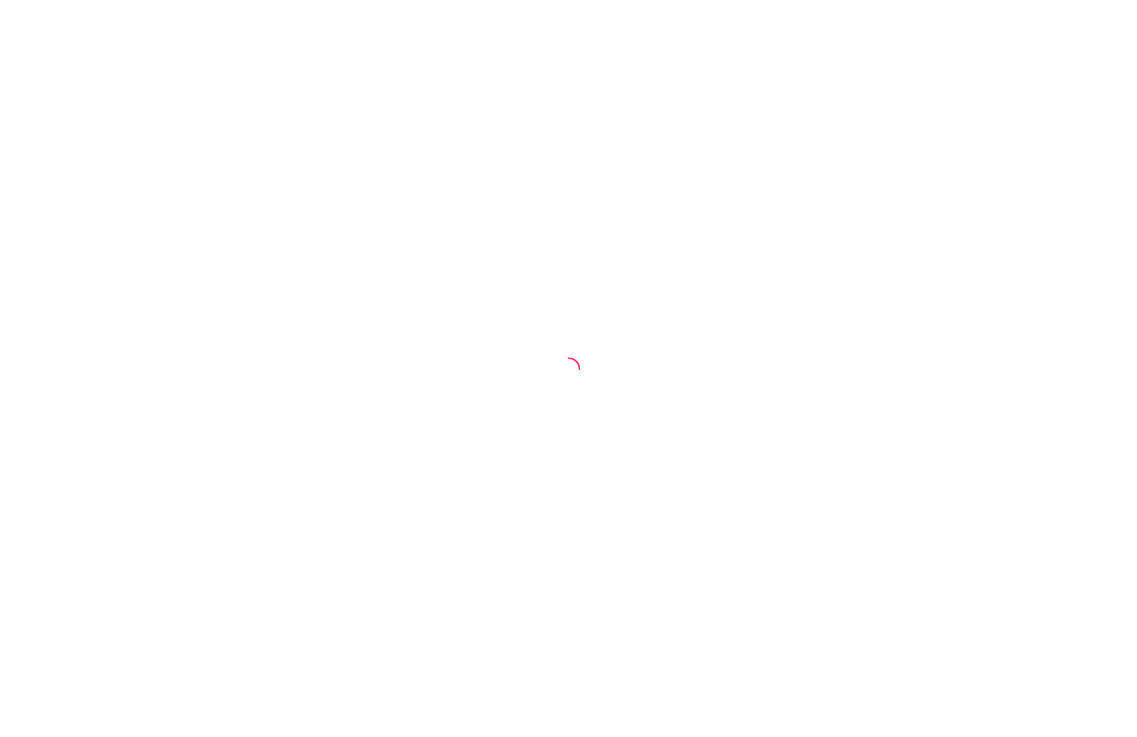 scroll, scrollTop: 0, scrollLeft: 0, axis: both 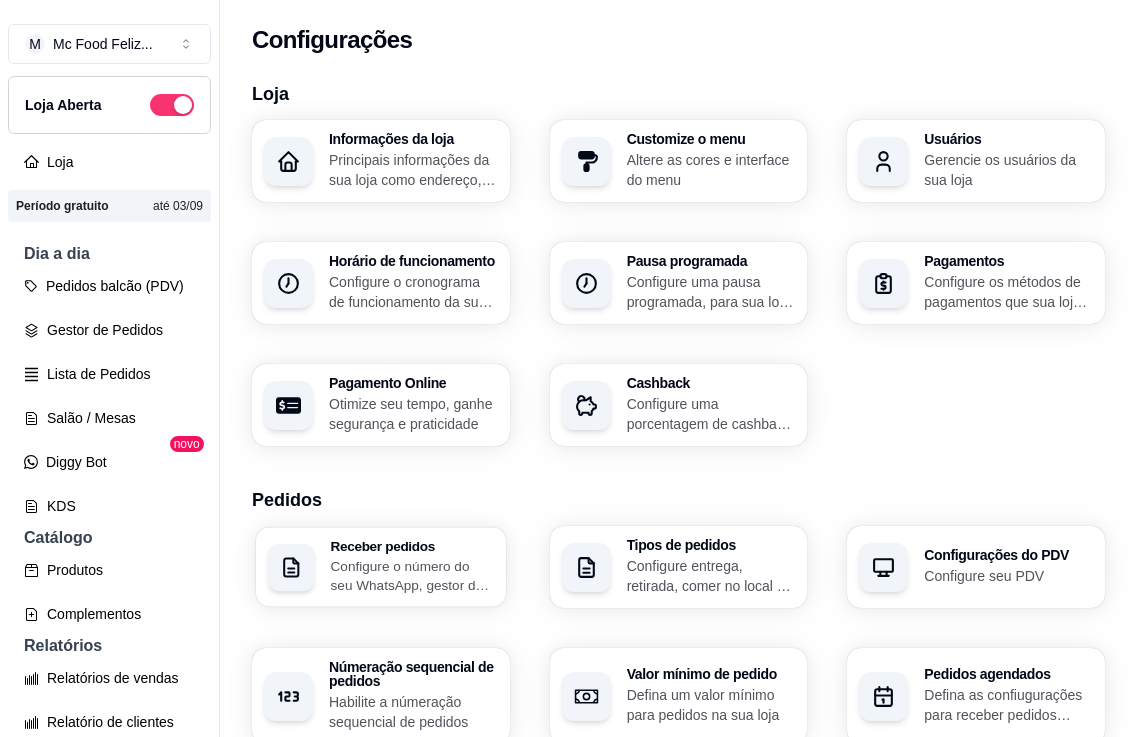 click on "Configure o número do seu WhatsApp, gestor de pedidos e outros" at bounding box center (413, 575) 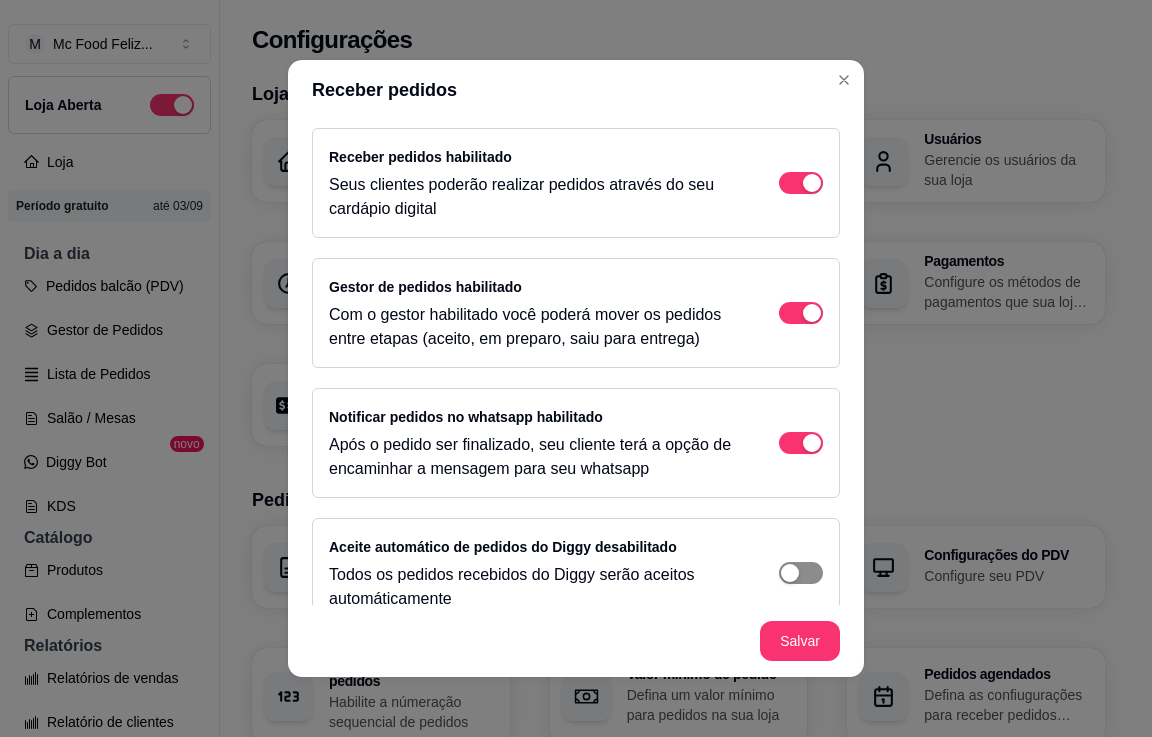 click at bounding box center (812, 183) 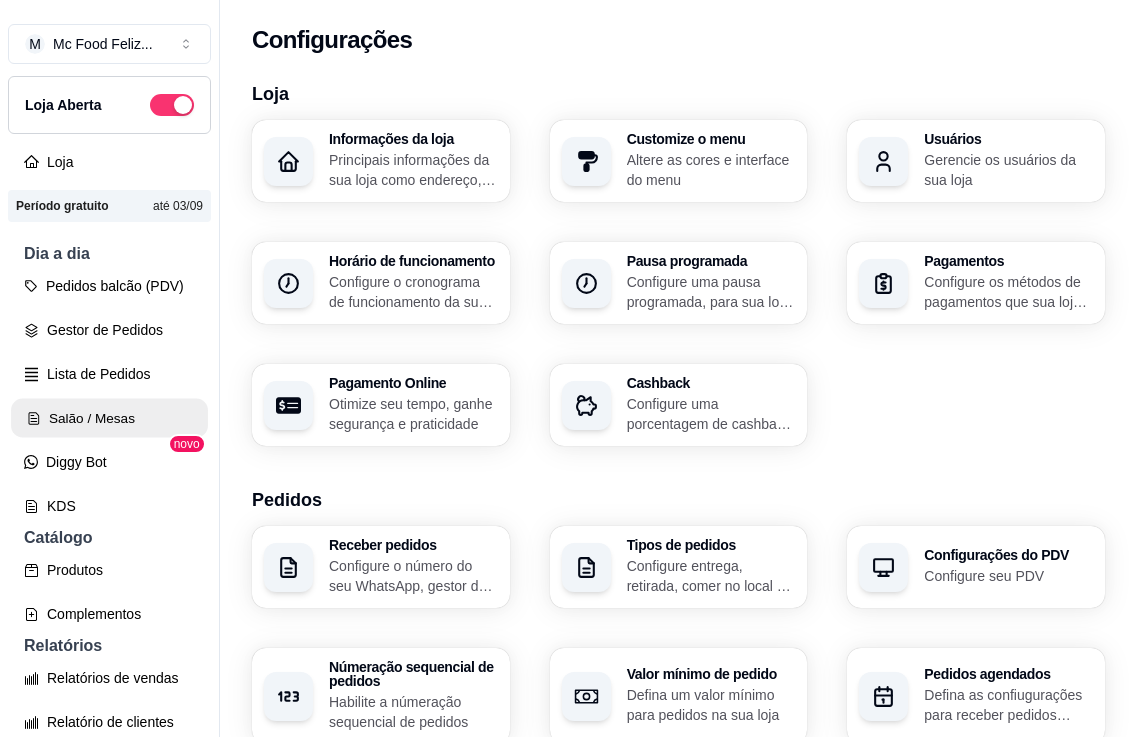 click on "Salão / Mesas" at bounding box center (109, 418) 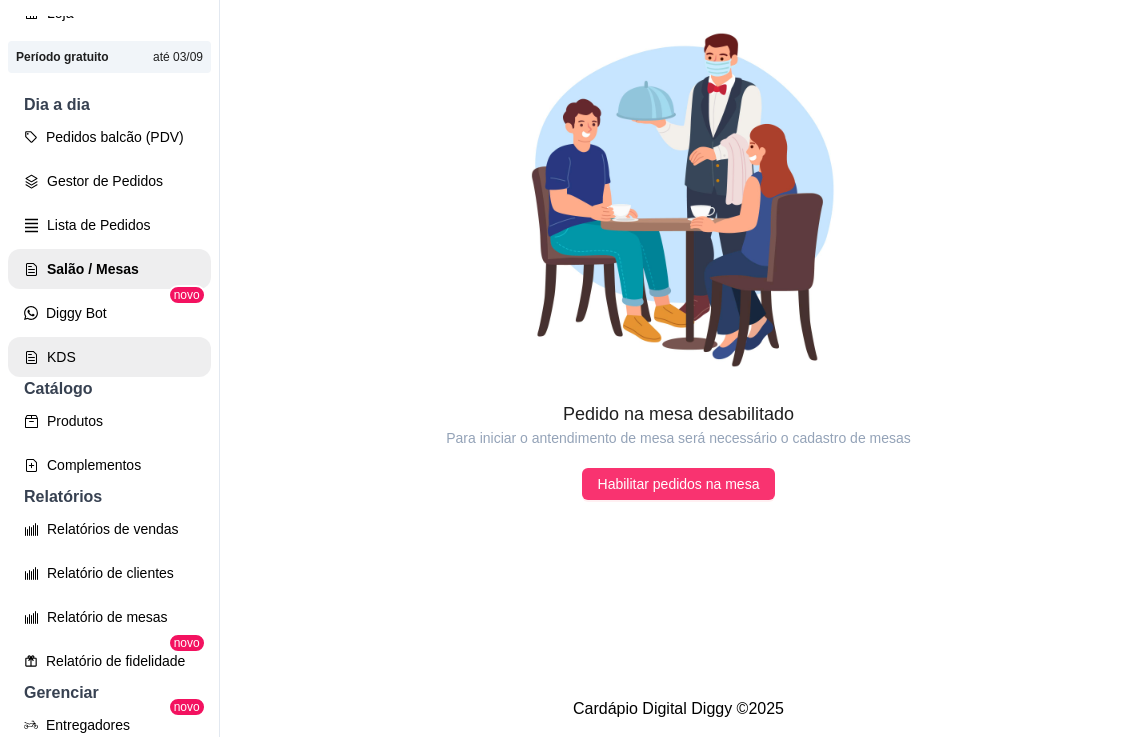 scroll, scrollTop: 200, scrollLeft: 0, axis: vertical 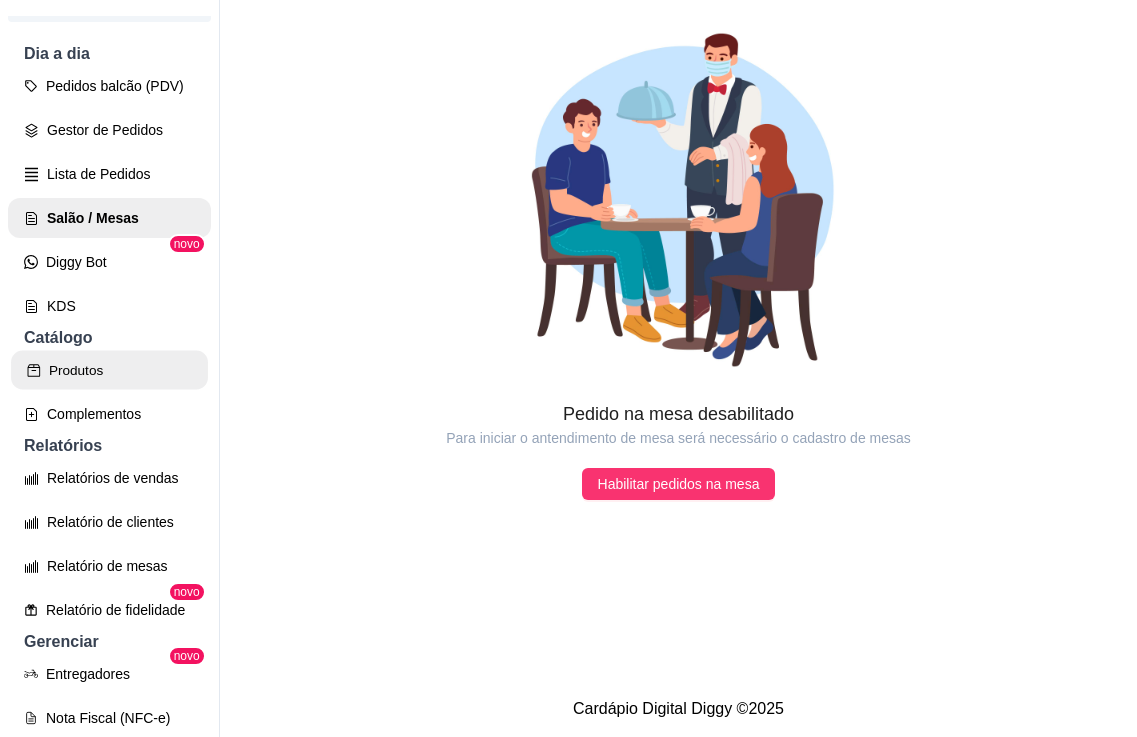 click on "Produtos" at bounding box center [109, 370] 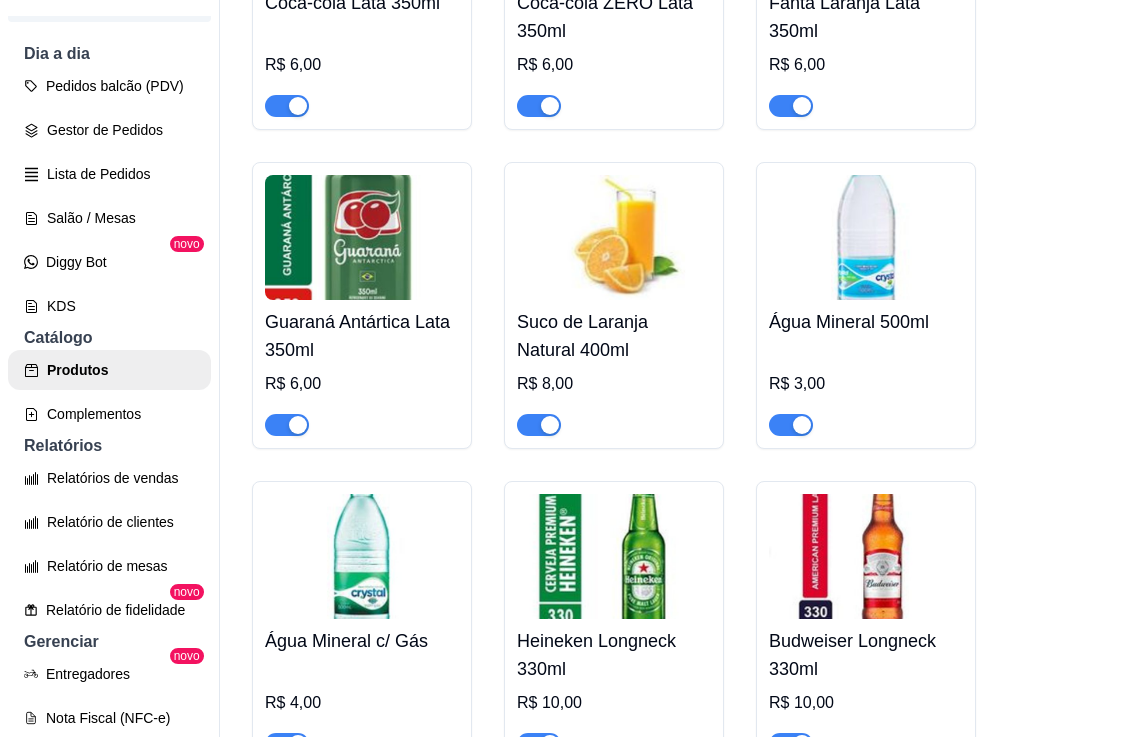 scroll, scrollTop: 3800, scrollLeft: 0, axis: vertical 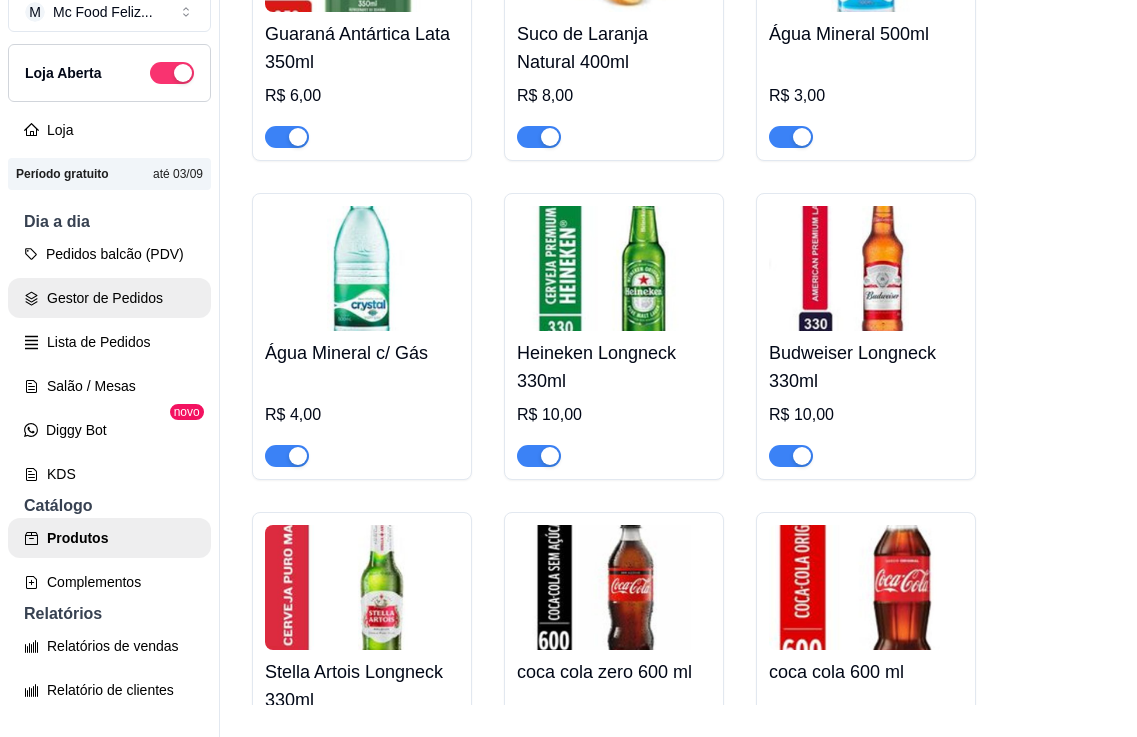 click on "Gestor de Pedidos" at bounding box center [109, 298] 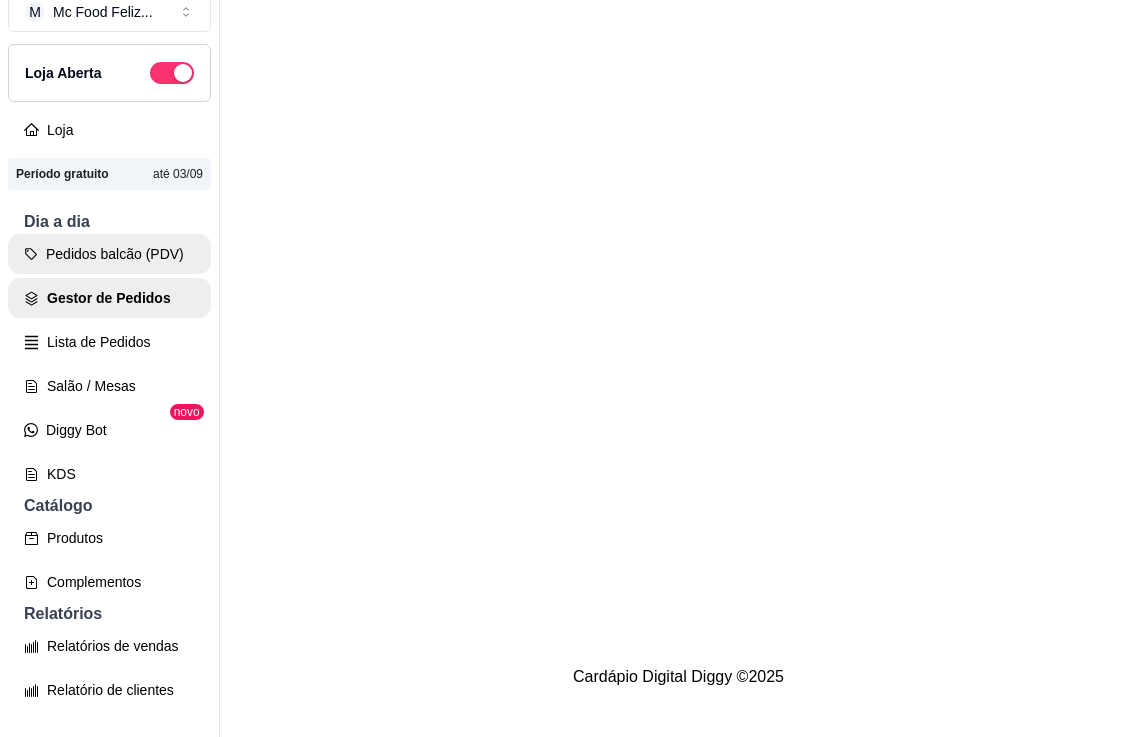 scroll, scrollTop: 0, scrollLeft: 0, axis: both 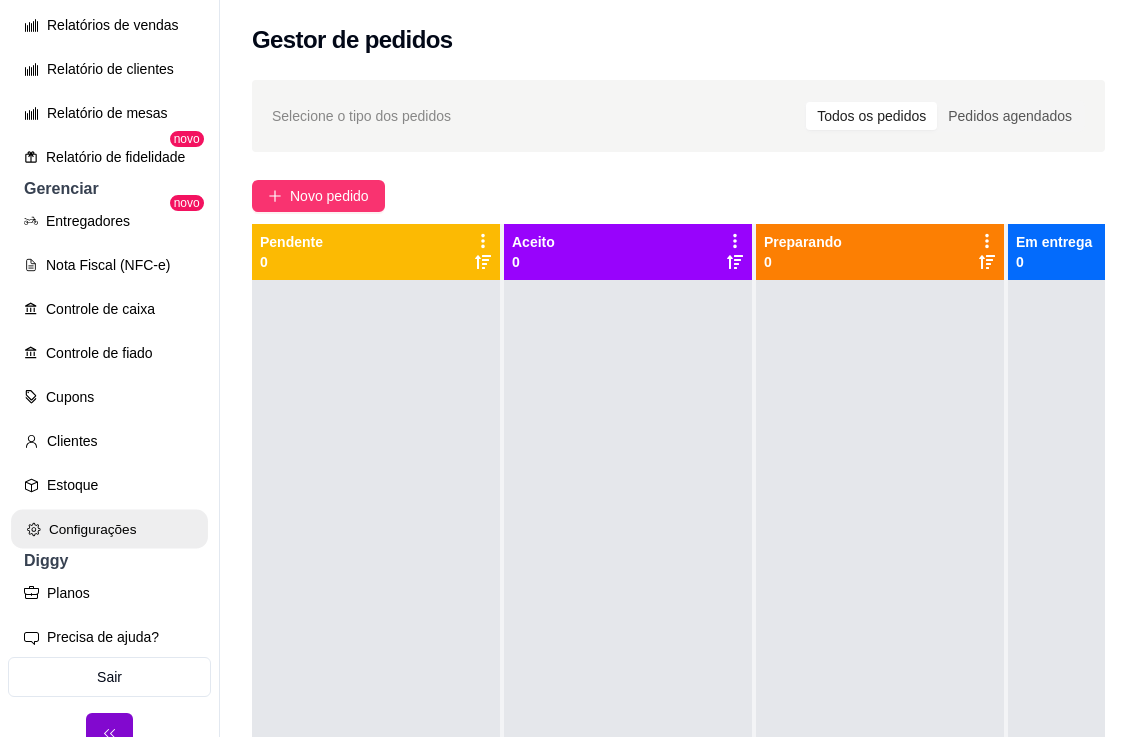 click on "Configurações" at bounding box center (109, 529) 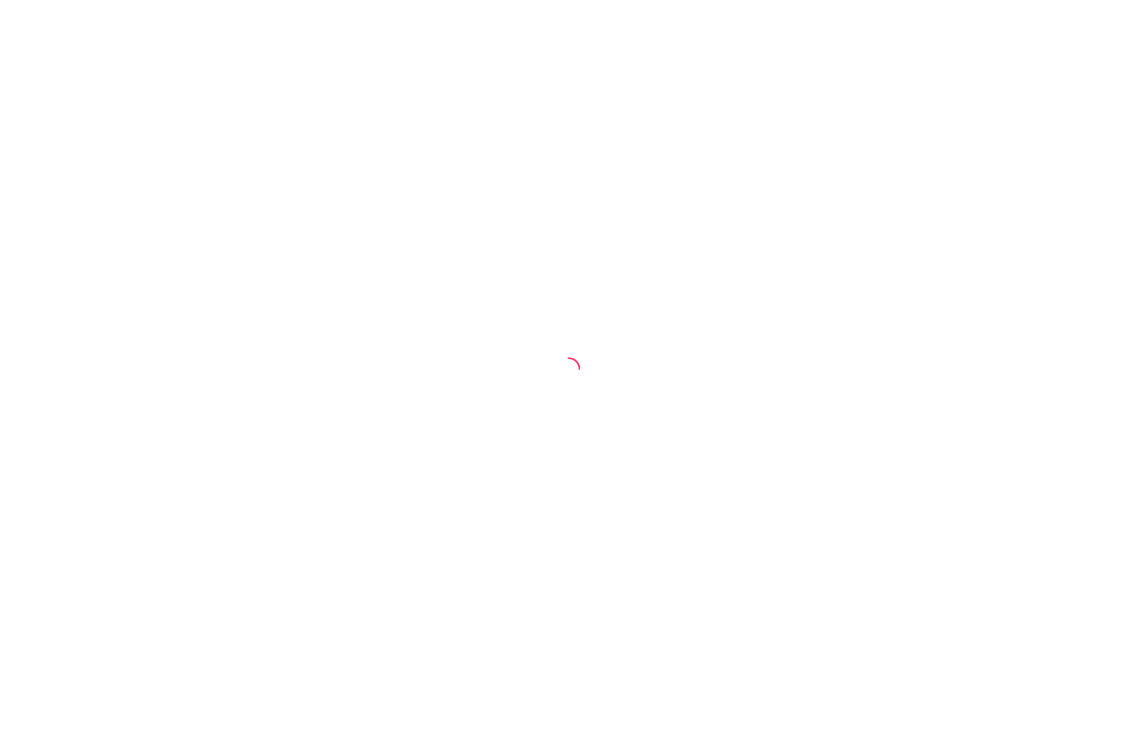 scroll, scrollTop: 0, scrollLeft: 0, axis: both 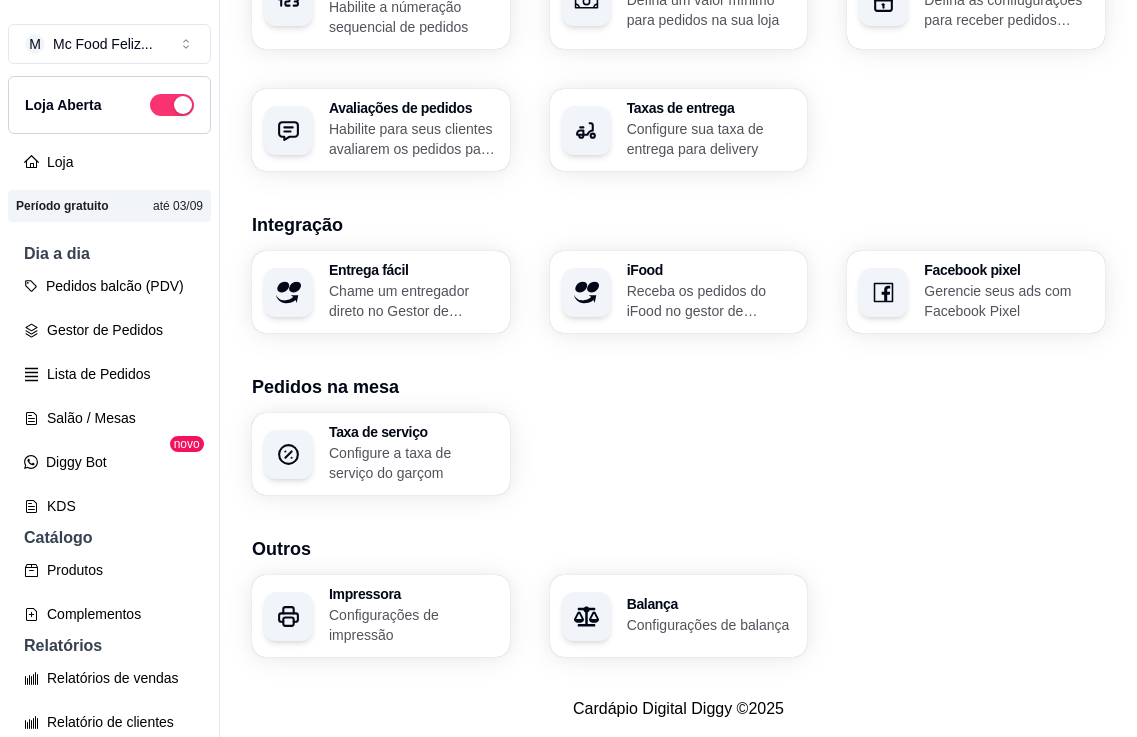 click on "Configurações de impressão" at bounding box center (413, 625) 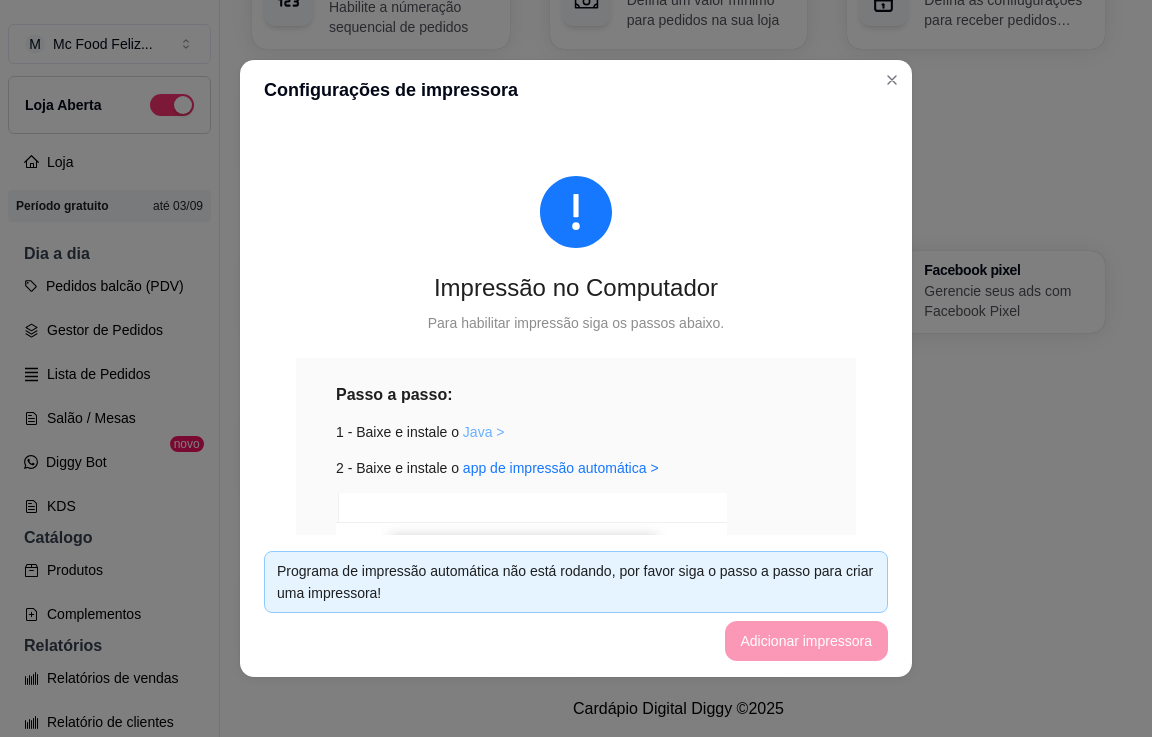 click on "Java >" at bounding box center (484, 432) 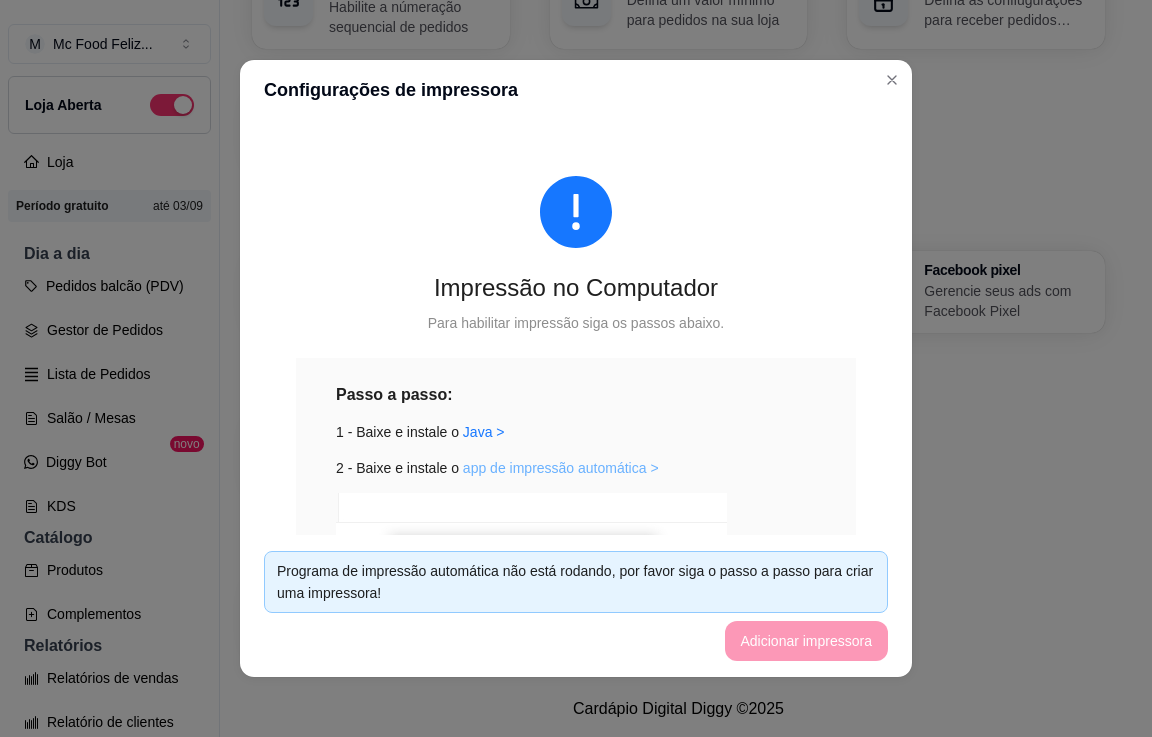 click on "app de impressão automática >" at bounding box center (561, 468) 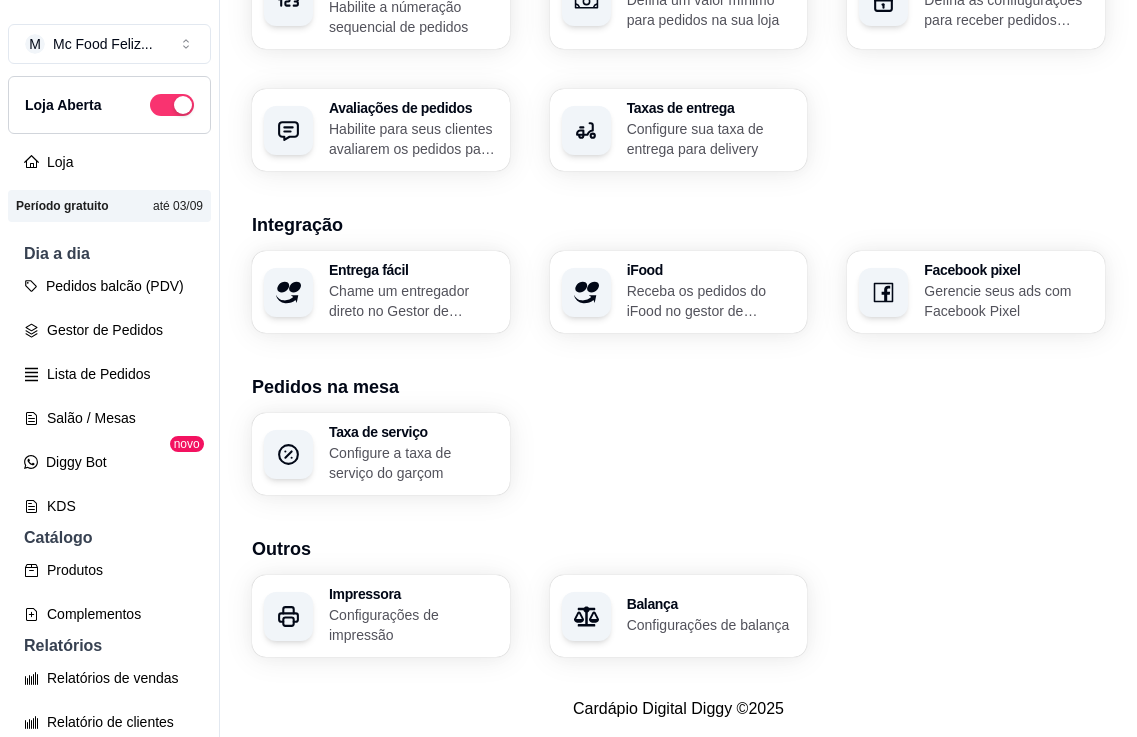 click on "Configurações de impressão" at bounding box center [413, 625] 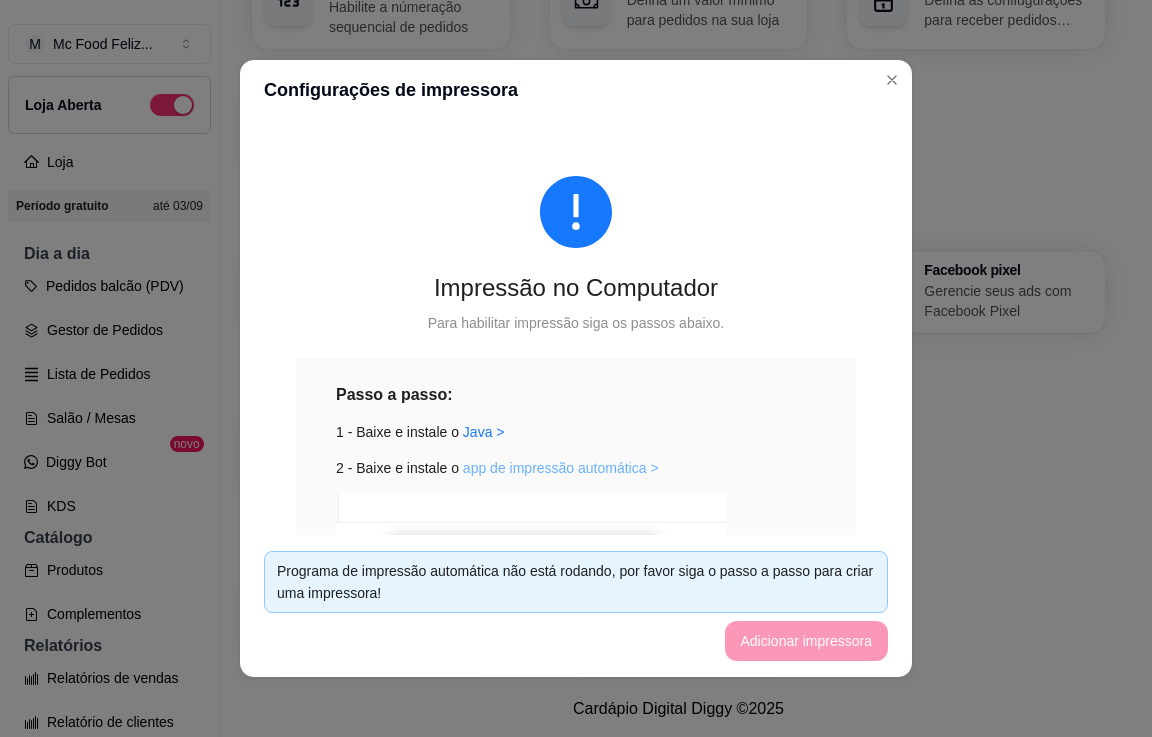 click on "app de impressão automática >" at bounding box center [561, 468] 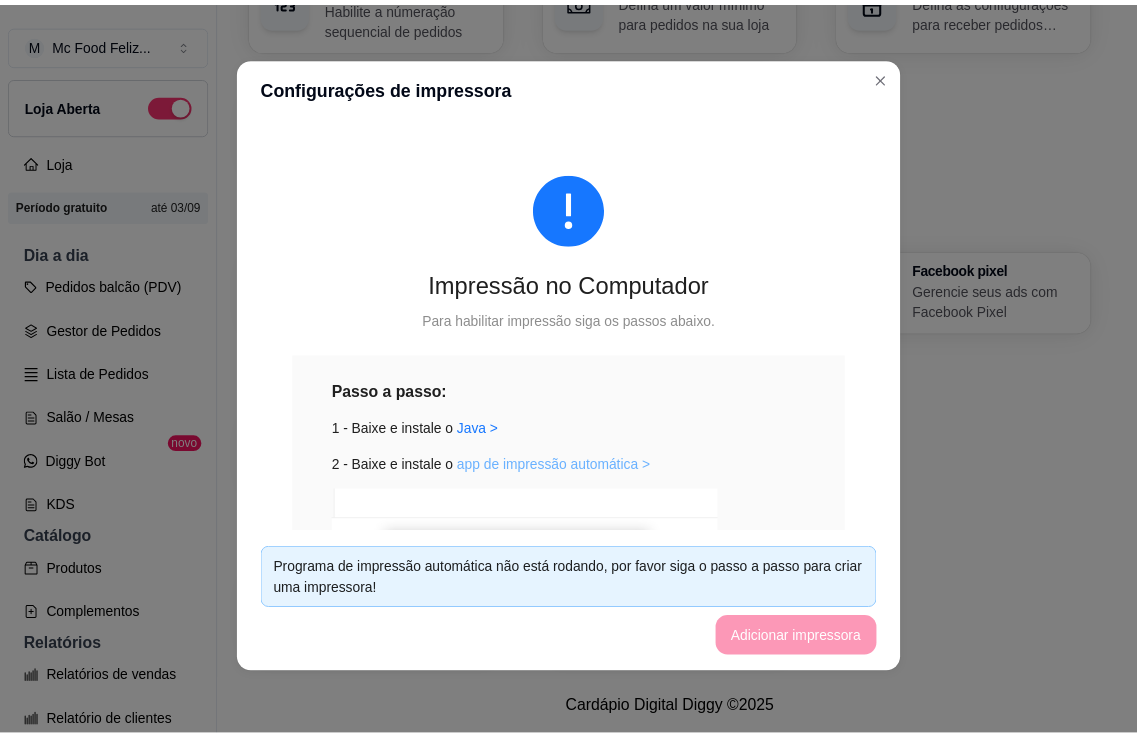 scroll, scrollTop: 4, scrollLeft: 0, axis: vertical 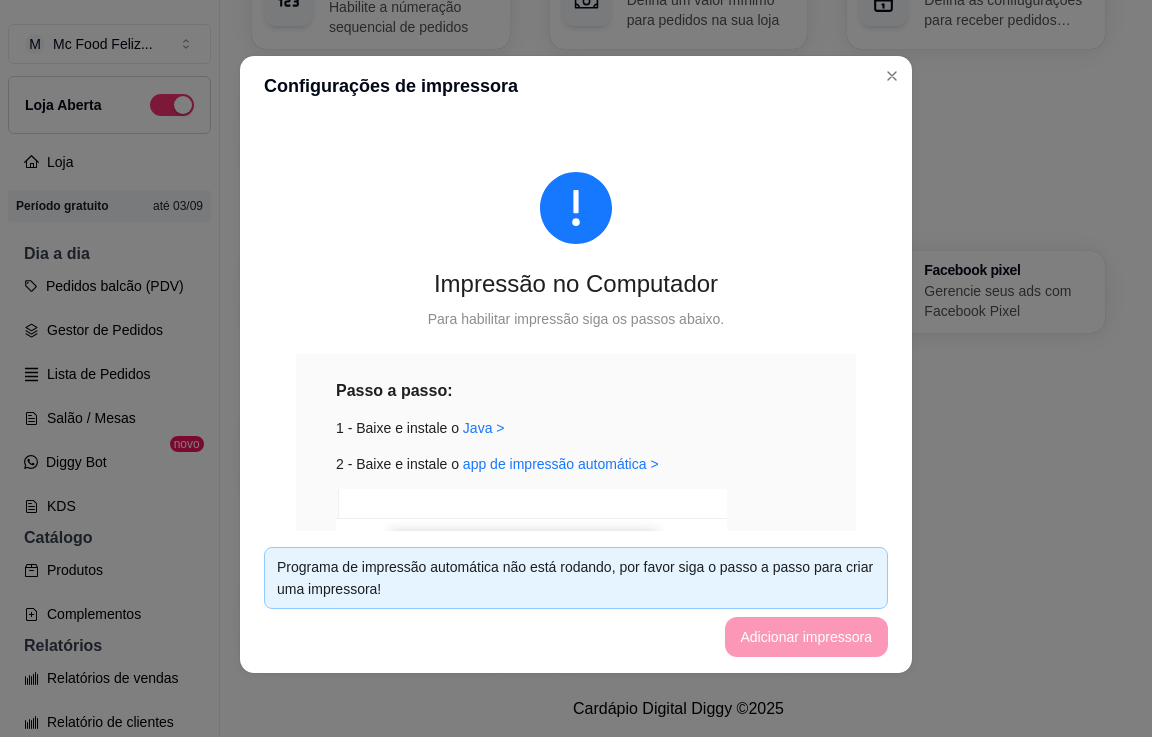 click on "Programa de impressão automática não está rodando, por favor siga o passo a passo para criar uma impressora! Adicionar impressora" at bounding box center [576, 602] 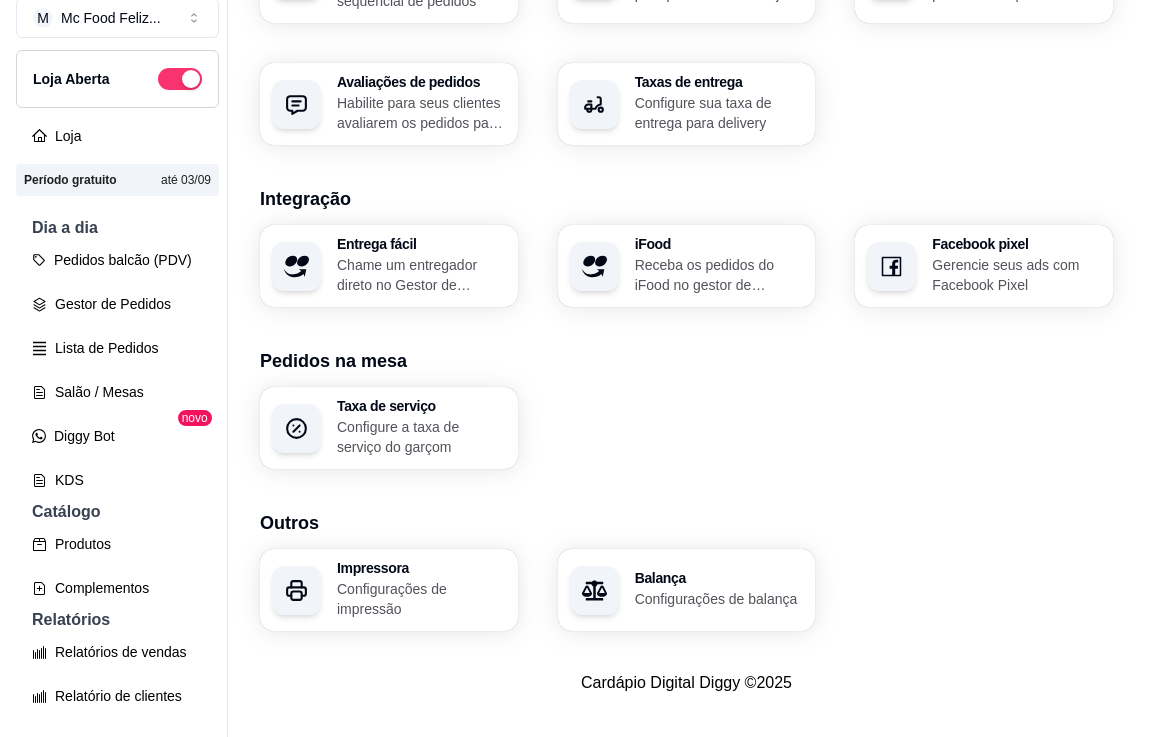 scroll, scrollTop: 32, scrollLeft: 0, axis: vertical 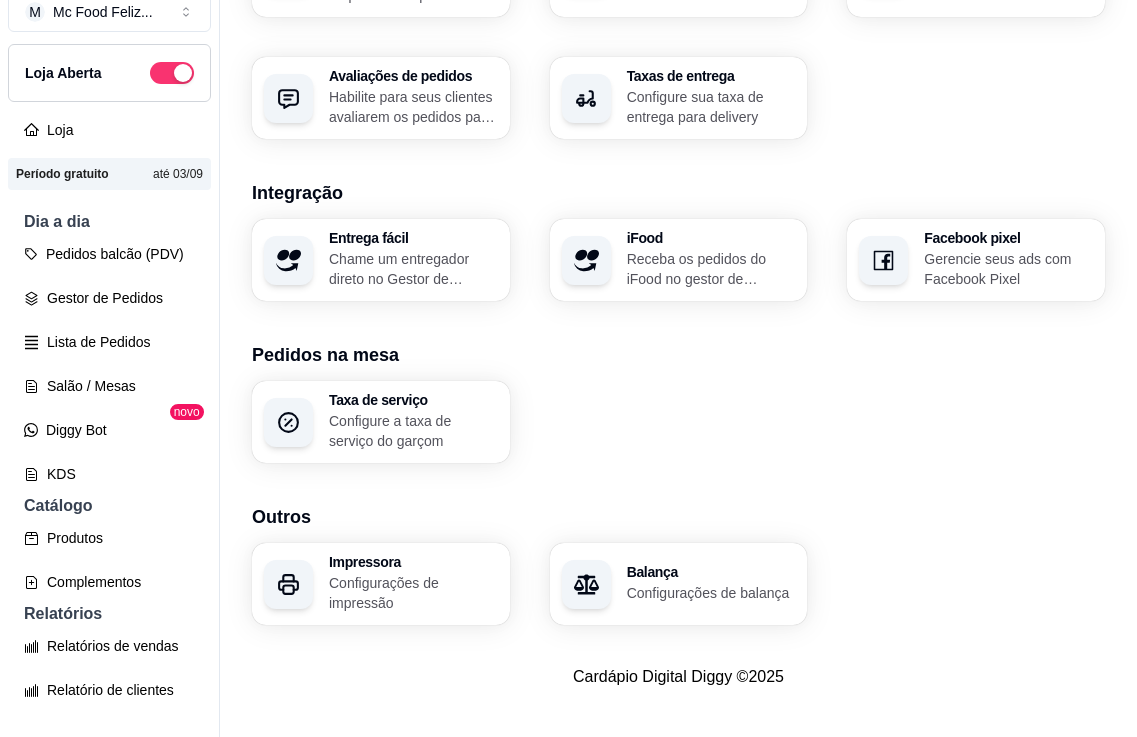 click on "Configurações de impressão" at bounding box center (413, 593) 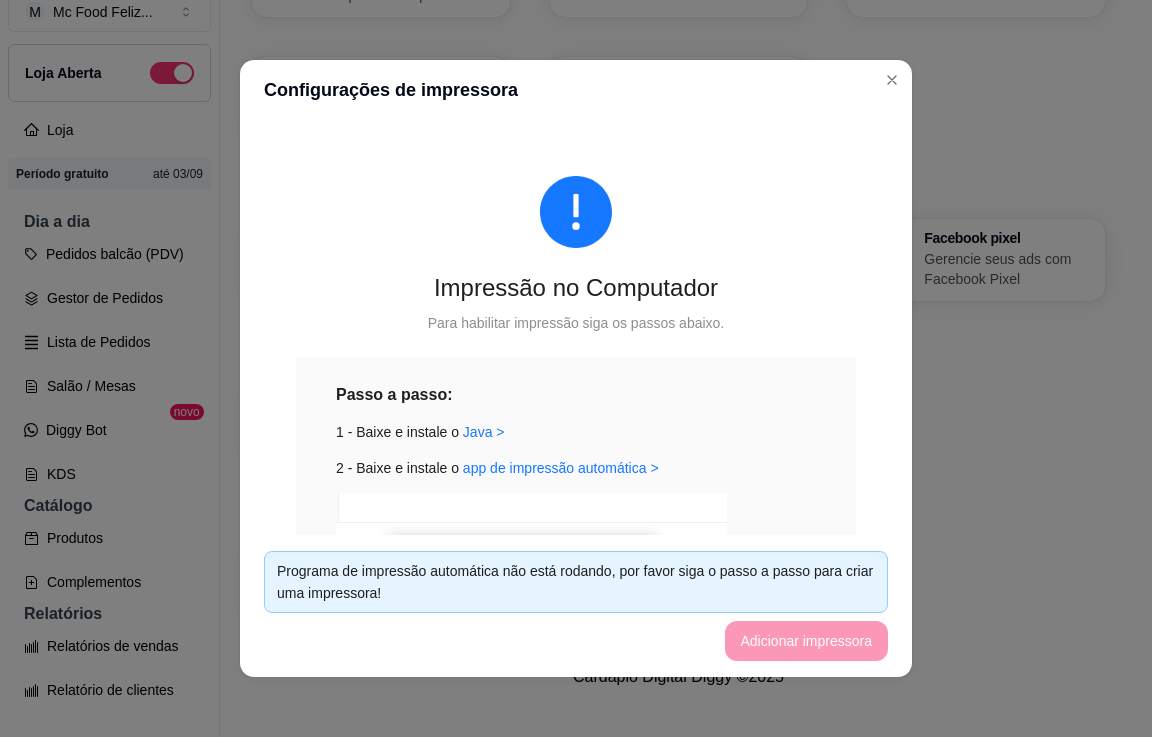 click on "Programa de impressão automática não está rodando, por favor siga o passo a passo para criar uma impressora!" at bounding box center [576, 582] 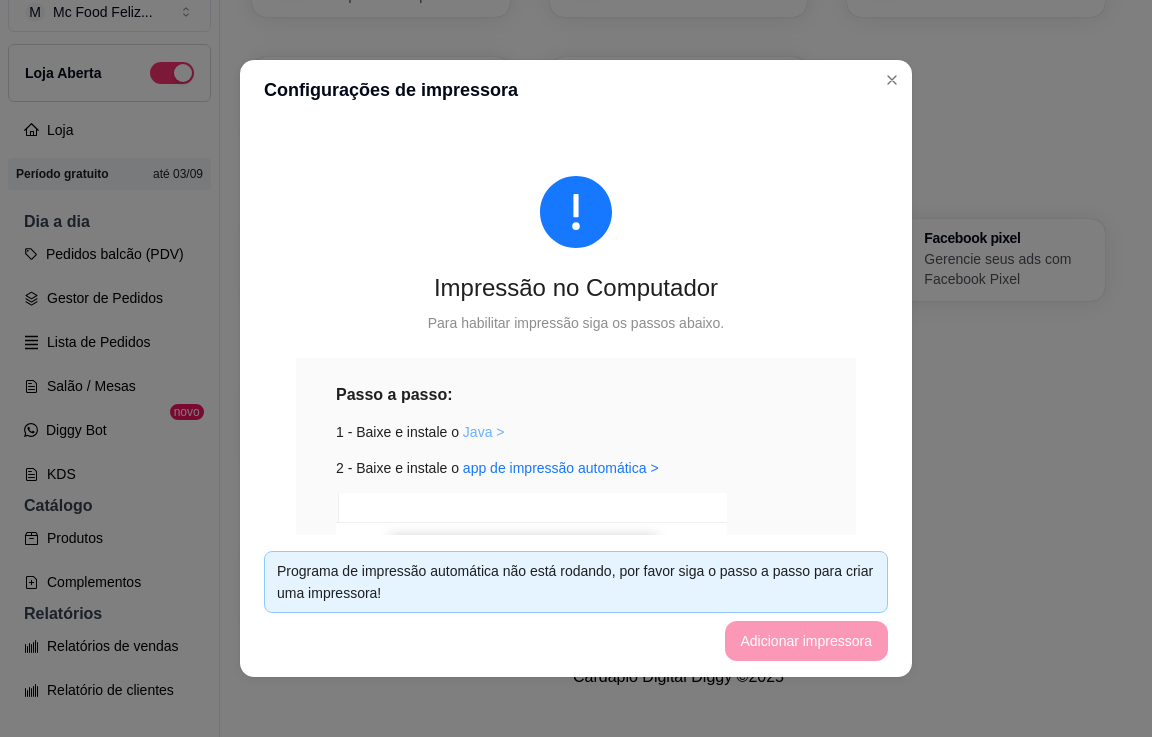 click on "Java >" at bounding box center [484, 432] 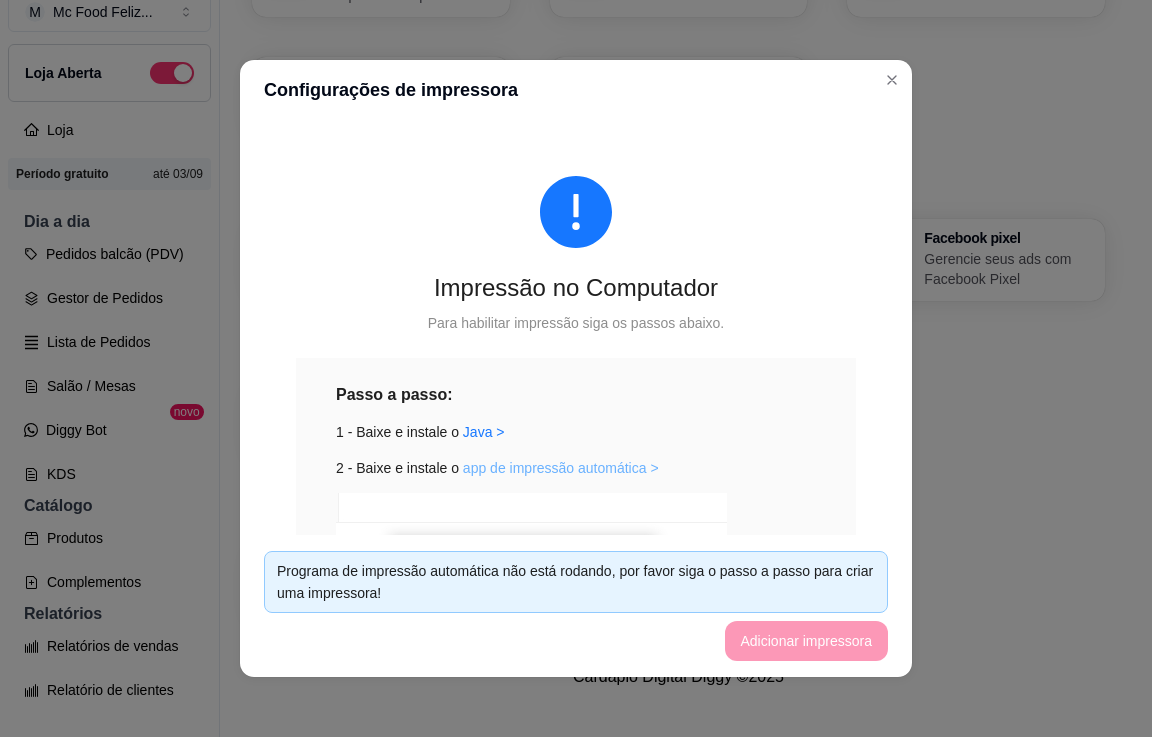 click on "app de impressão automática >" at bounding box center (561, 468) 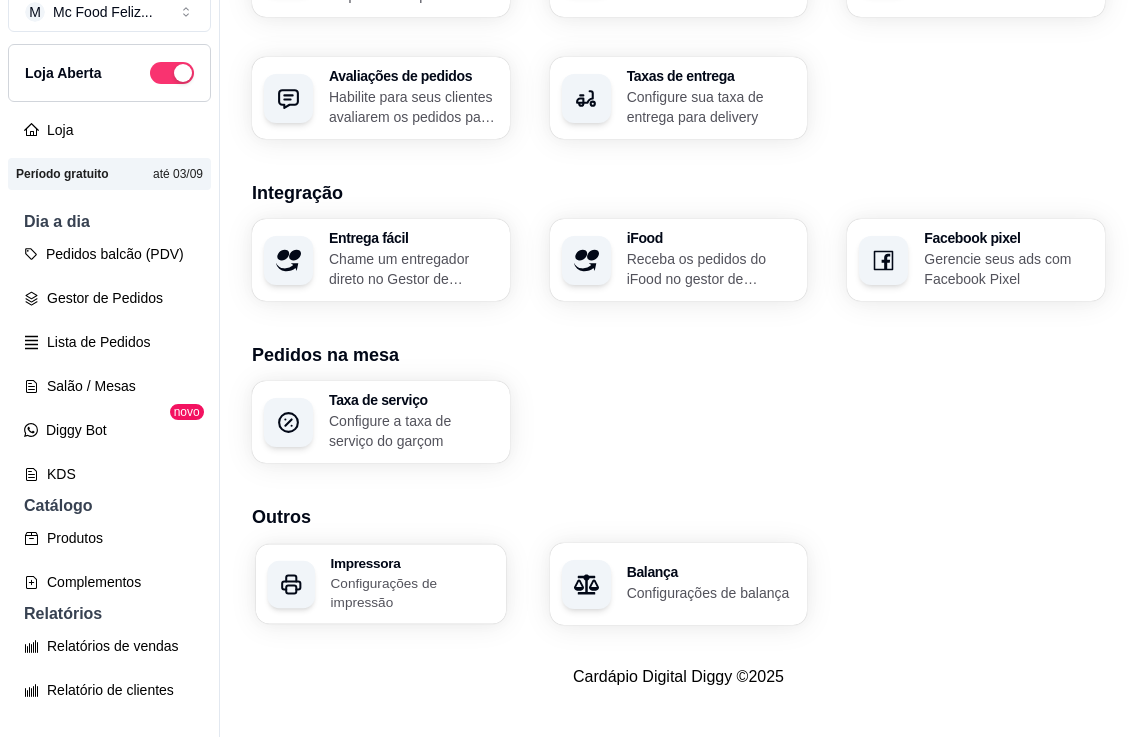 click on "Configurações de impressão" at bounding box center (413, 592) 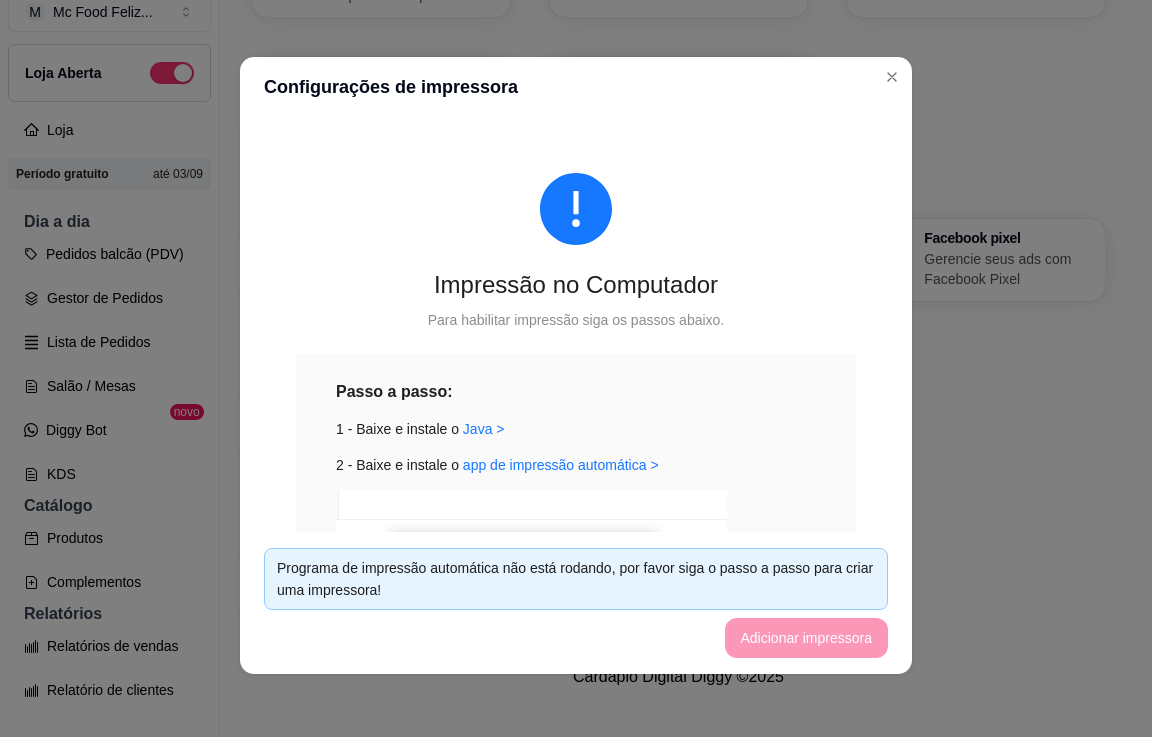 scroll, scrollTop: 4, scrollLeft: 0, axis: vertical 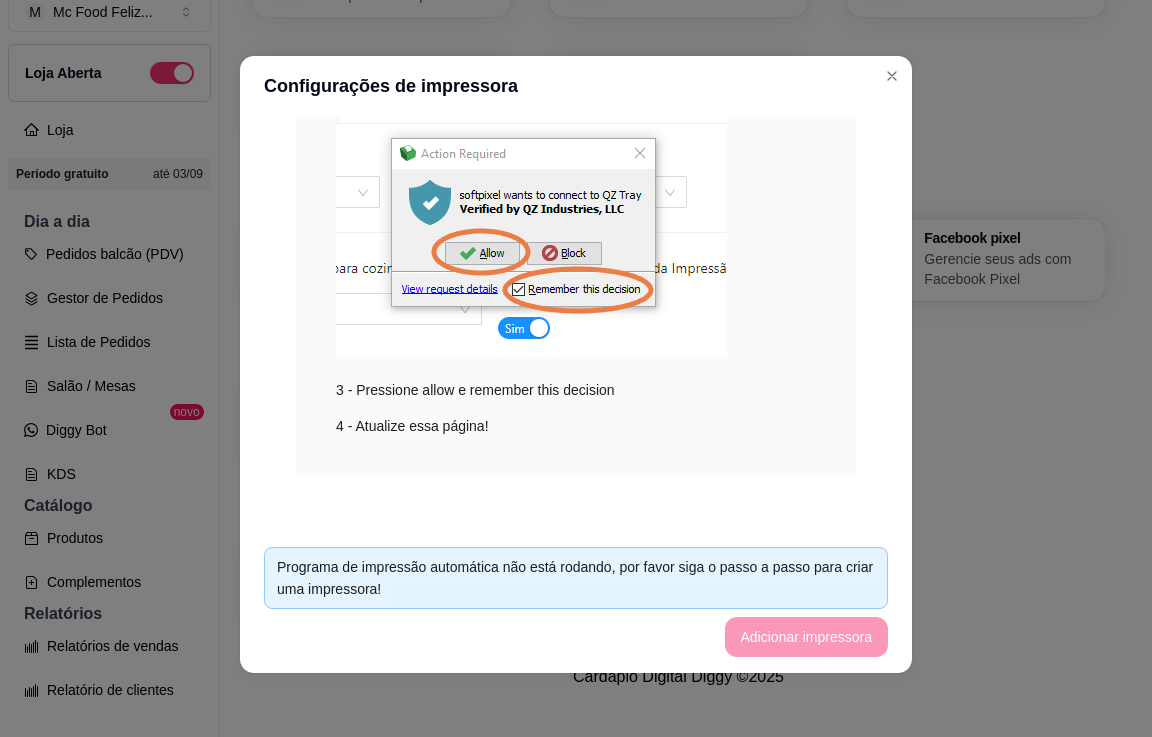 click at bounding box center [531, 225] 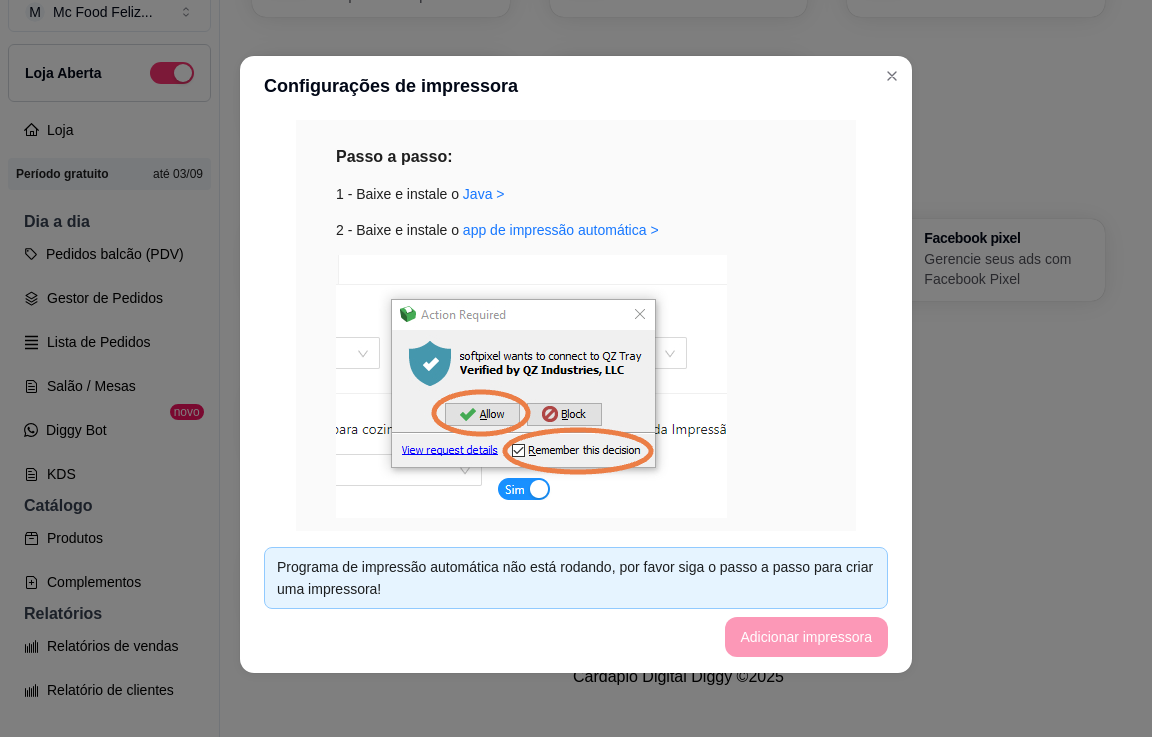 scroll, scrollTop: 195, scrollLeft: 0, axis: vertical 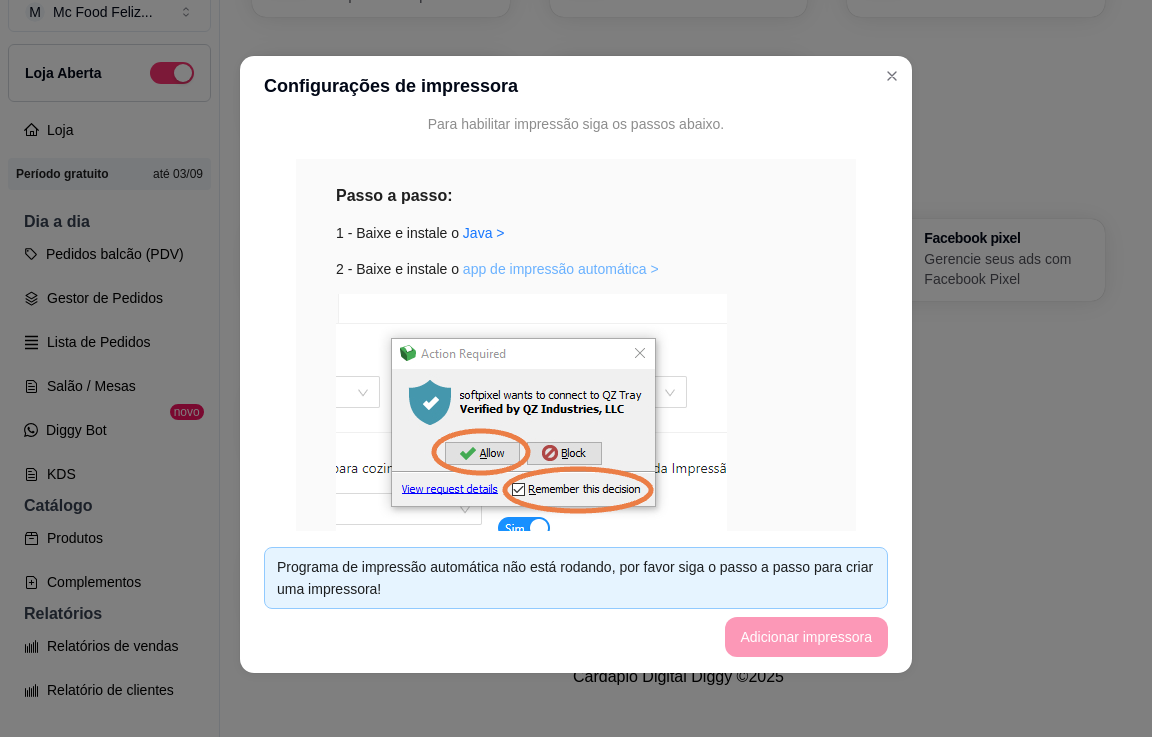 click on "app de impressão automática >" at bounding box center [561, 269] 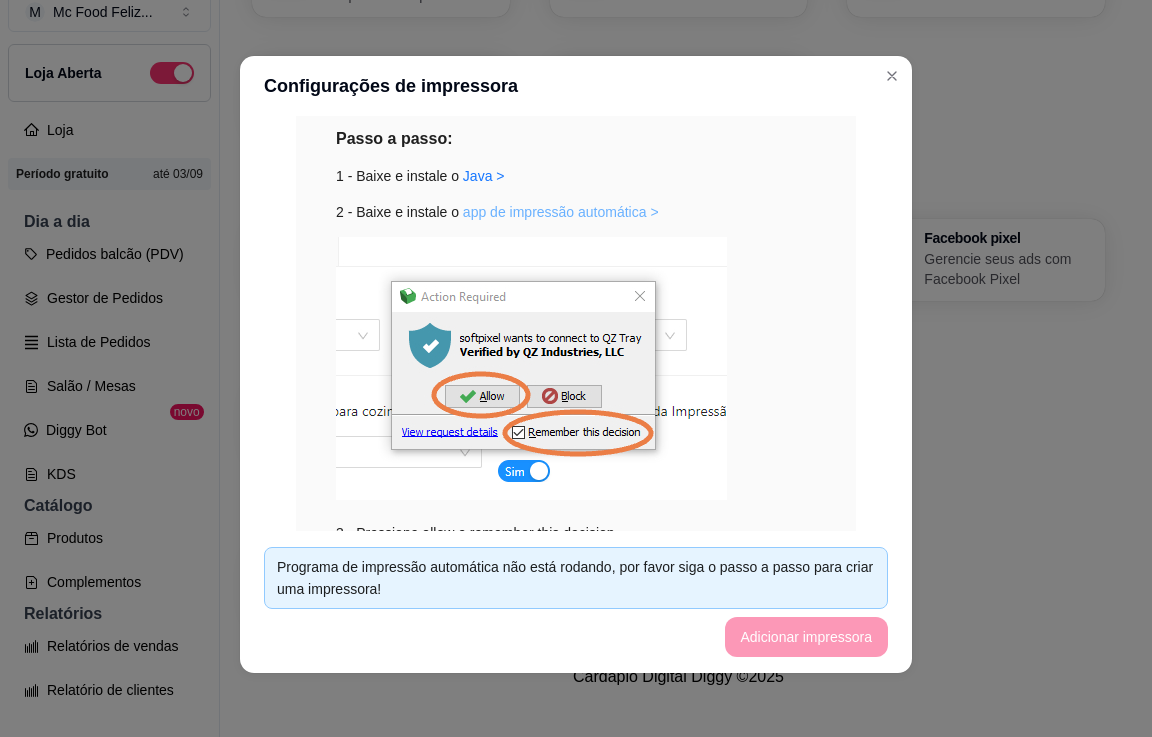 scroll, scrollTop: 395, scrollLeft: 0, axis: vertical 